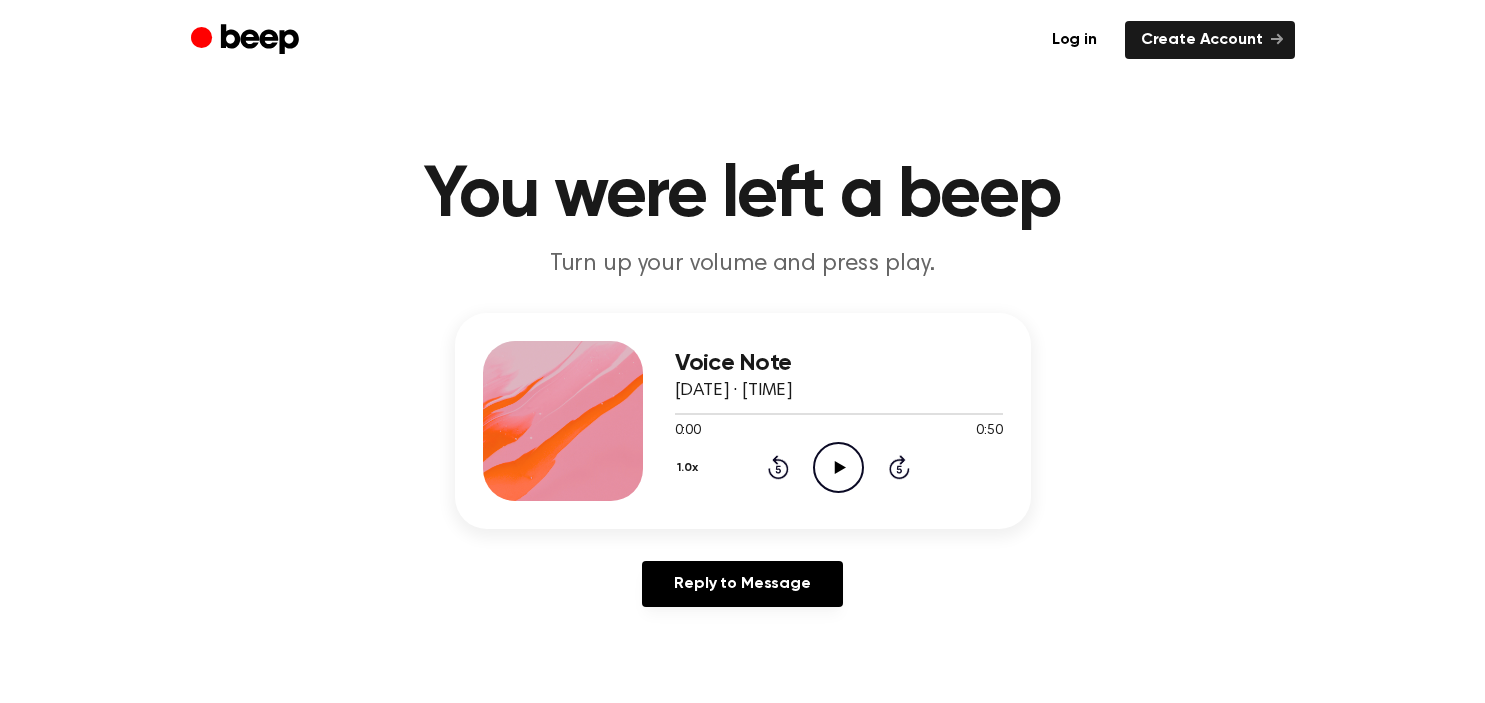 scroll, scrollTop: 0, scrollLeft: 0, axis: both 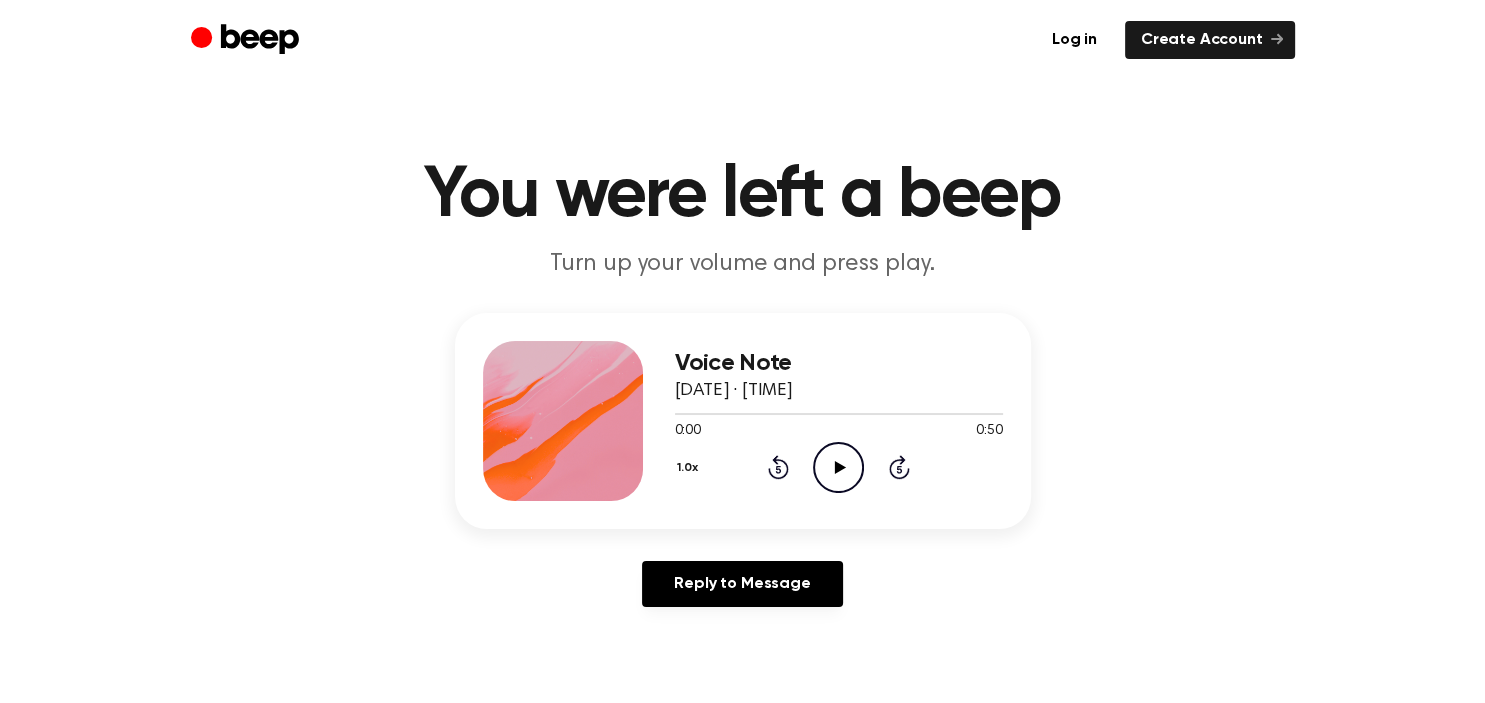 click on "Play Audio" 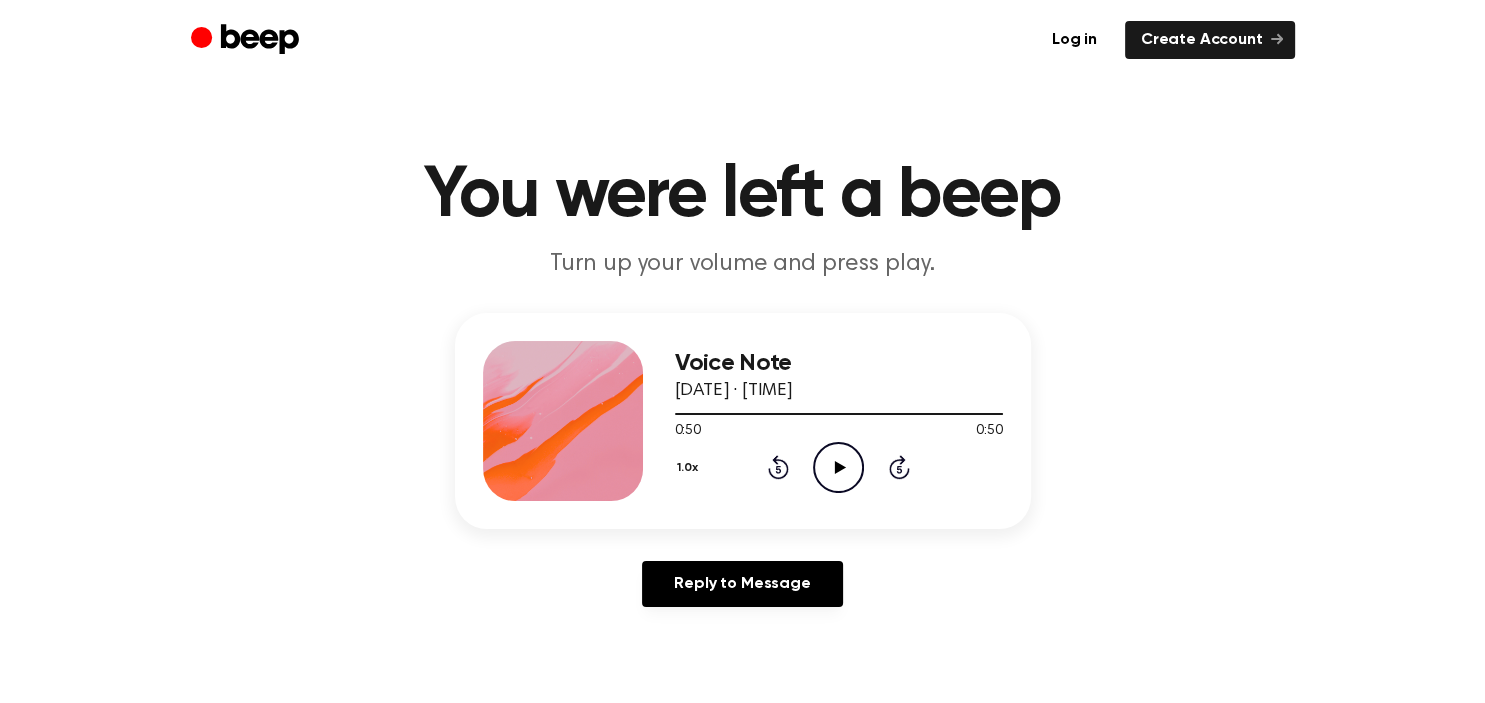 click on "Play Audio" 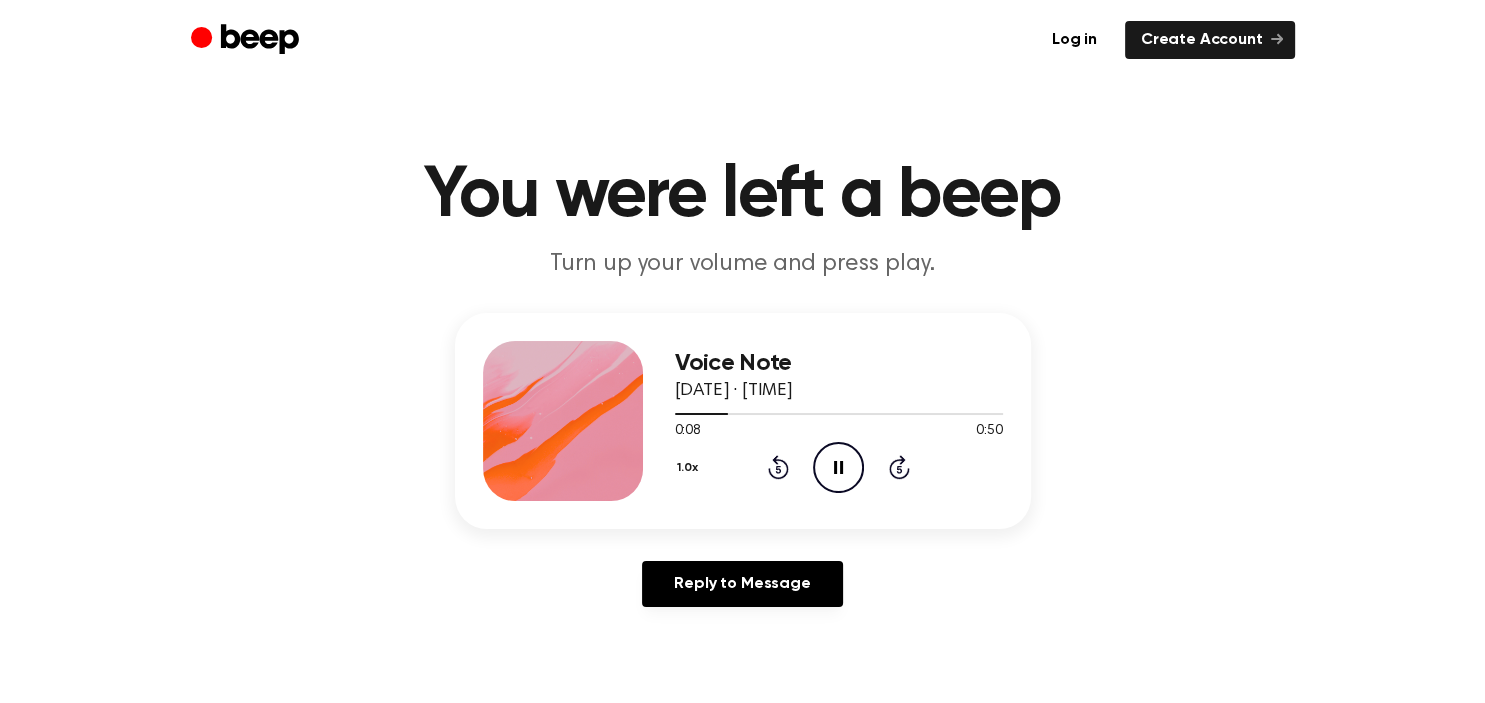 click on "Pause Audio" 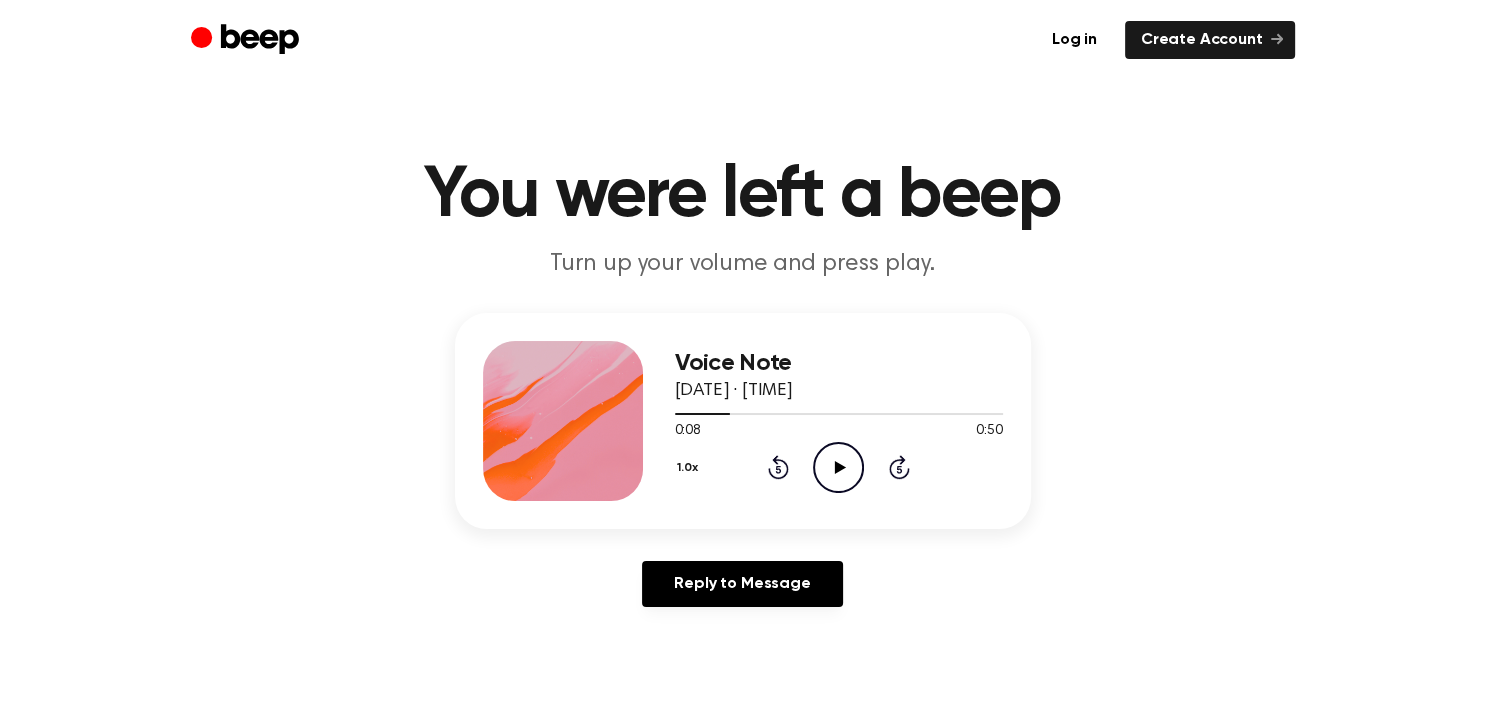 drag, startPoint x: 724, startPoint y: 416, endPoint x: 661, endPoint y: 409, distance: 63.387695 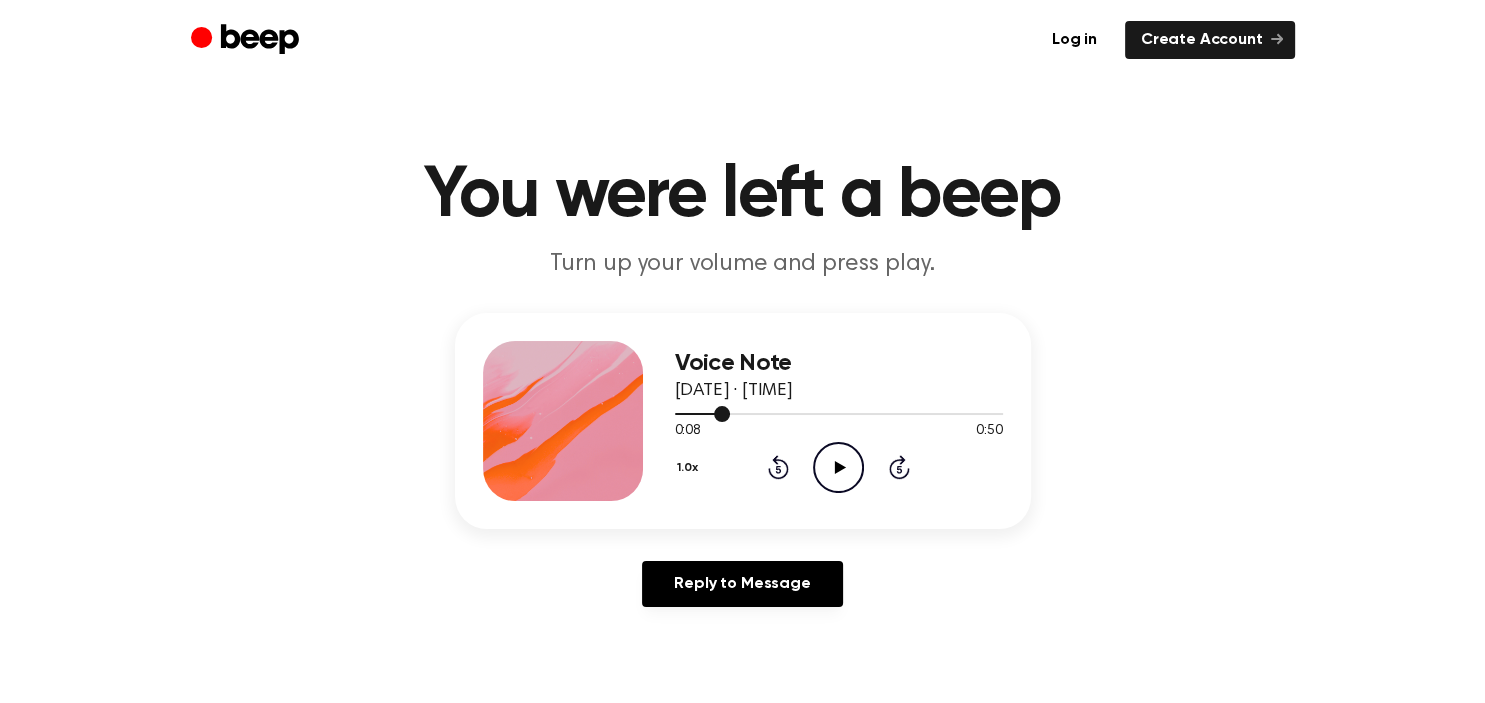 drag, startPoint x: 718, startPoint y: 416, endPoint x: 671, endPoint y: 415, distance: 47.010635 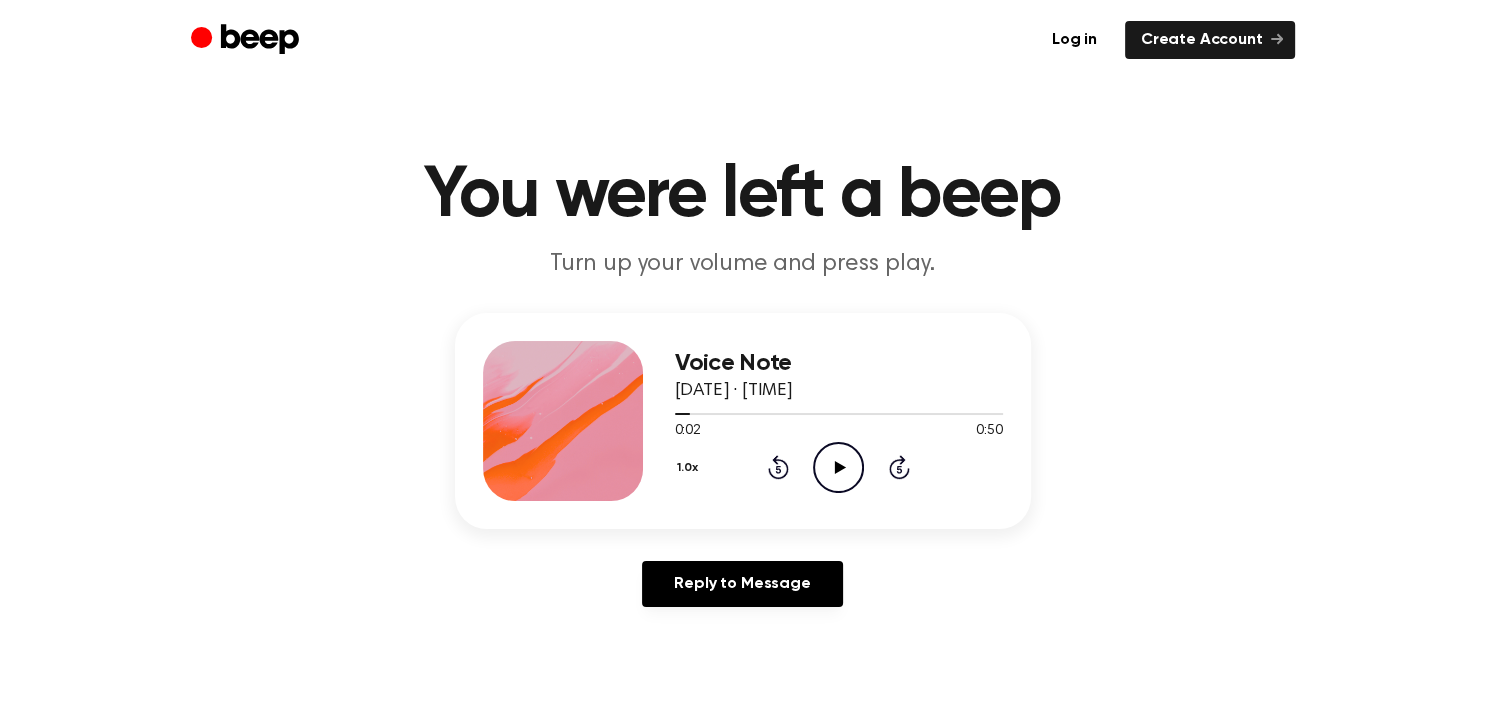 click on "Play Audio" 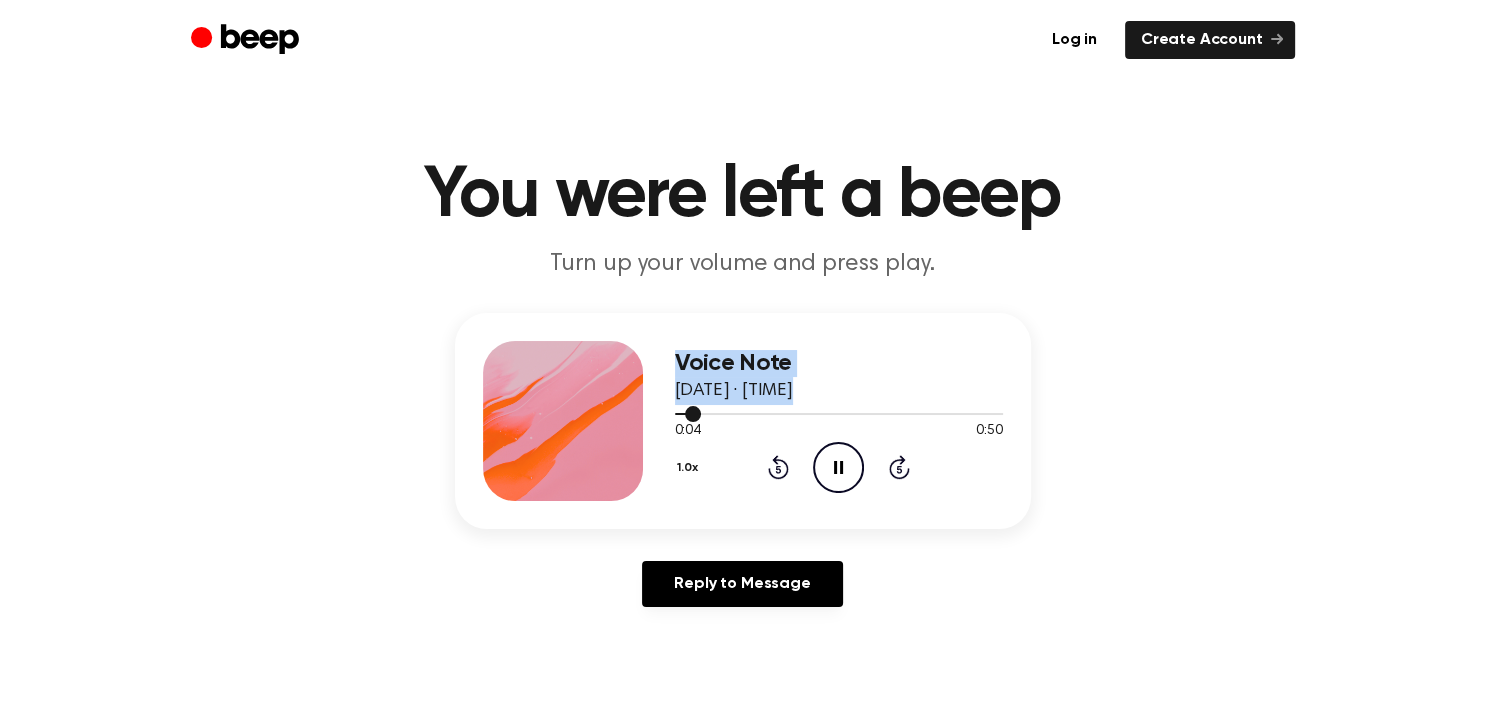 drag, startPoint x: 693, startPoint y: 415, endPoint x: 649, endPoint y: 414, distance: 44.011364 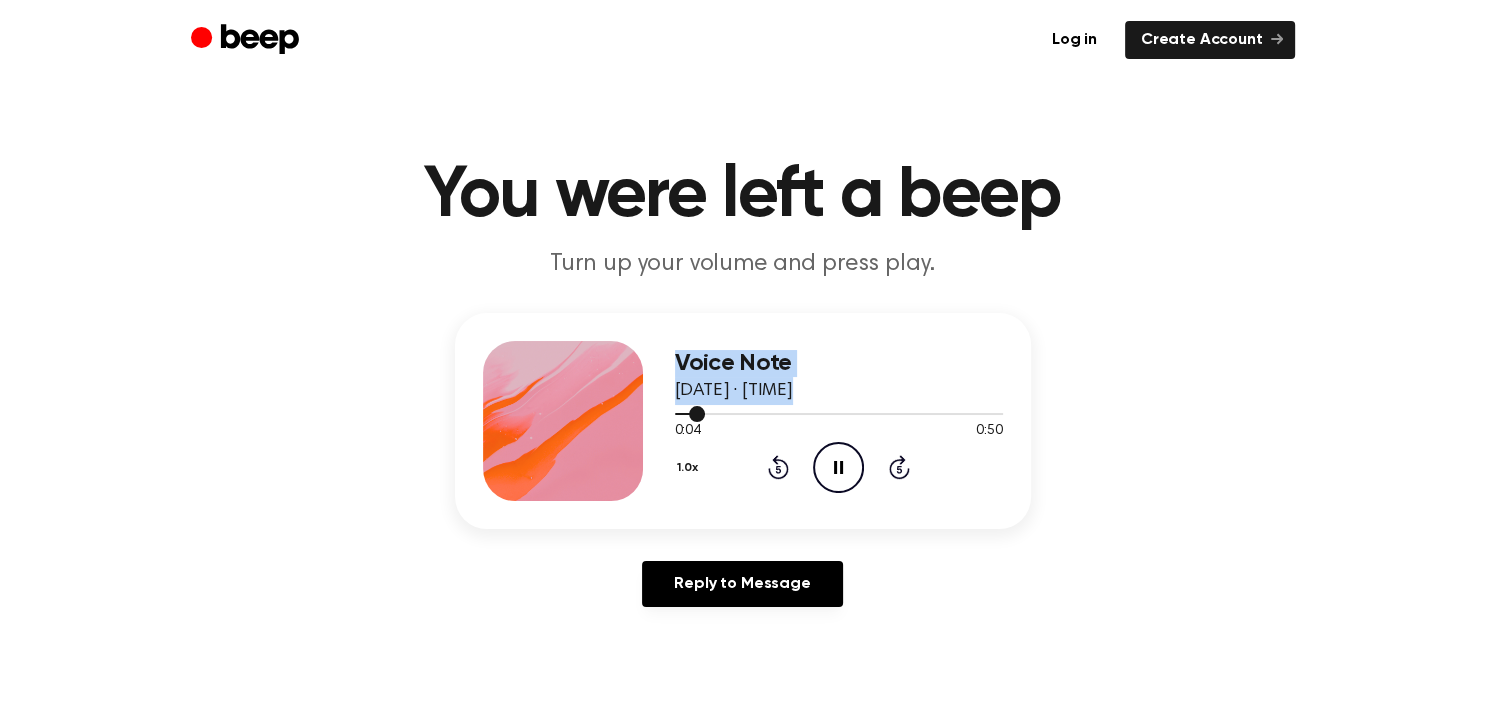 click at bounding box center (839, 413) 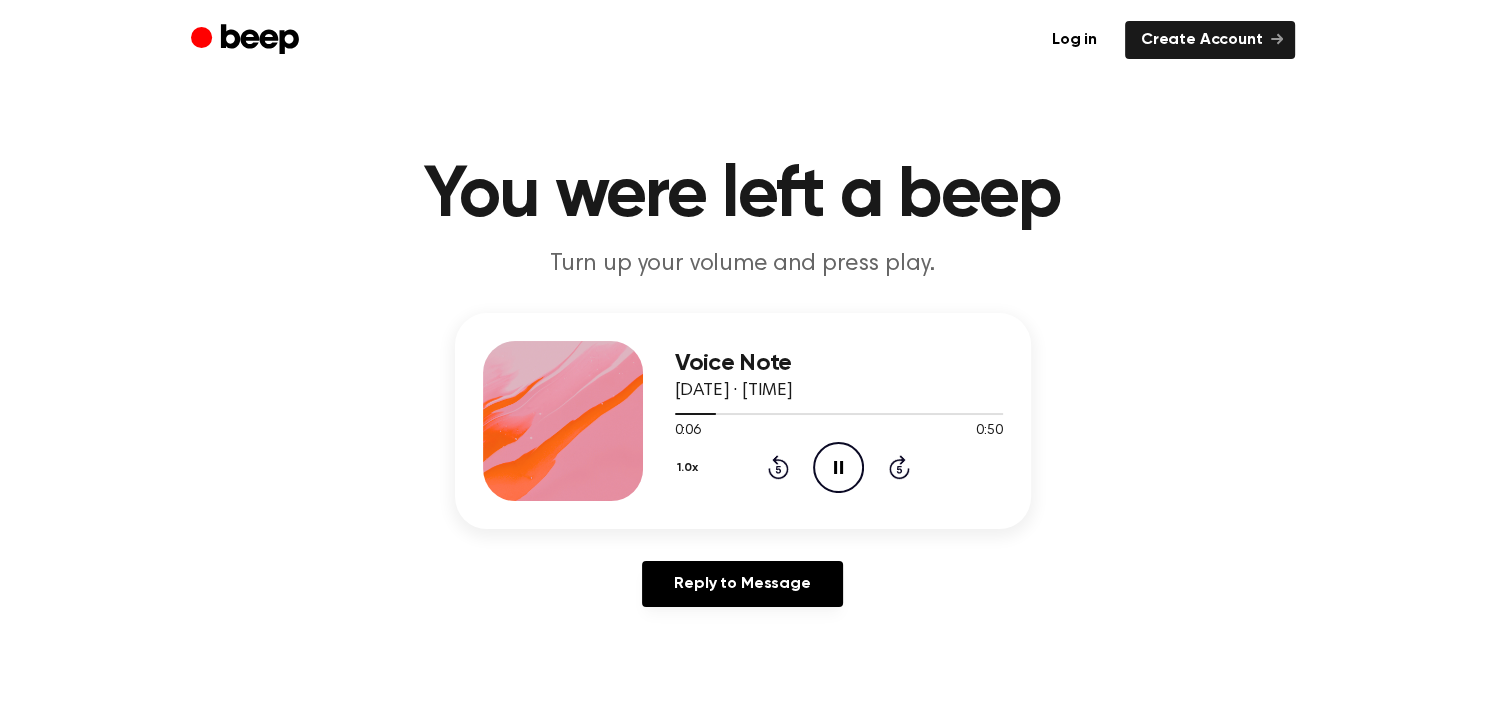 click 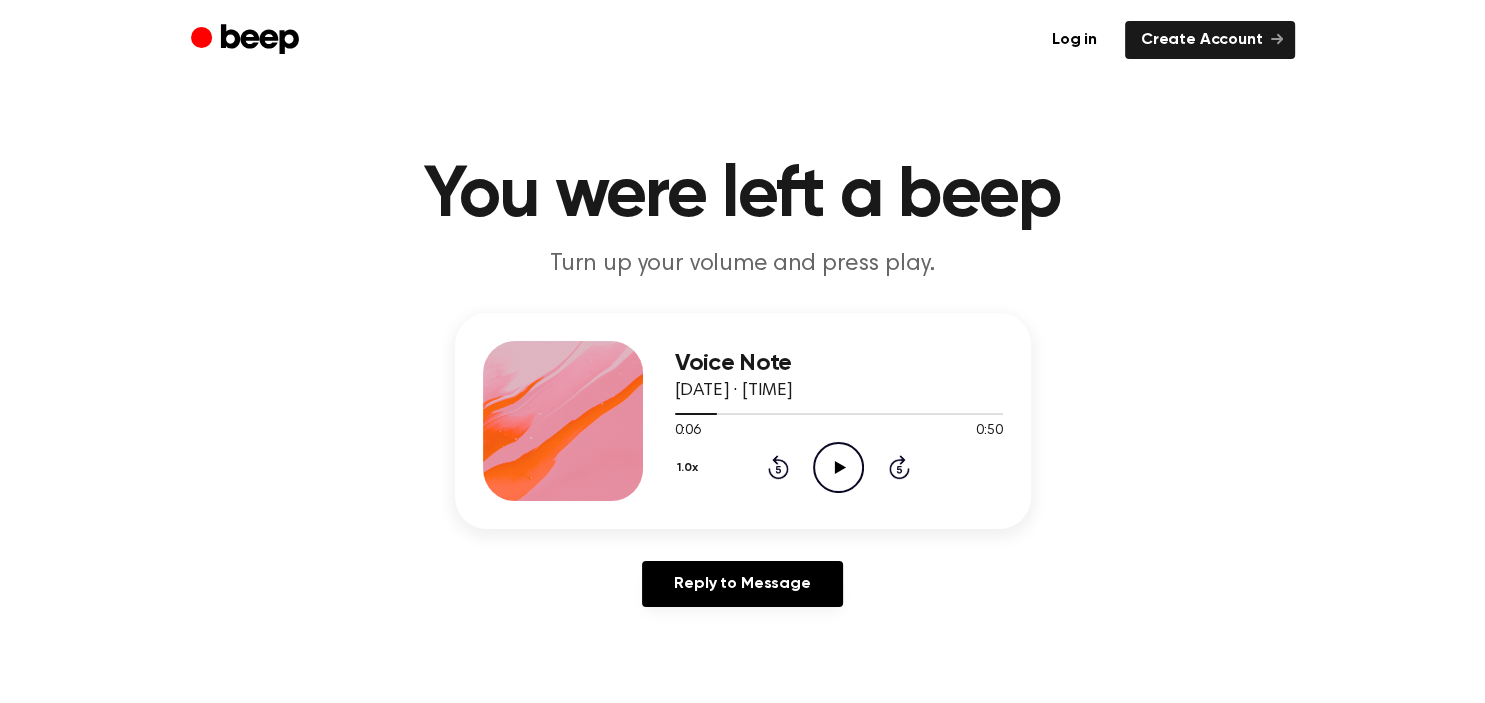 click 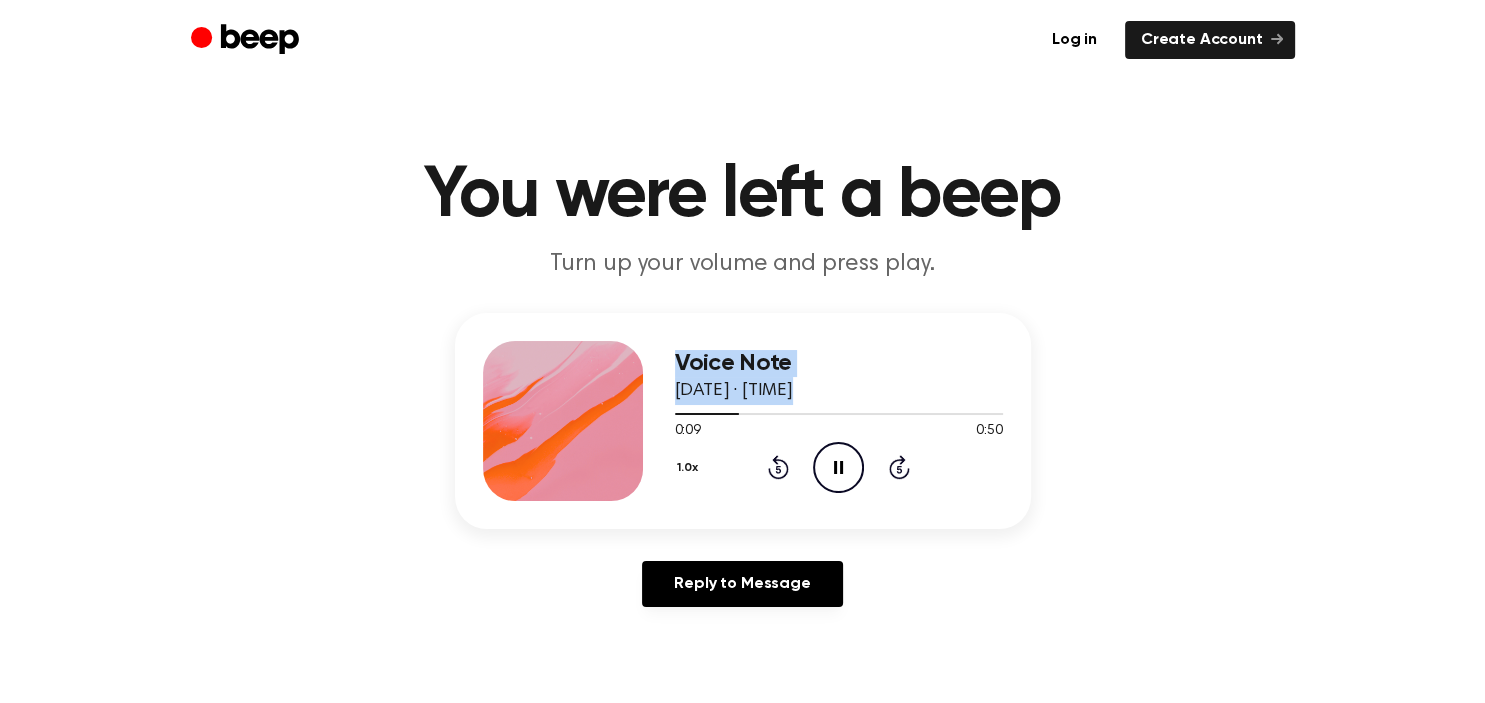 drag, startPoint x: 724, startPoint y: 414, endPoint x: 589, endPoint y: 409, distance: 135.09256 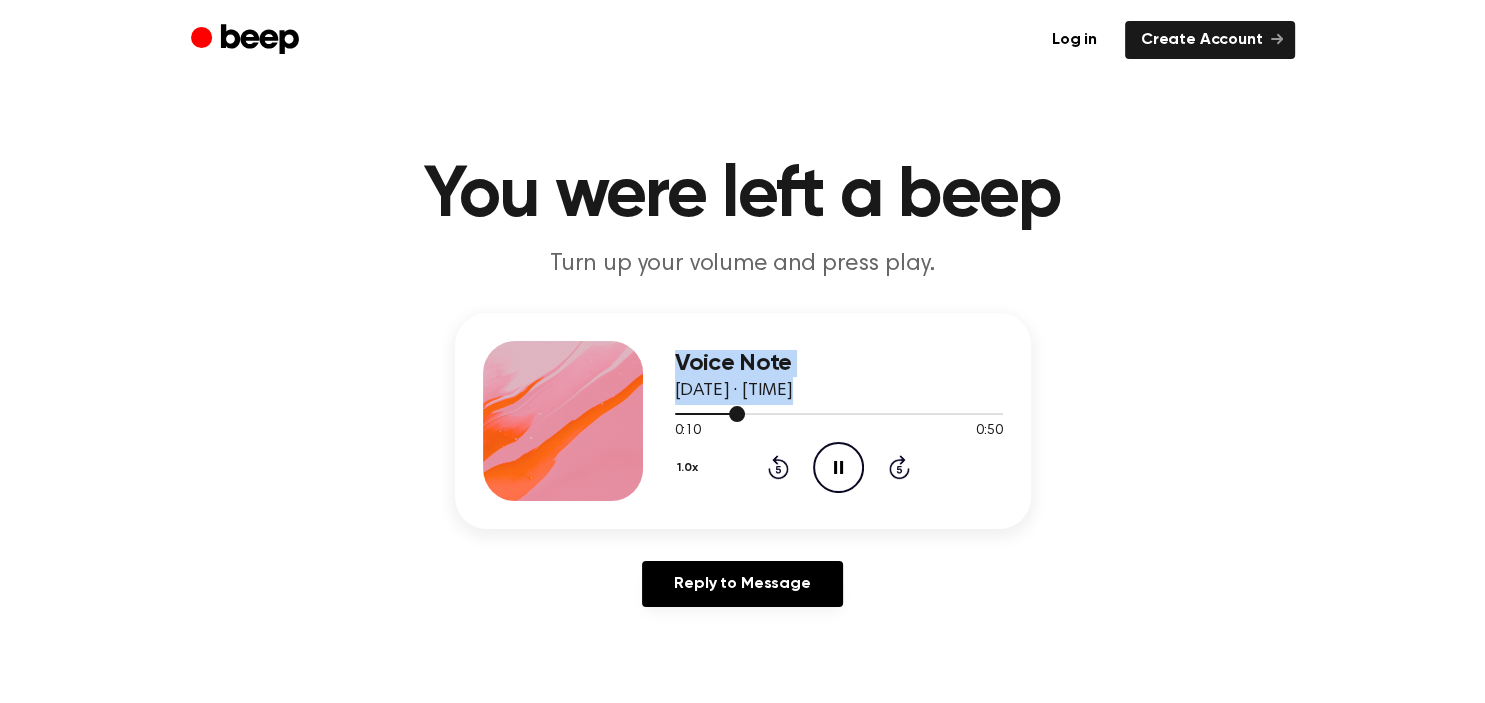 click at bounding box center [839, 413] 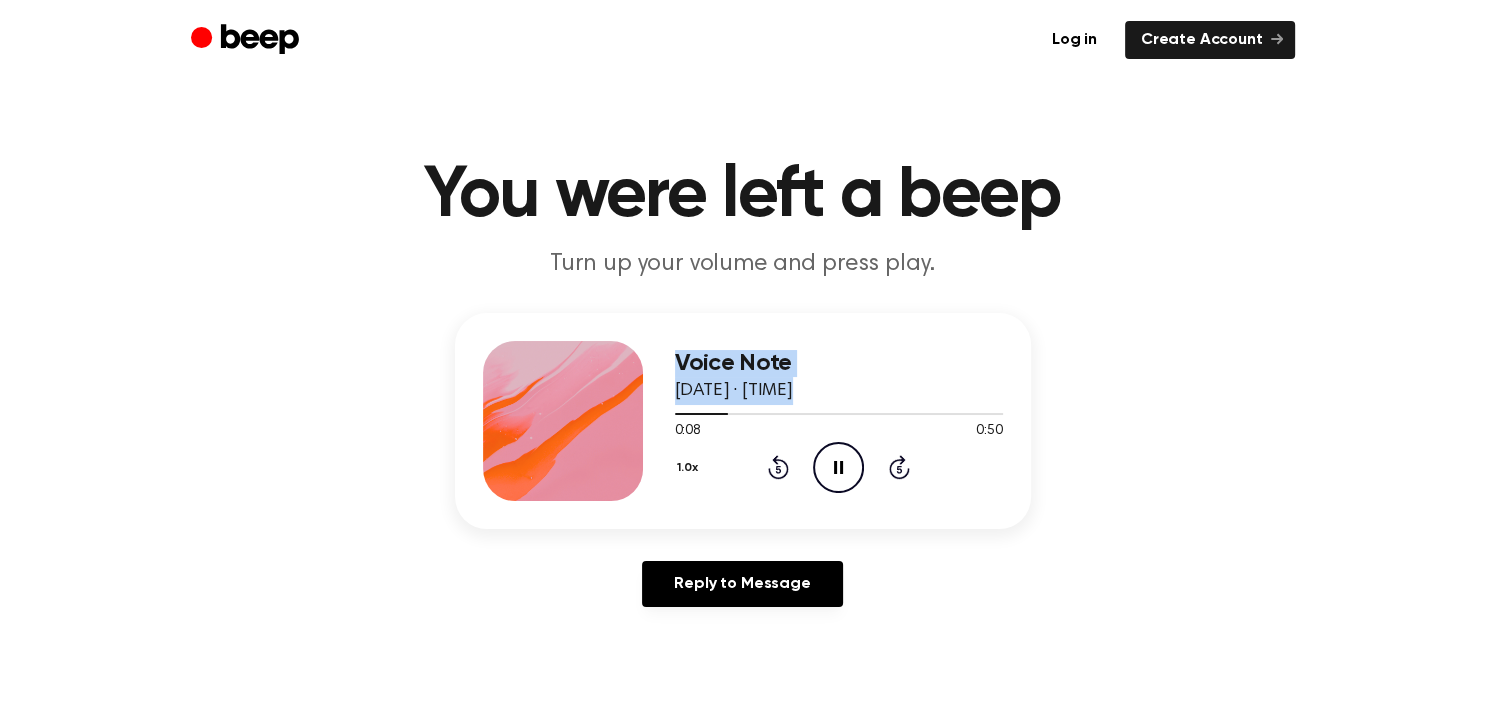 drag, startPoint x: 711, startPoint y: 417, endPoint x: 642, endPoint y: 414, distance: 69.065186 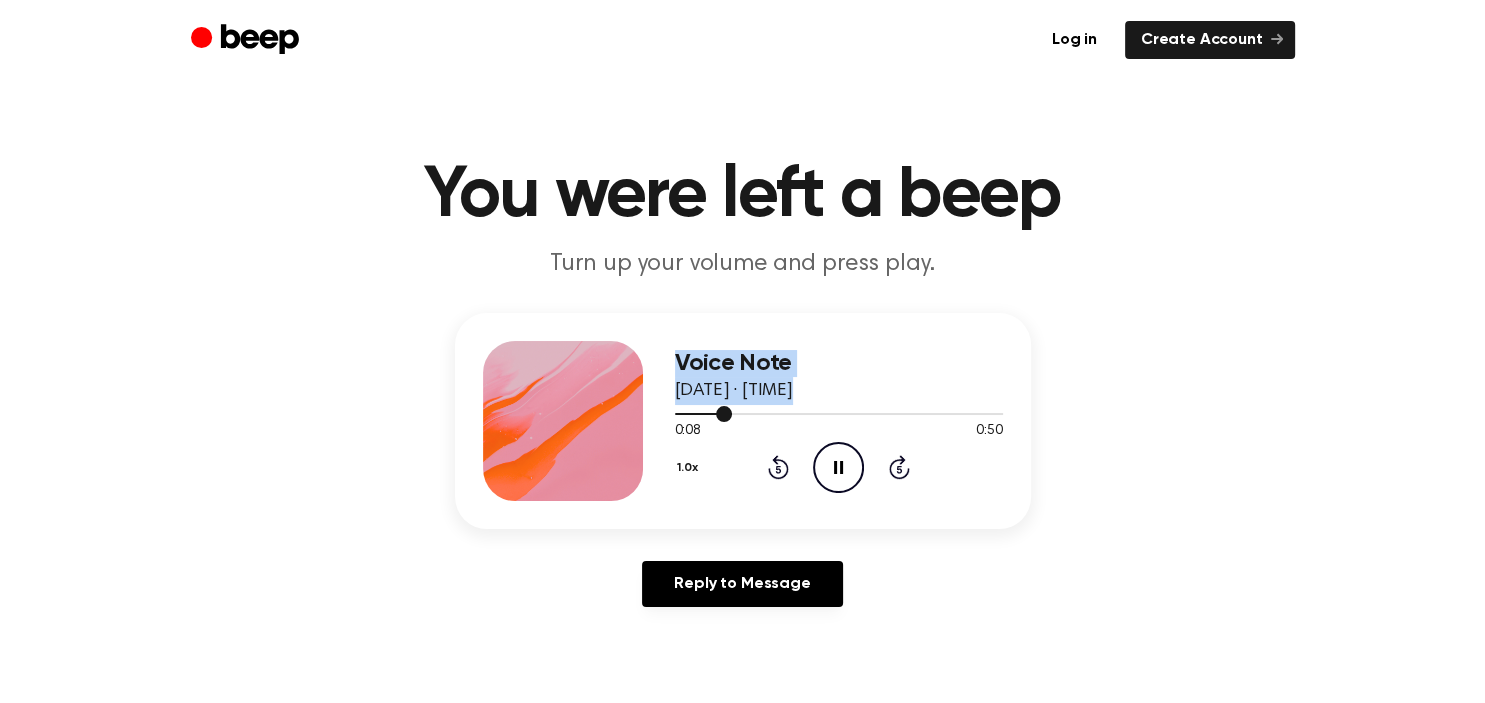 click at bounding box center [839, 413] 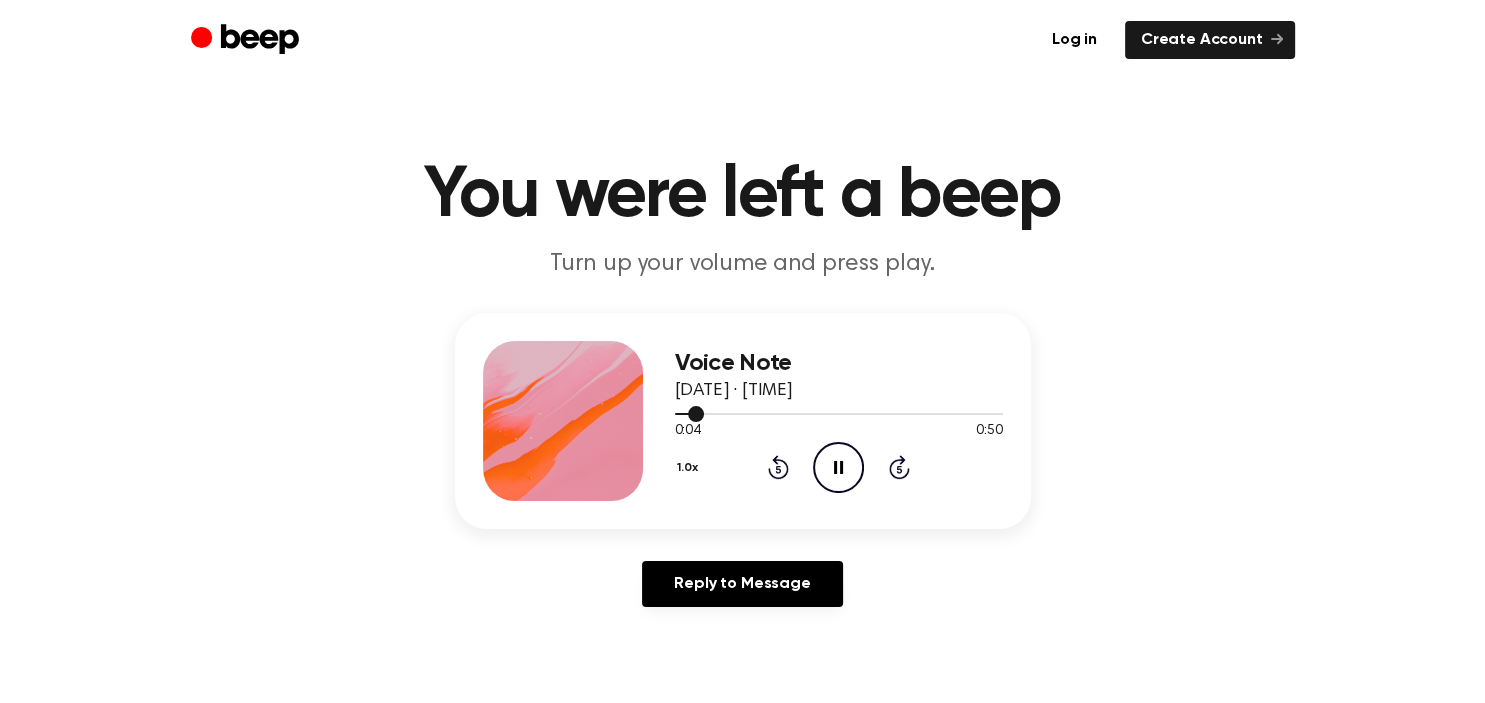 drag, startPoint x: 694, startPoint y: 417, endPoint x: 670, endPoint y: 416, distance: 24.020824 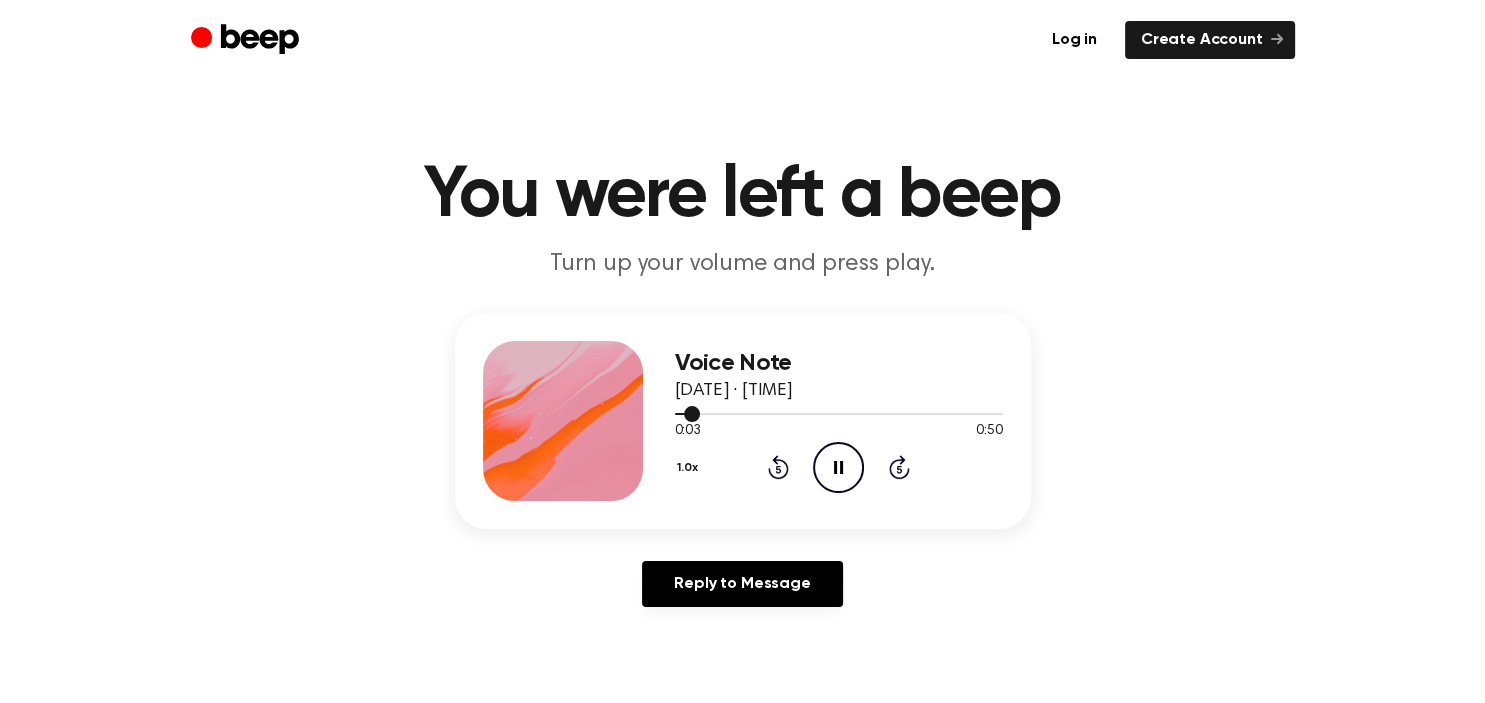 click at bounding box center [839, 413] 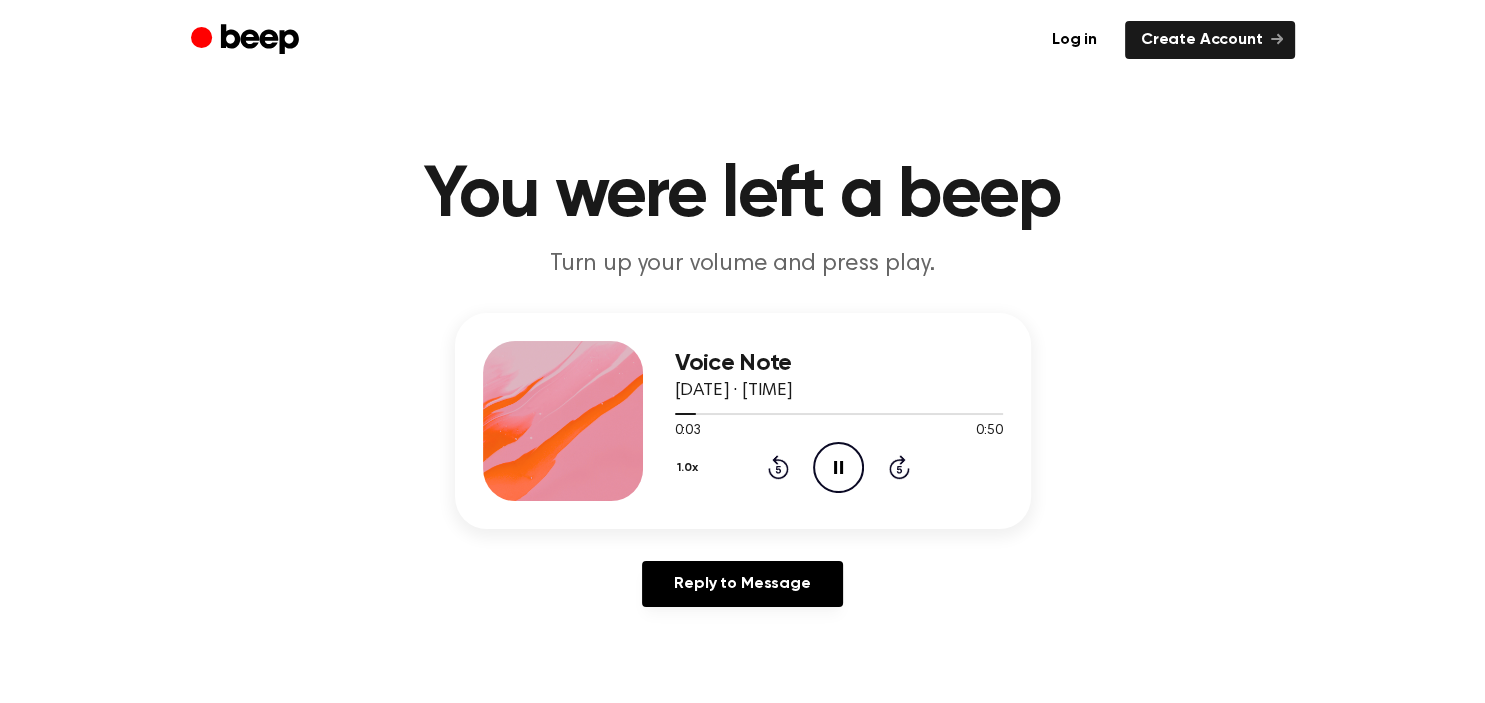 click 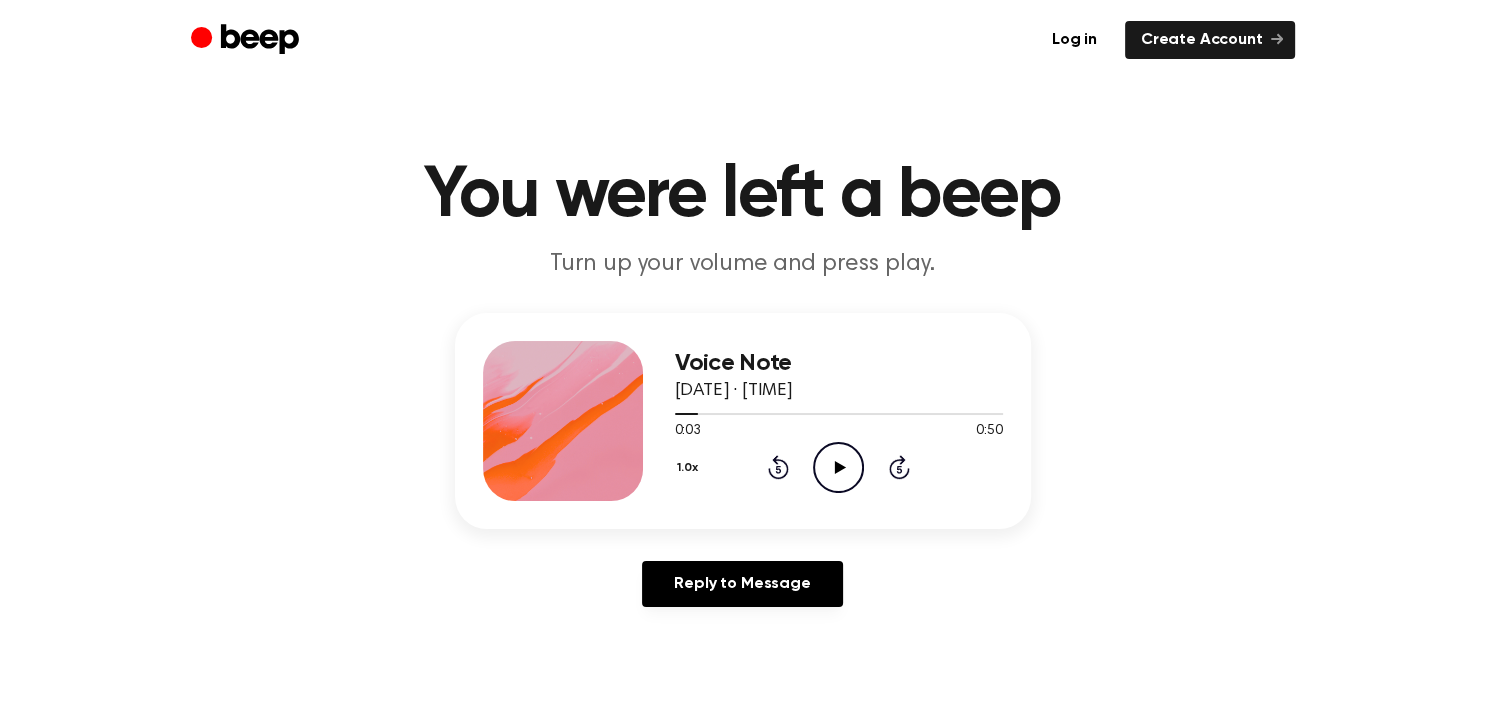 click on "Play Audio" 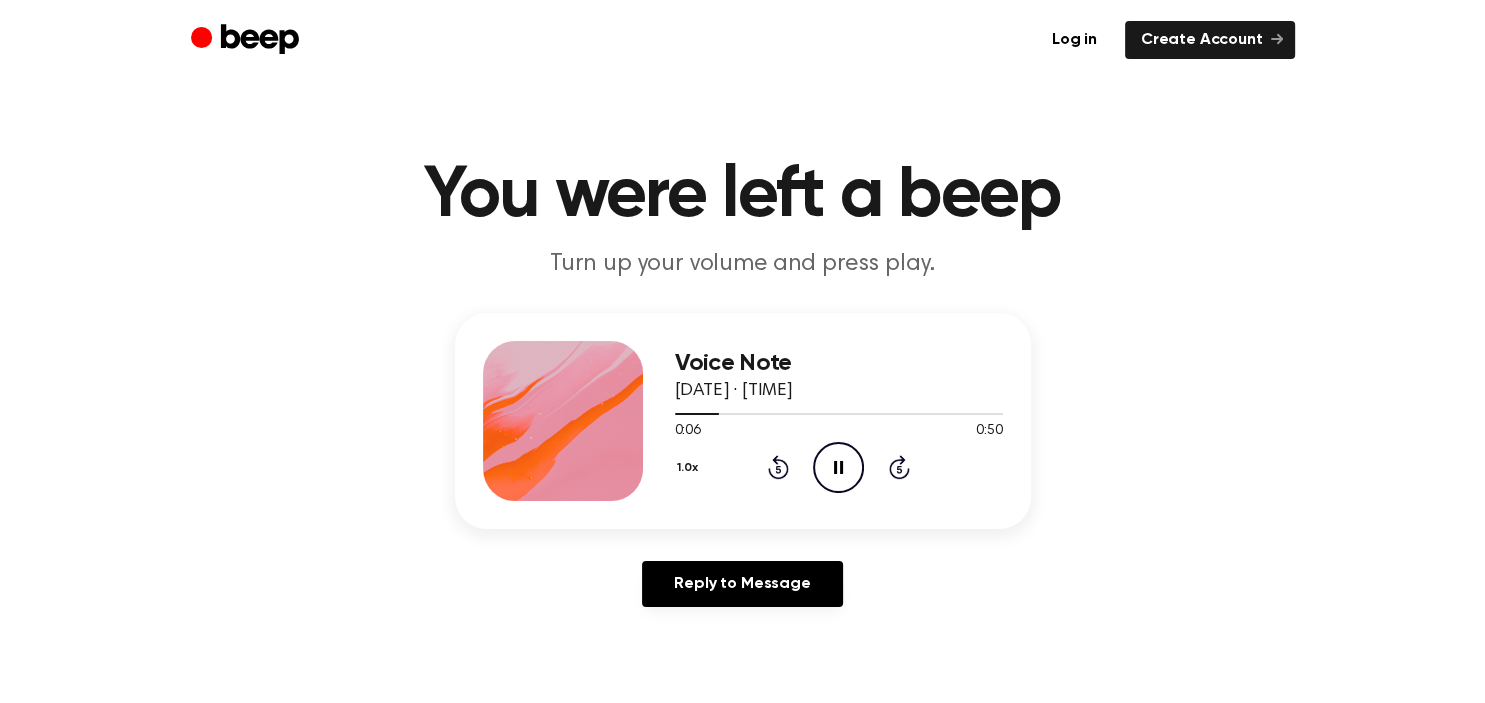 click on "Rewind 5 seconds" 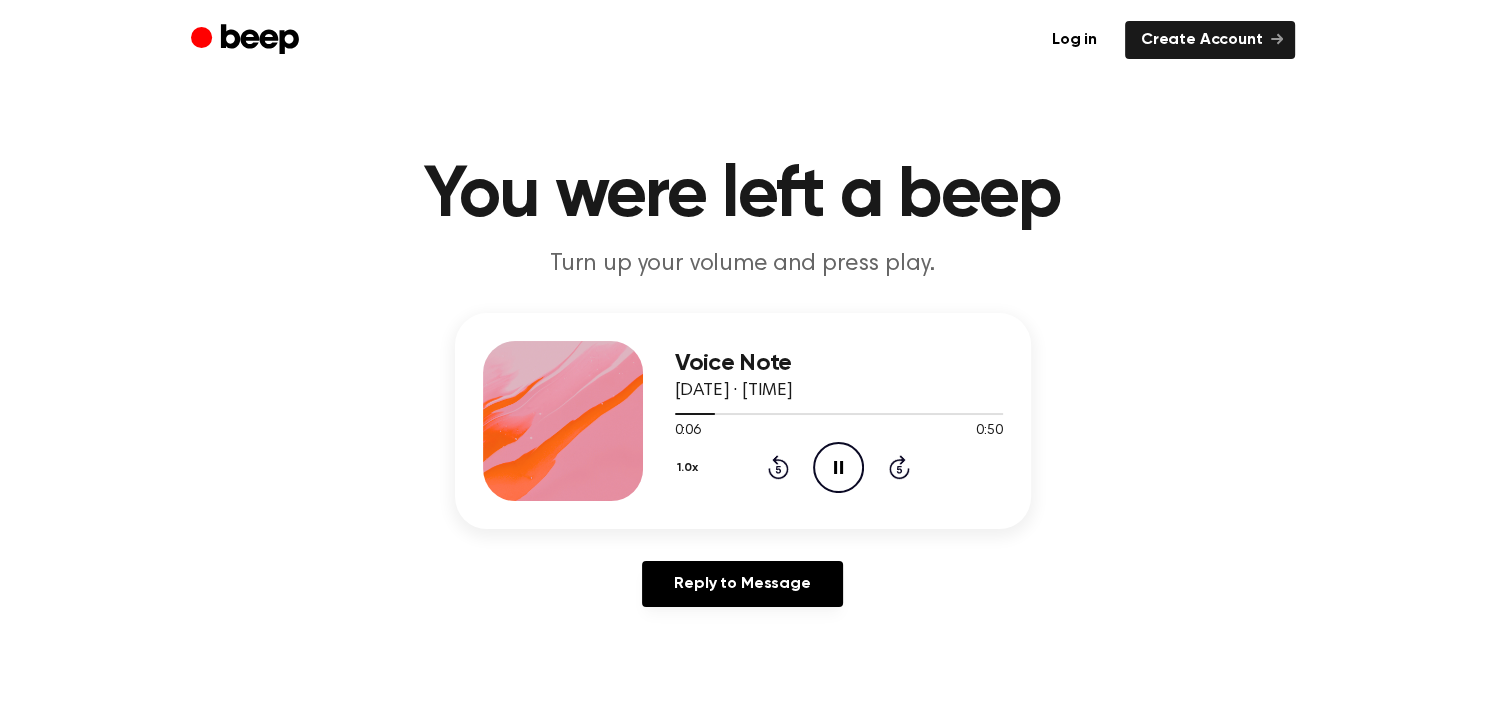 click on "Pause Audio" 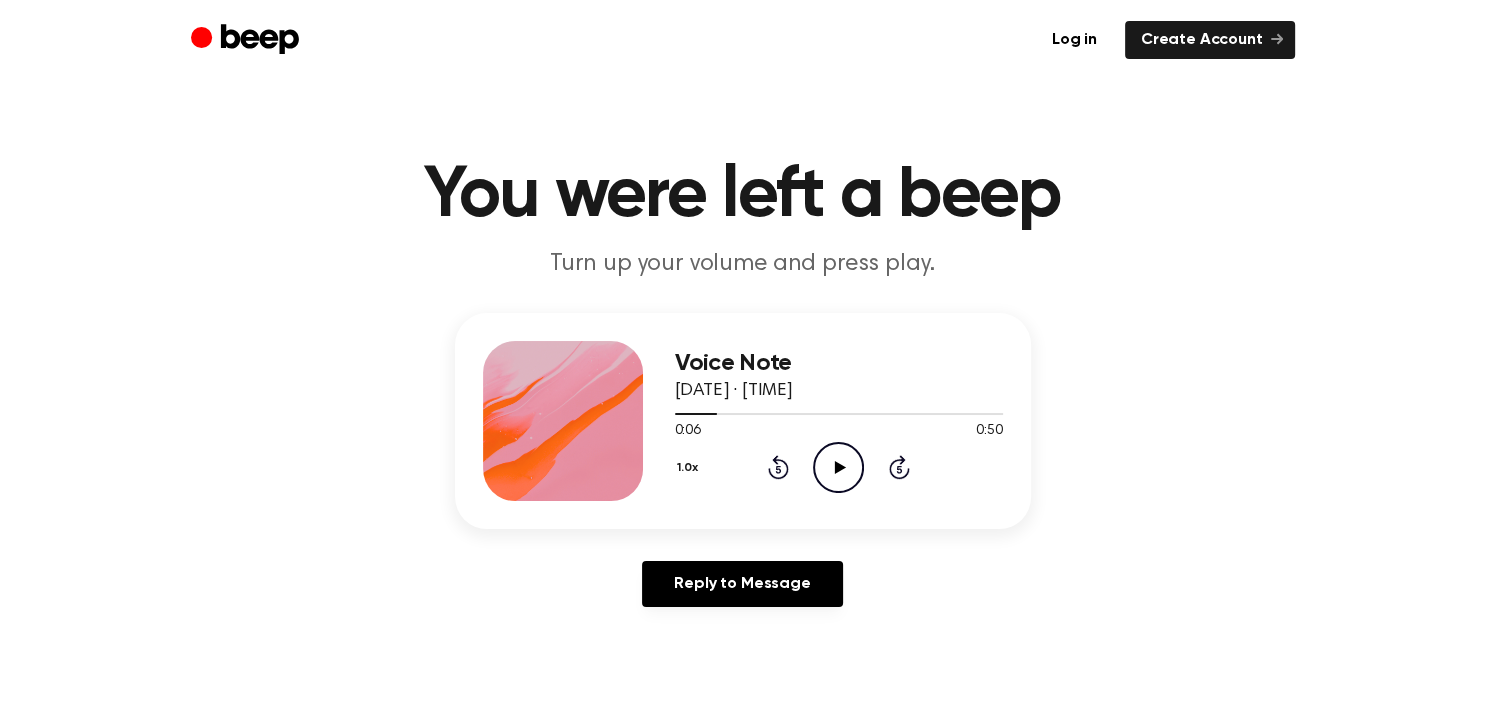 click on "Rewind 5 seconds" 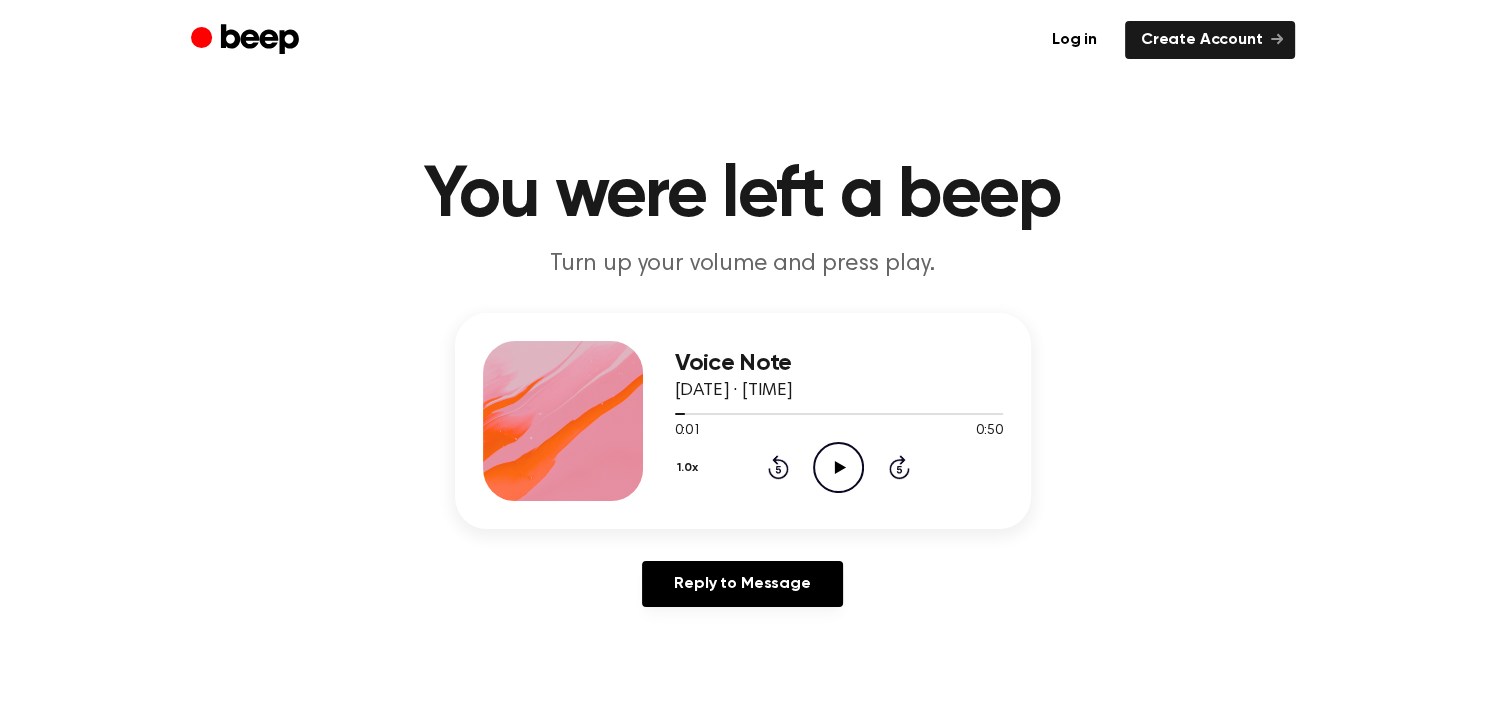 click on "Play Audio" 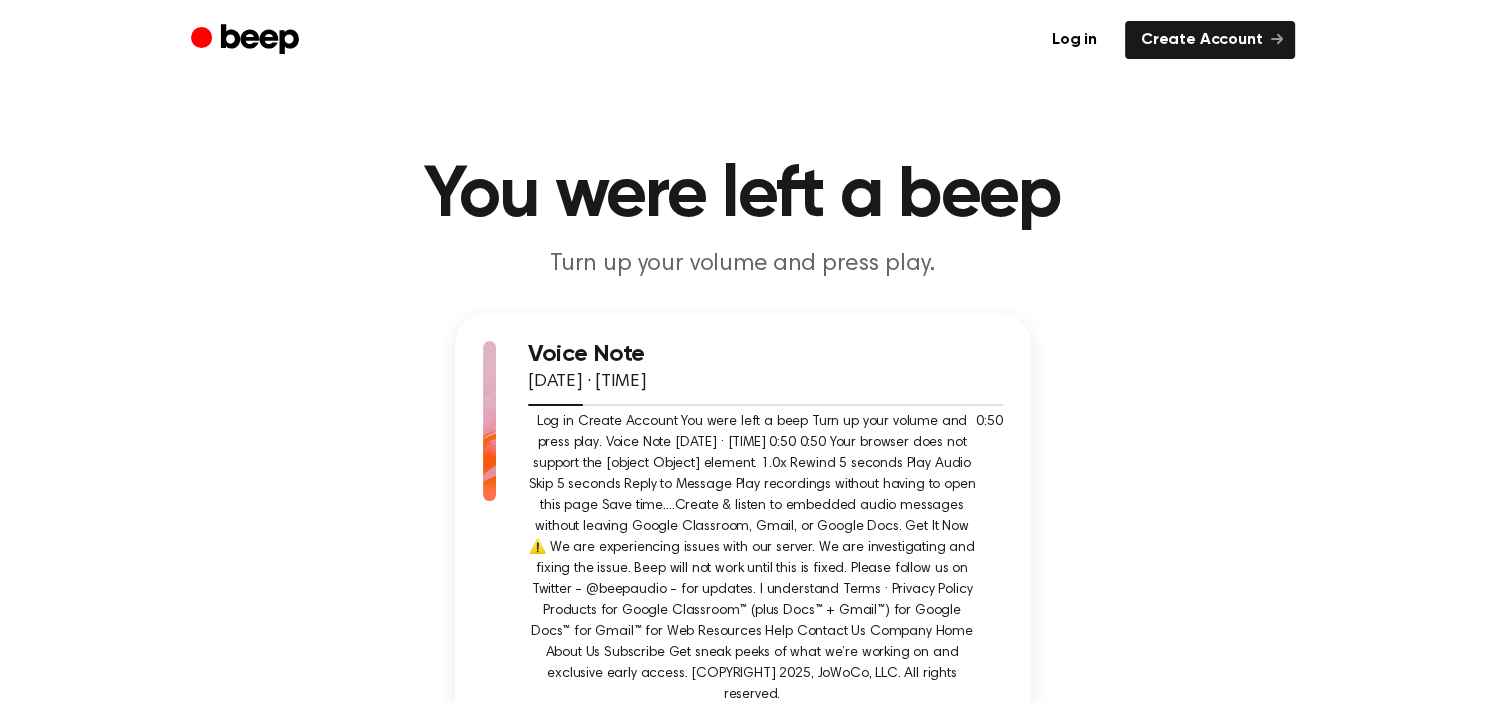 click on "Pause Audio" 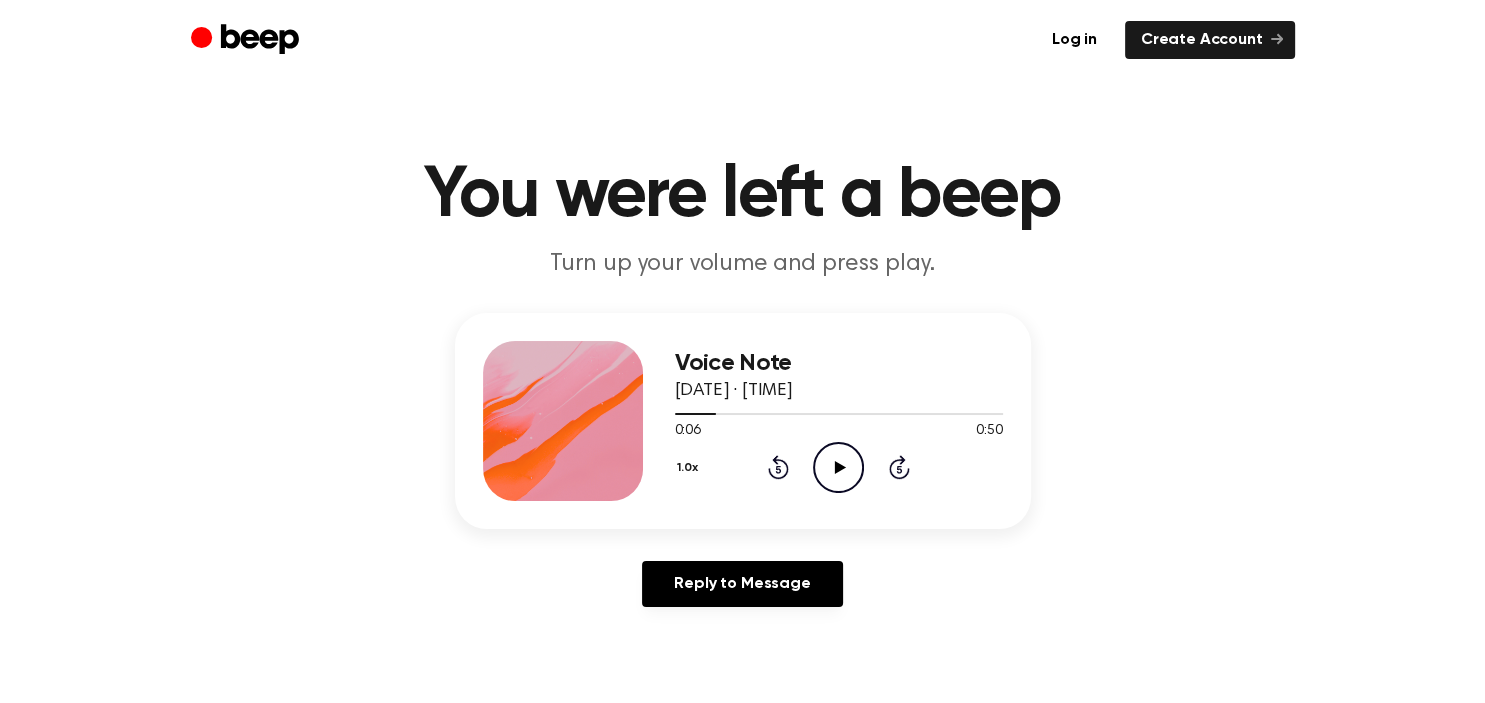 click on "Rewind 5 seconds" 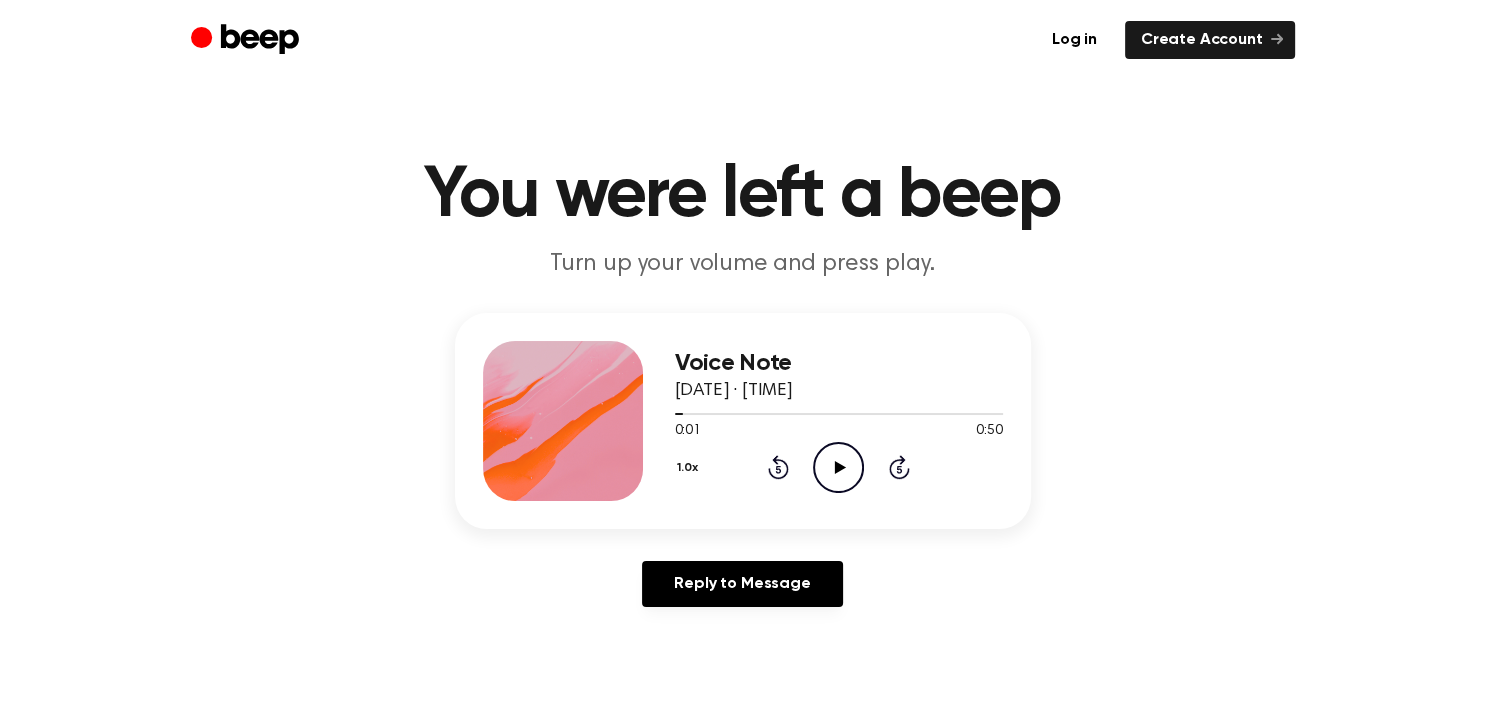 click on "Play Audio" 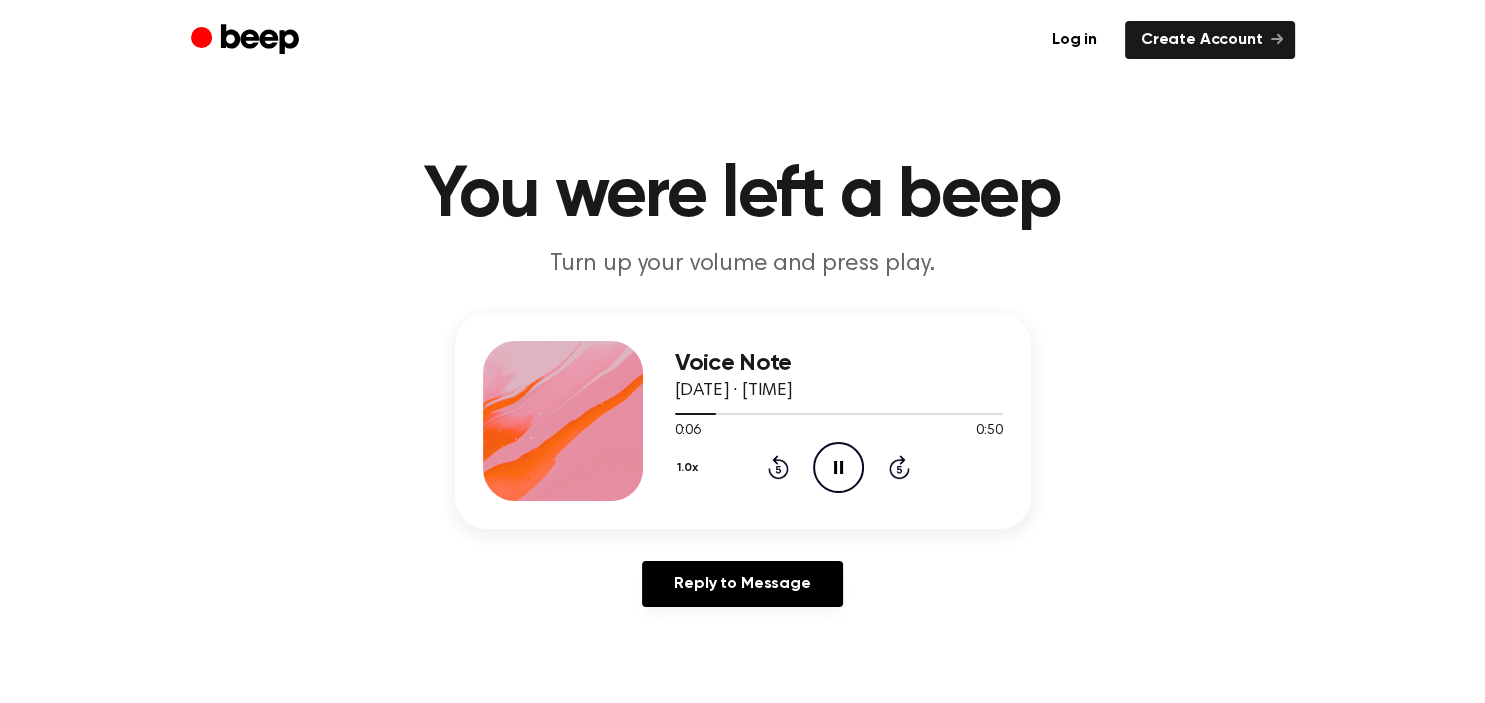 click 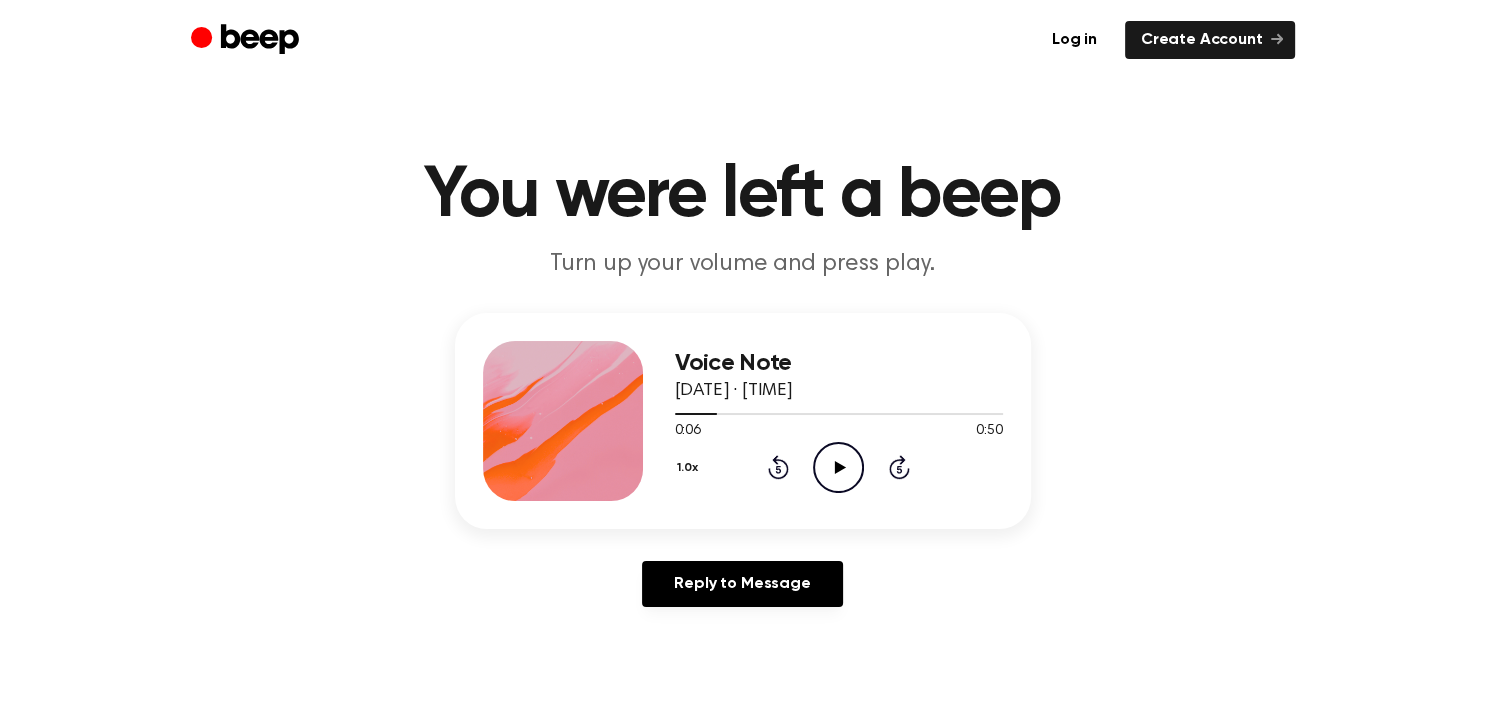 click on "Rewind 5 seconds" 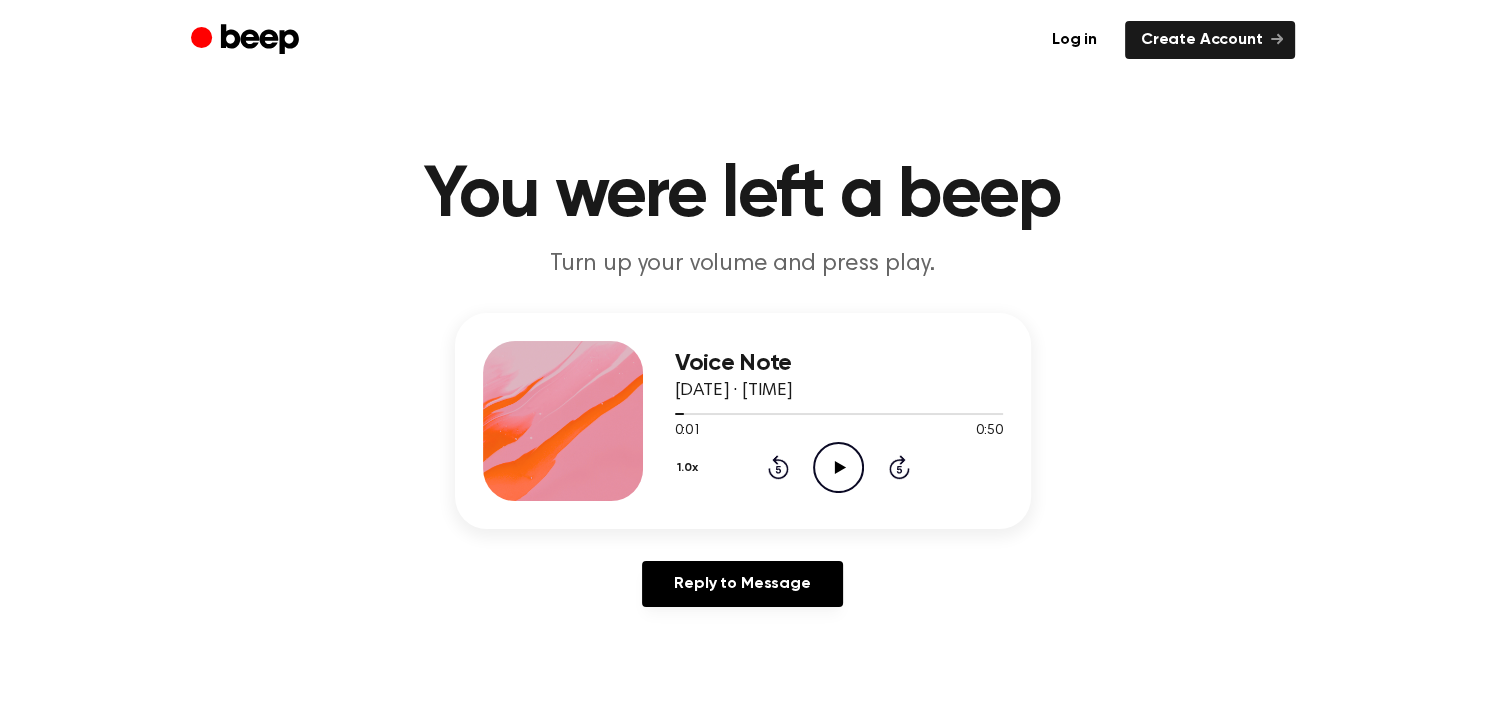 click on "Play Audio" 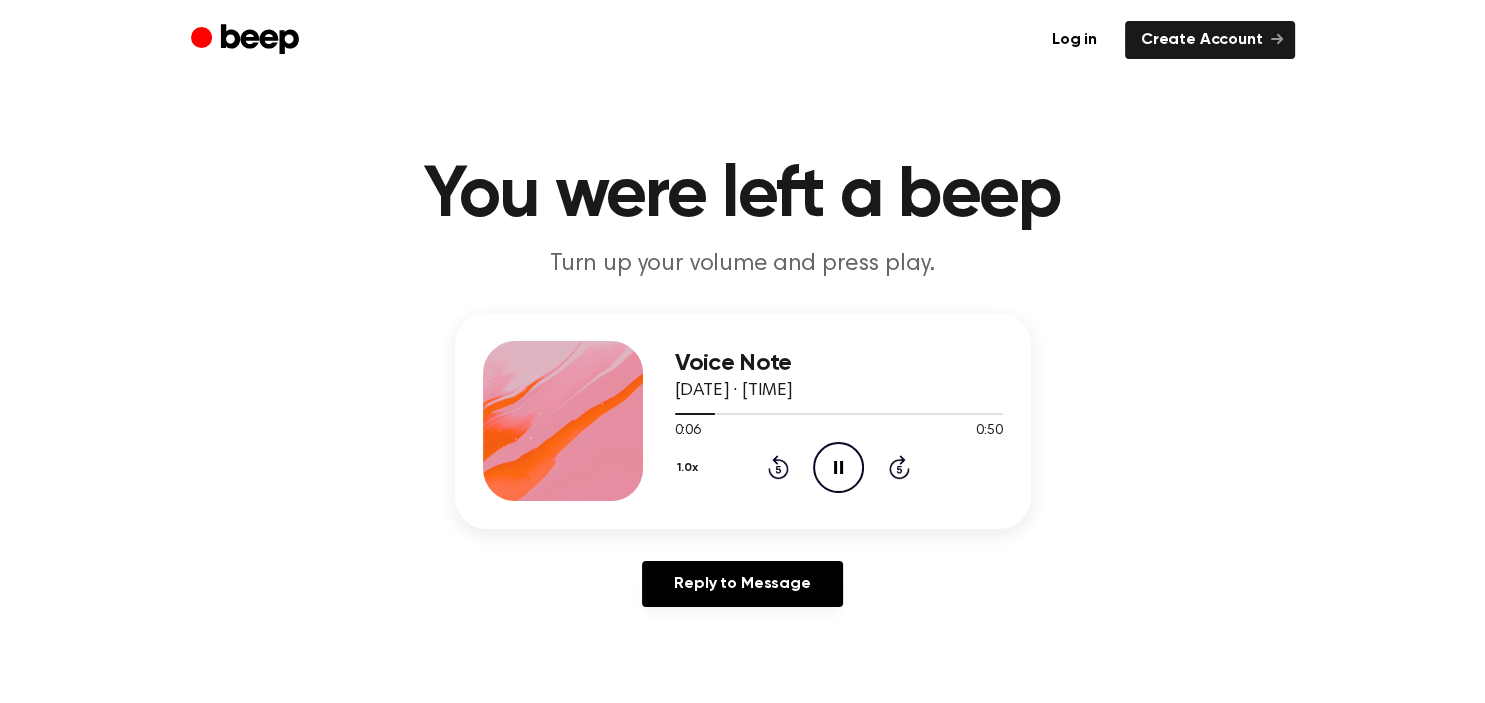 click on "Pause Audio" 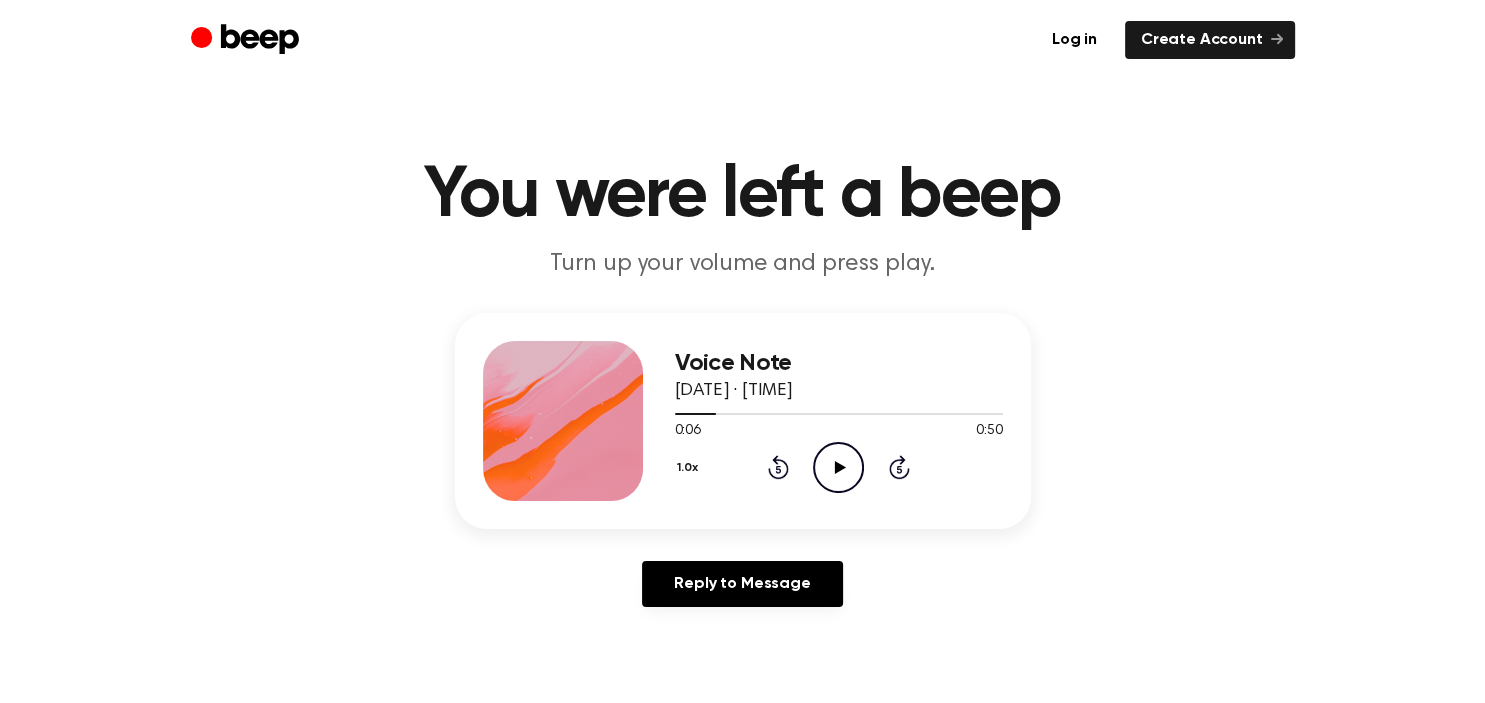 click on "Rewind 5 seconds" 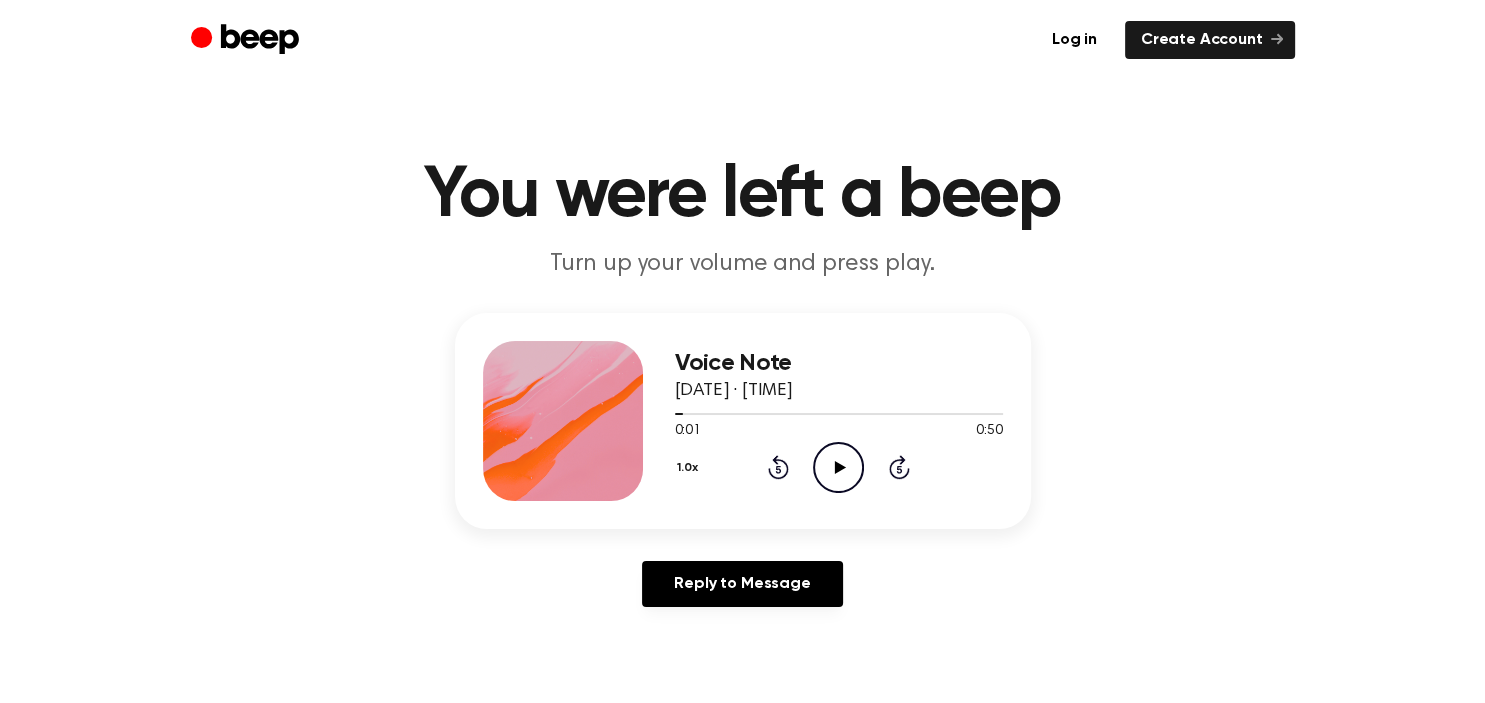 click on "Rewind 5 seconds" 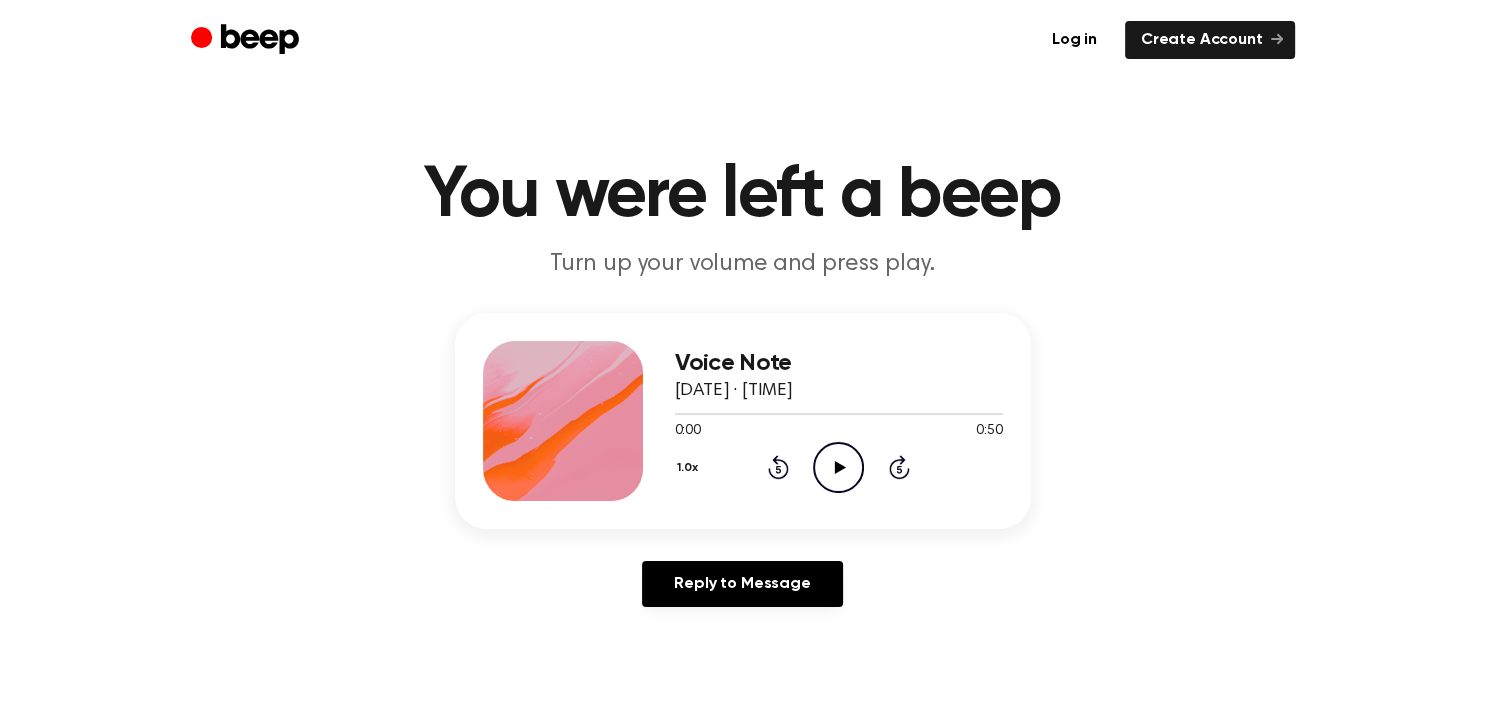 click 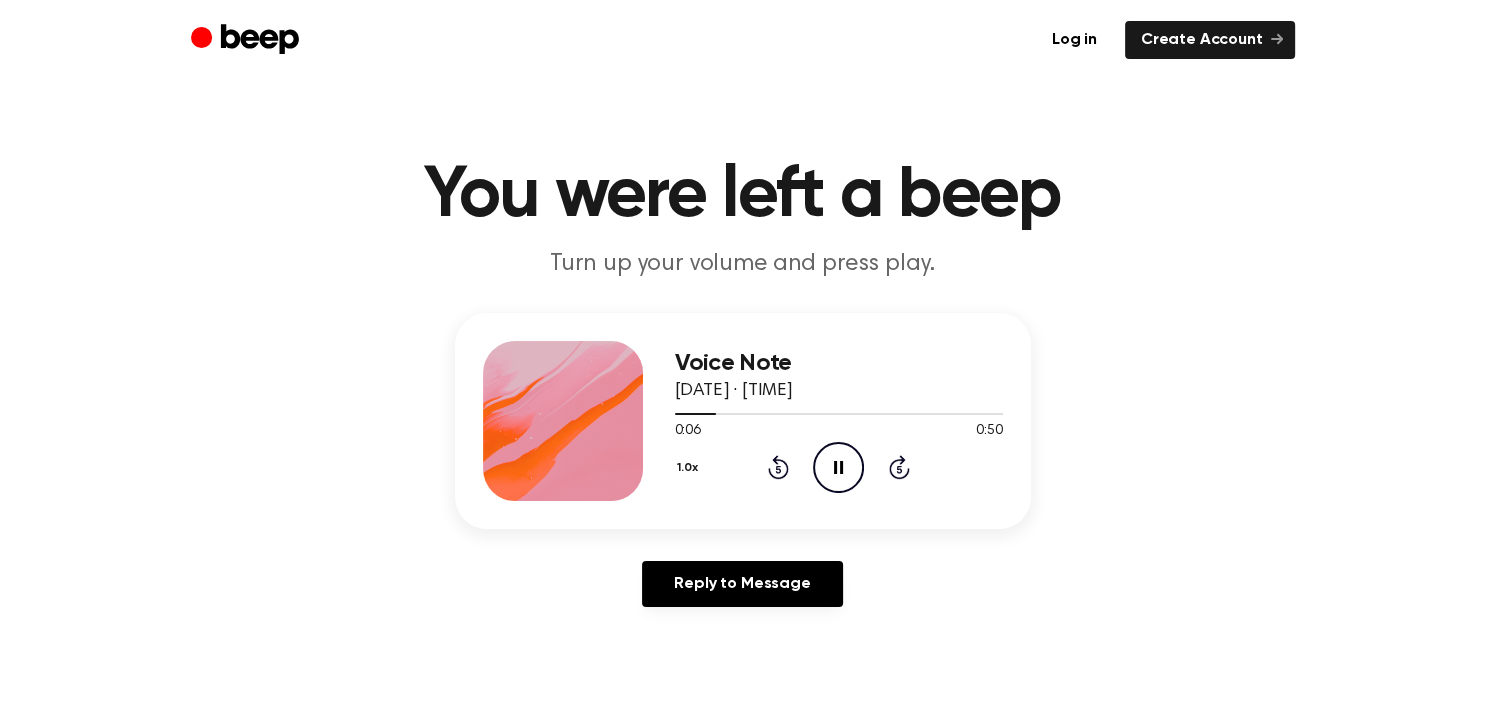 click 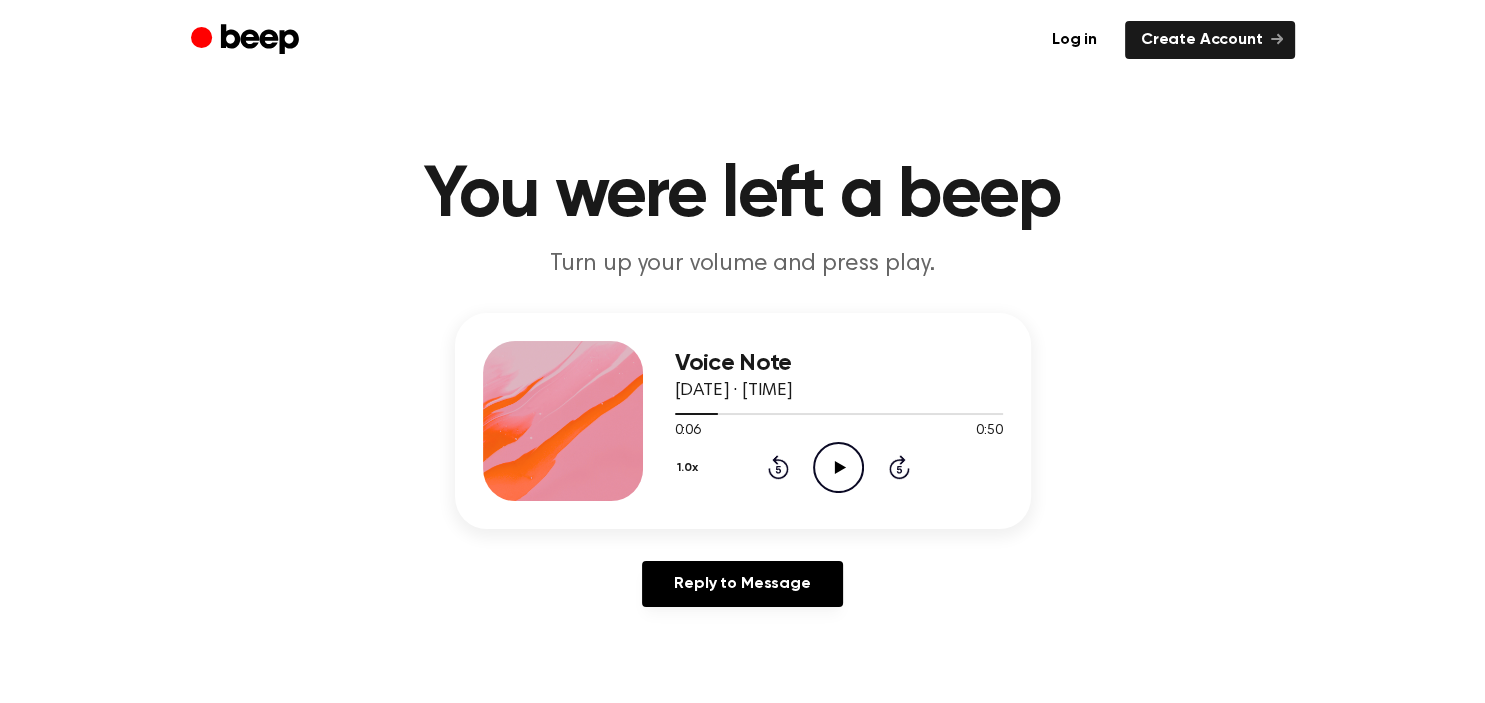 click on "Play Audio" 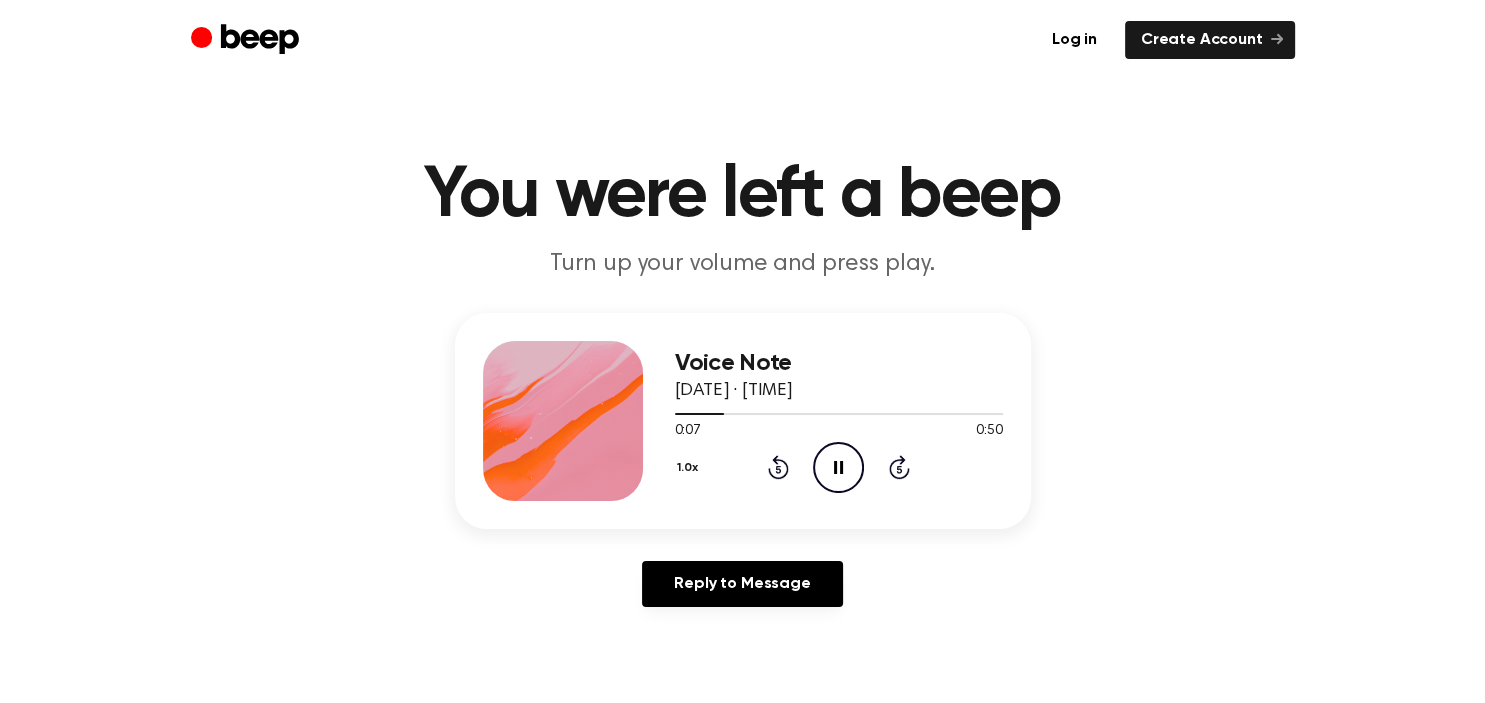 click on "Rewind 5 seconds" 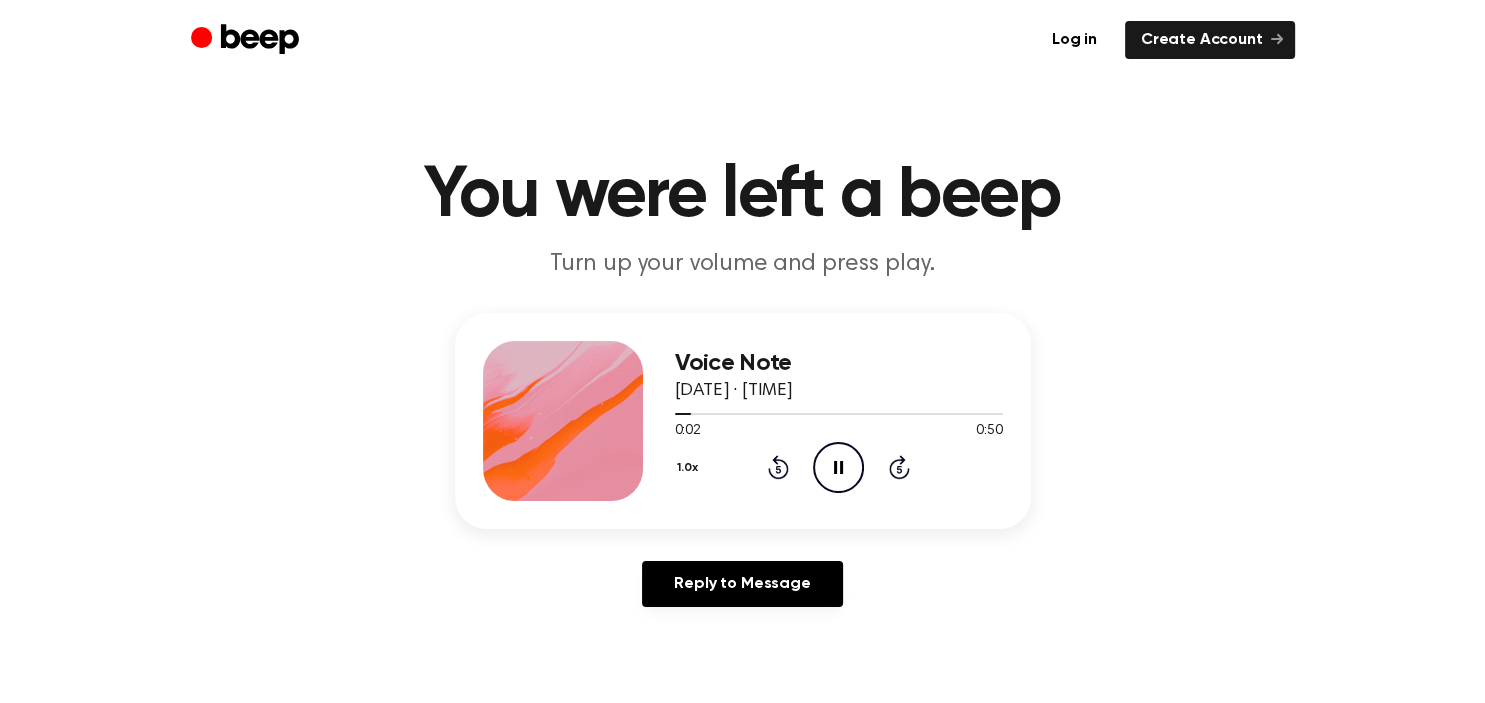 click 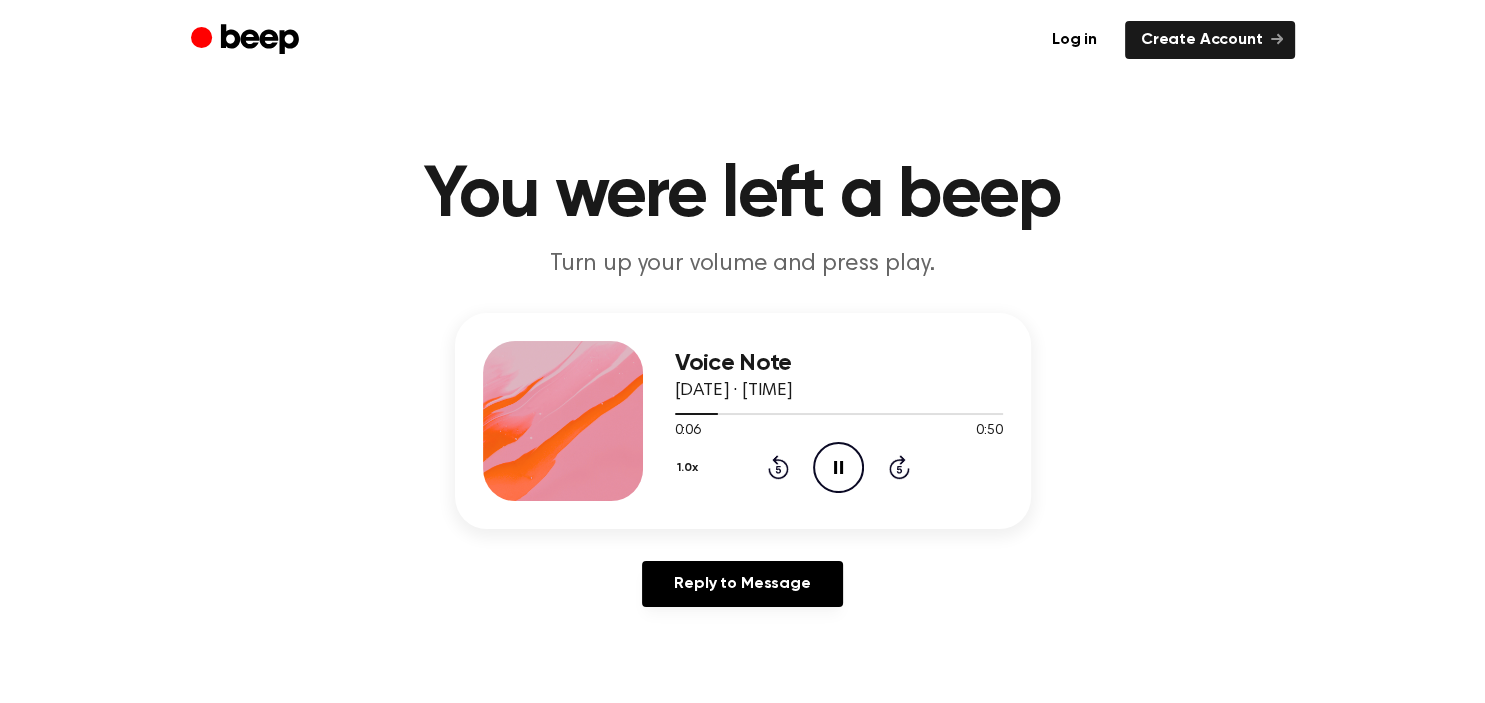click 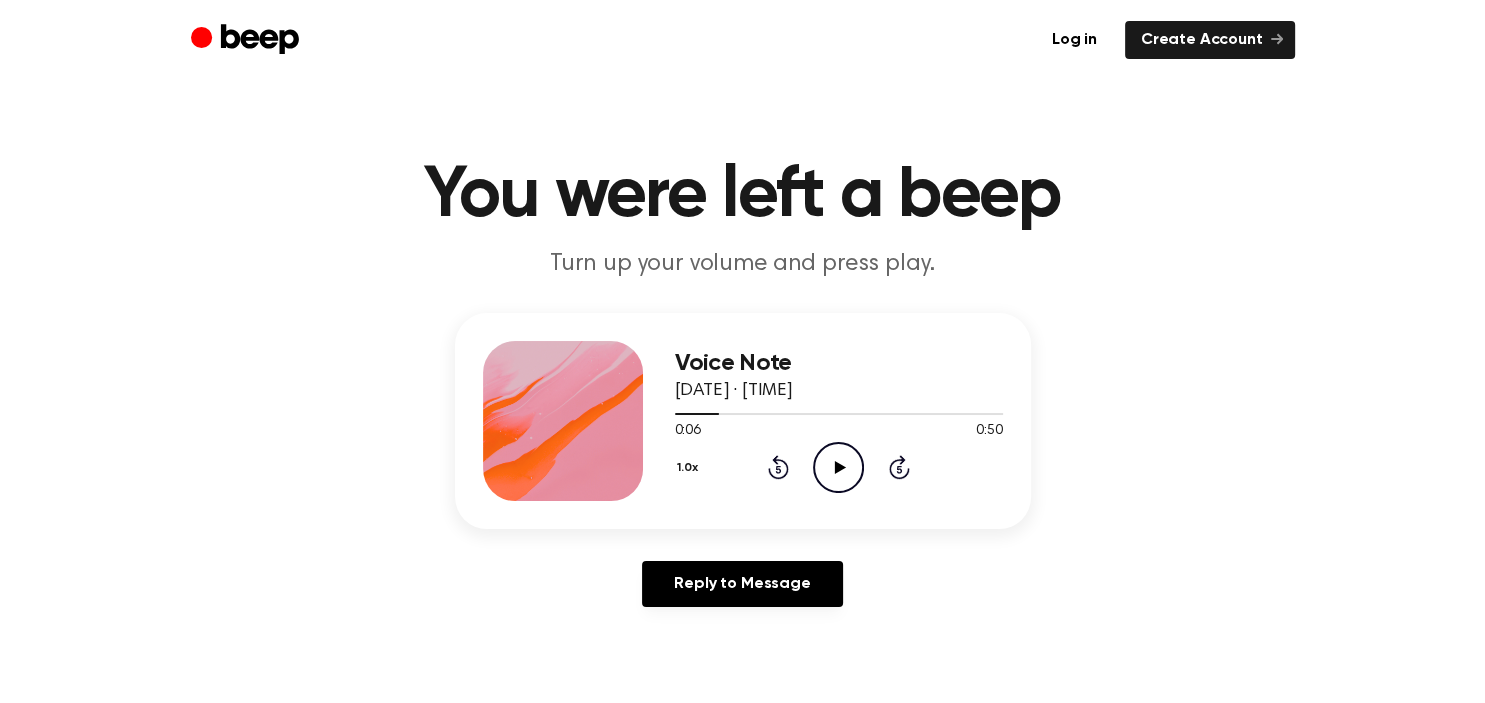 click on "Rewind 5 seconds" 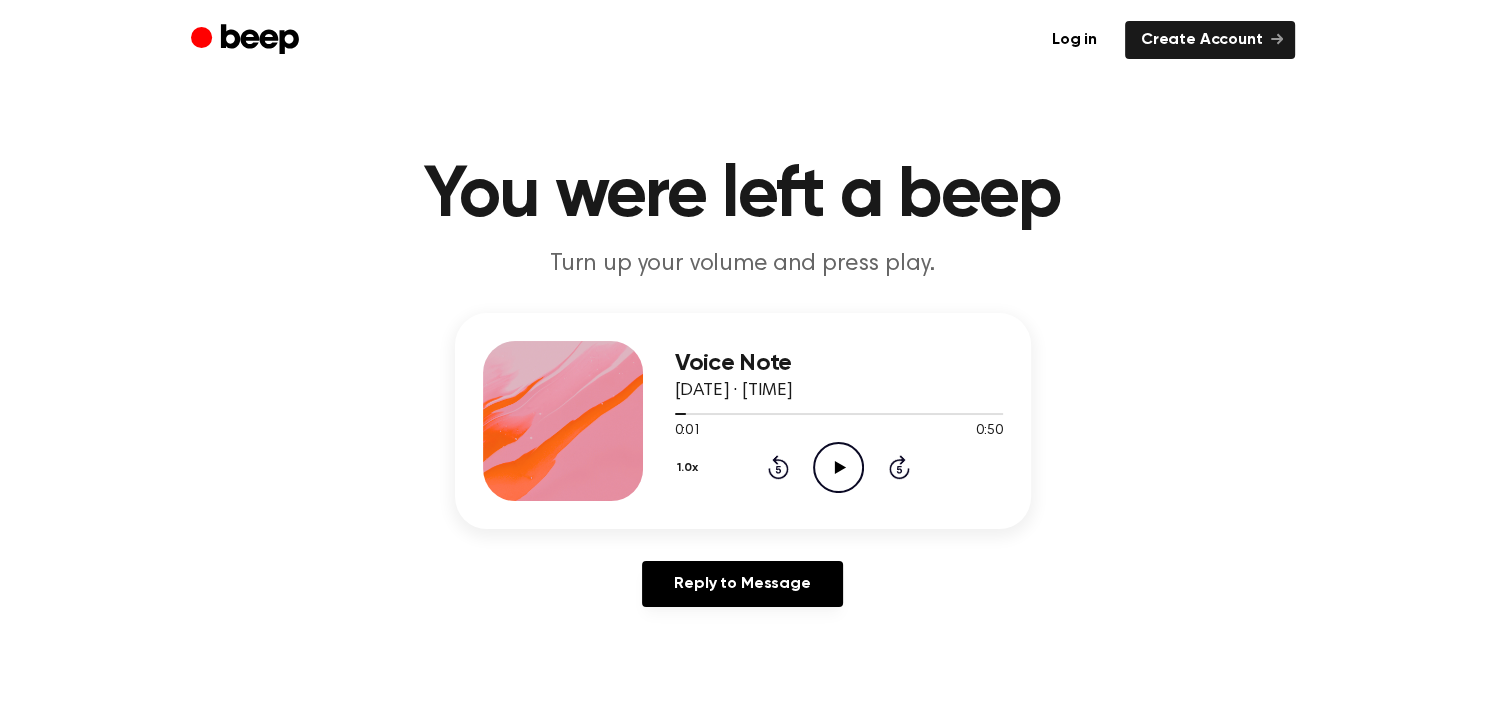 click on "Play Audio" 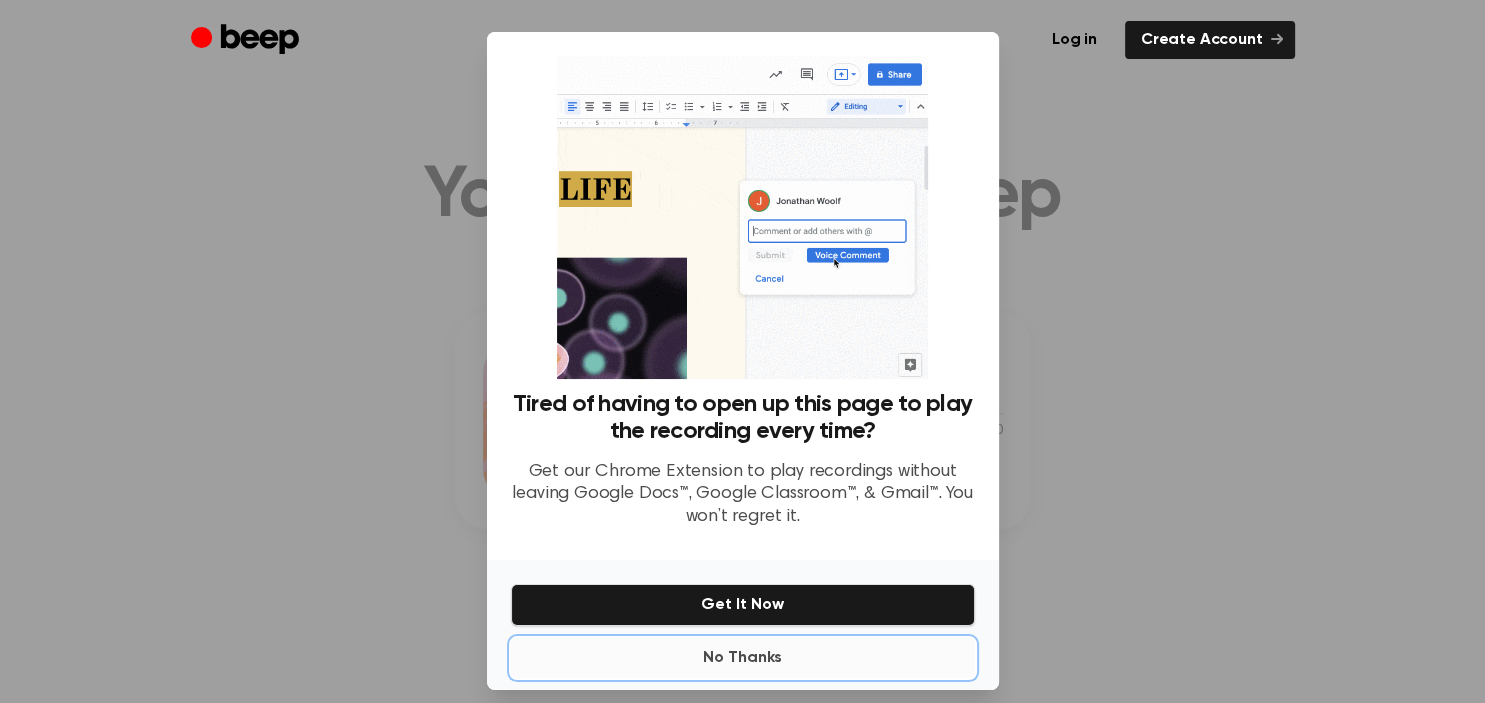 click on "No Thanks" at bounding box center [743, 658] 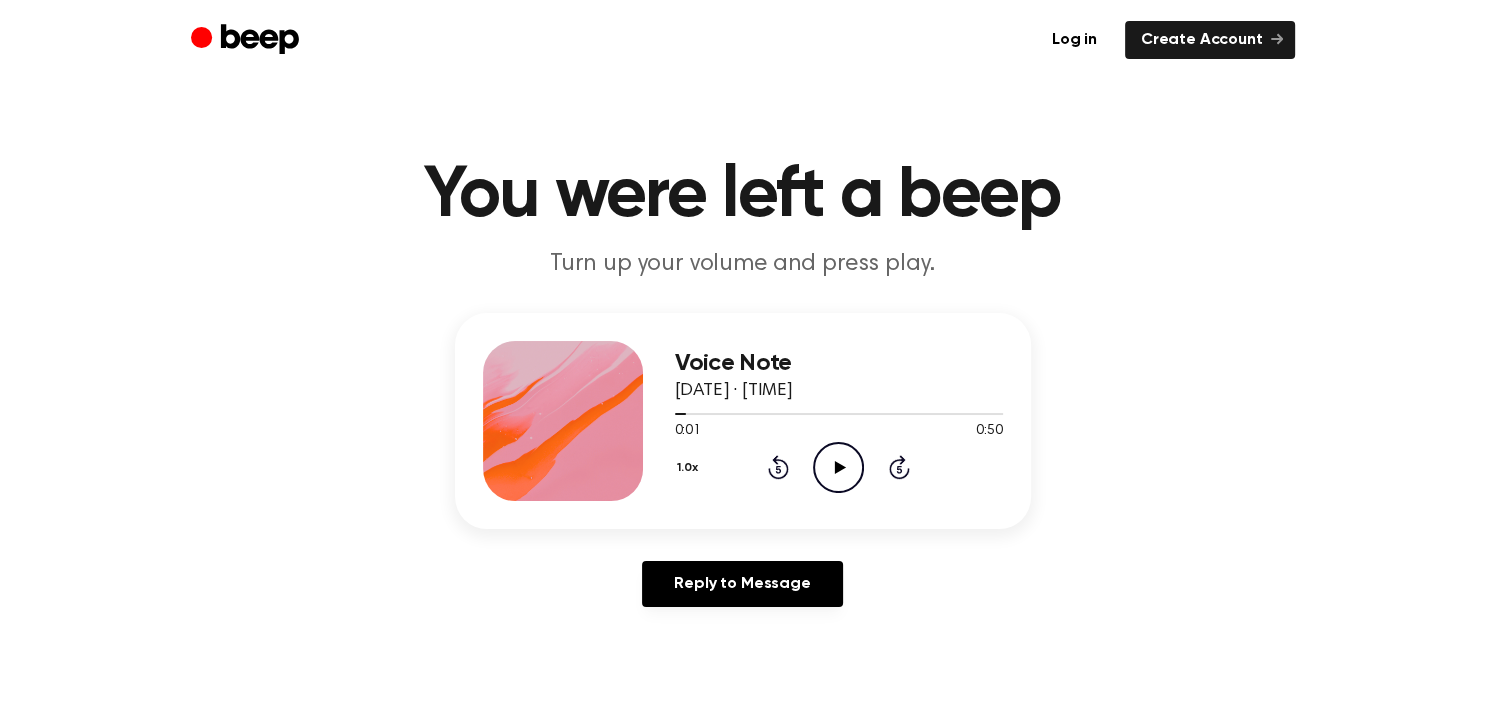 click on "Play Audio" 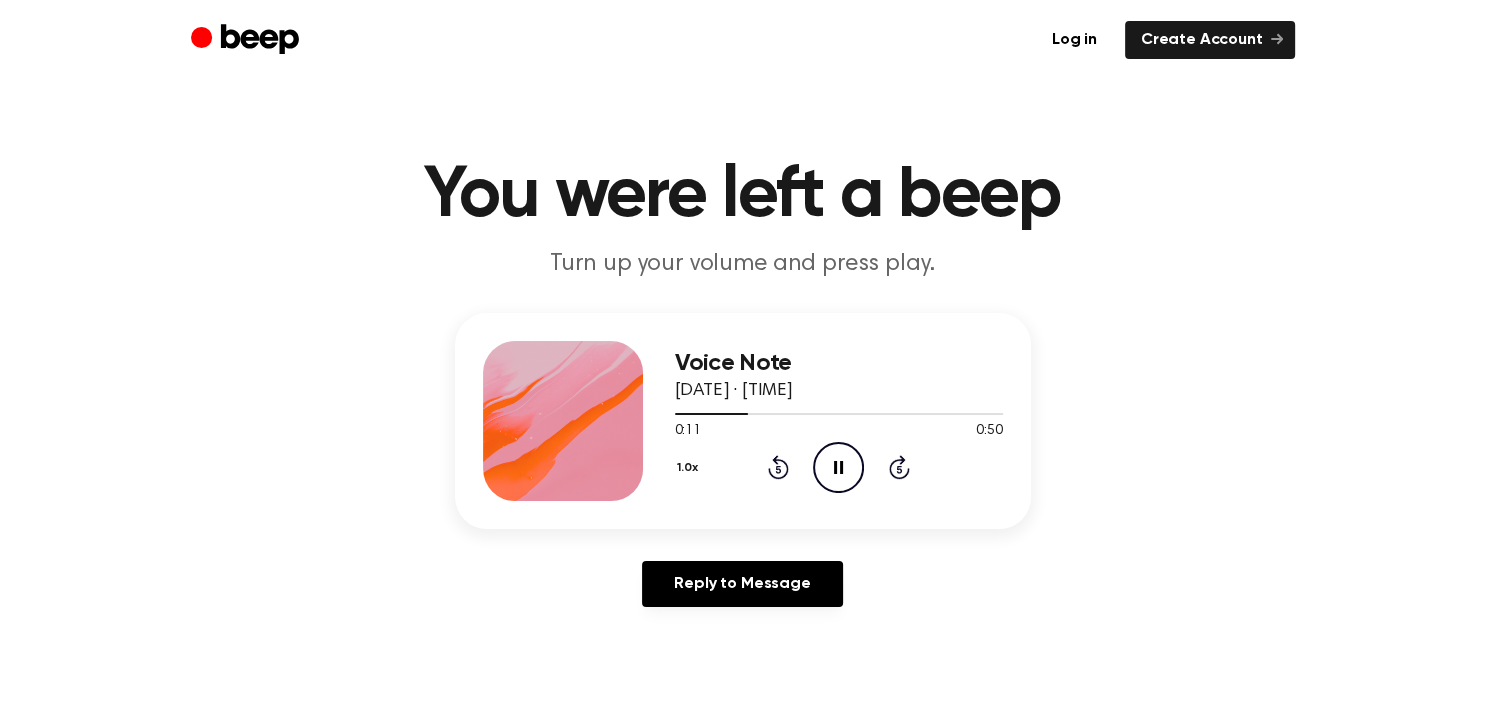 click 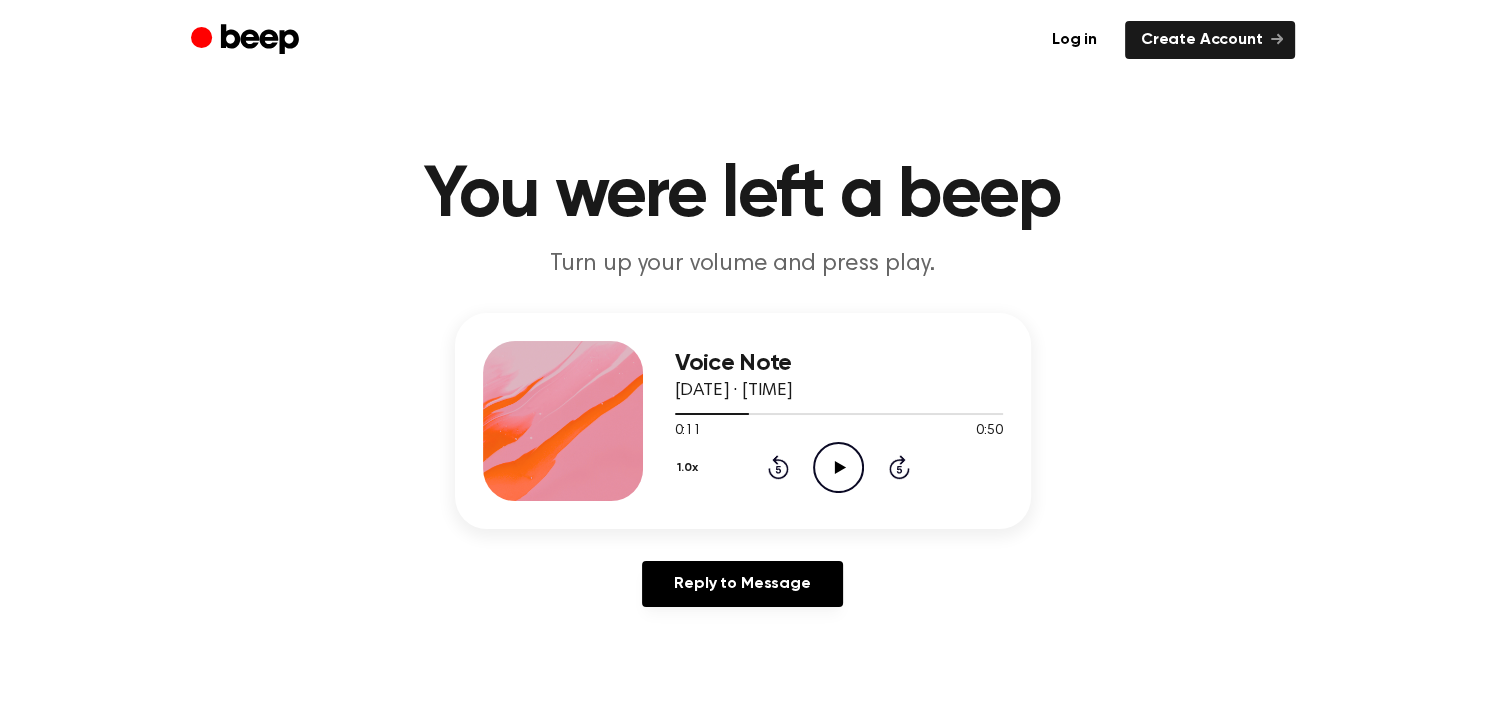 click 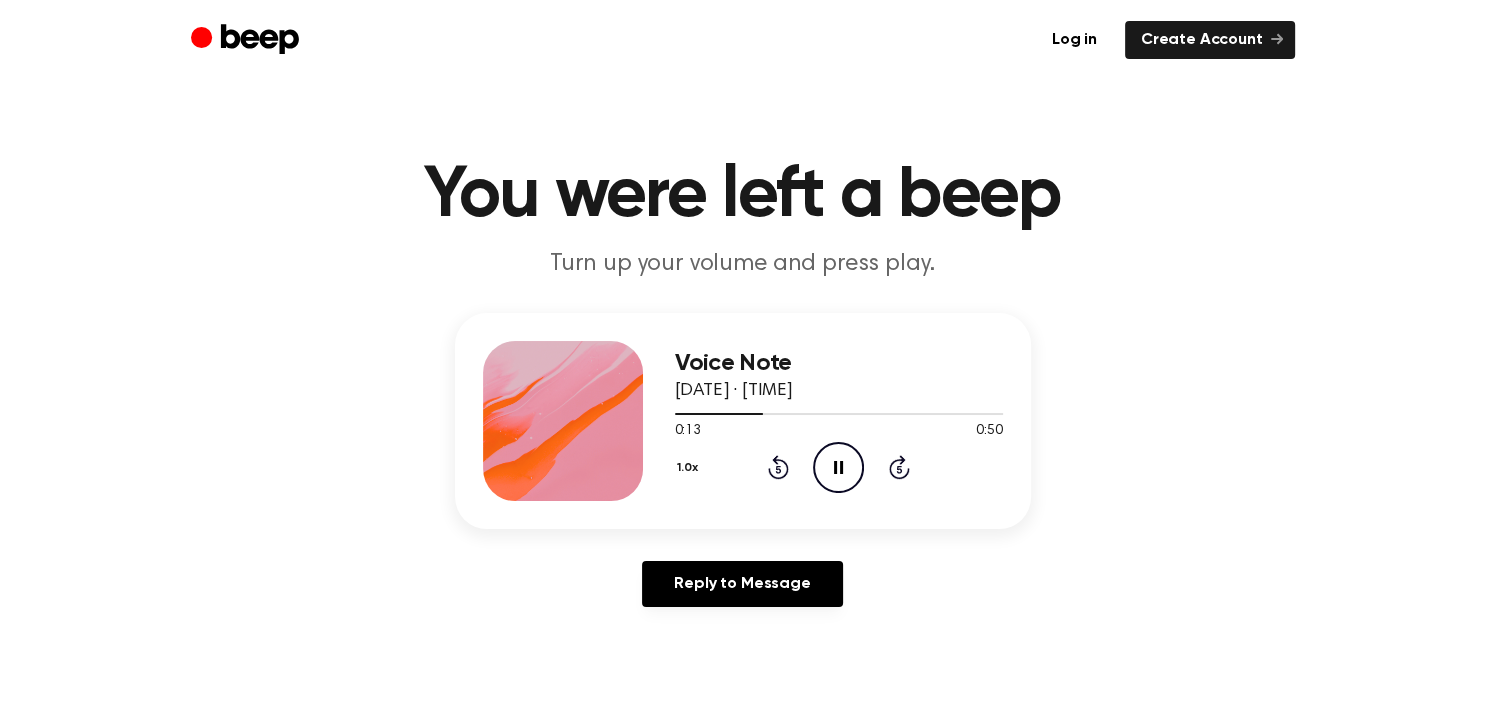 click on "Rewind 5 seconds" 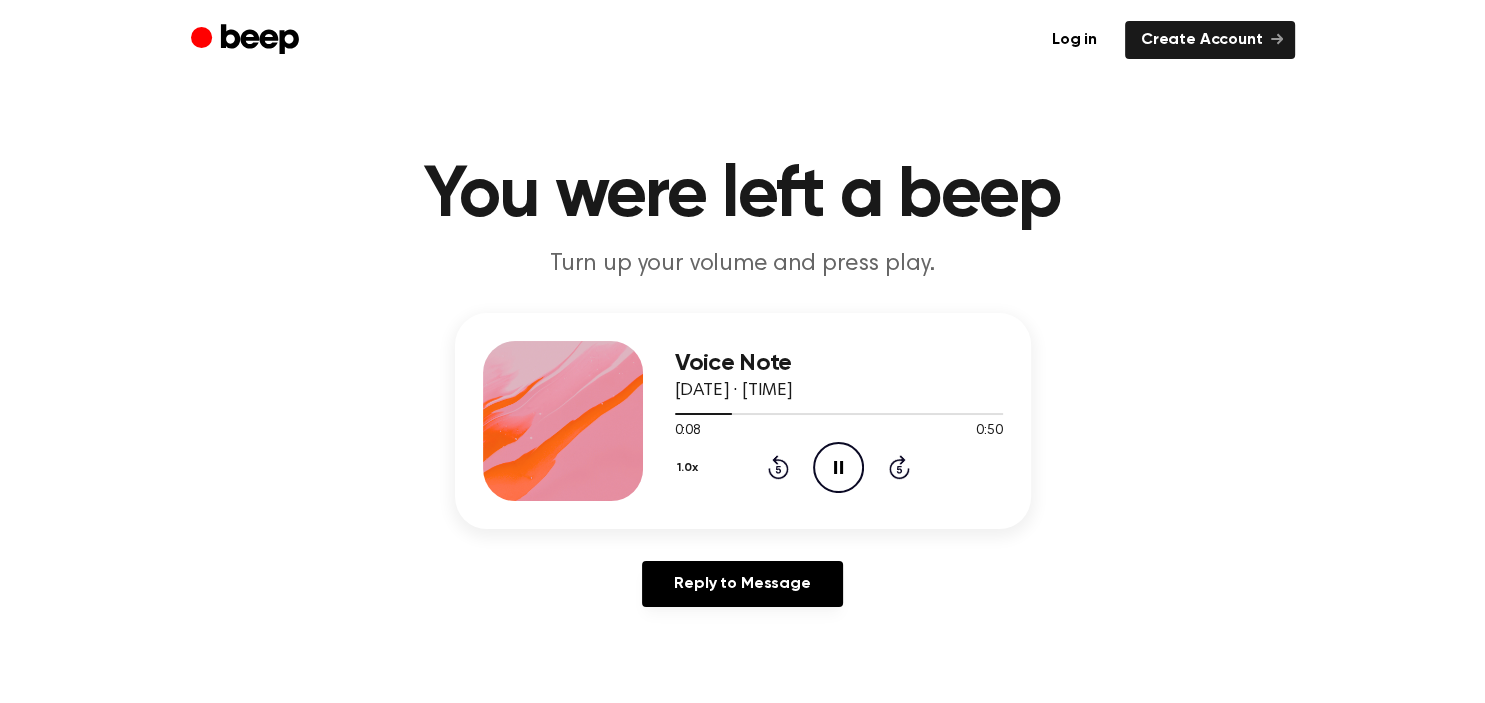 click on "Rewind 5 seconds" 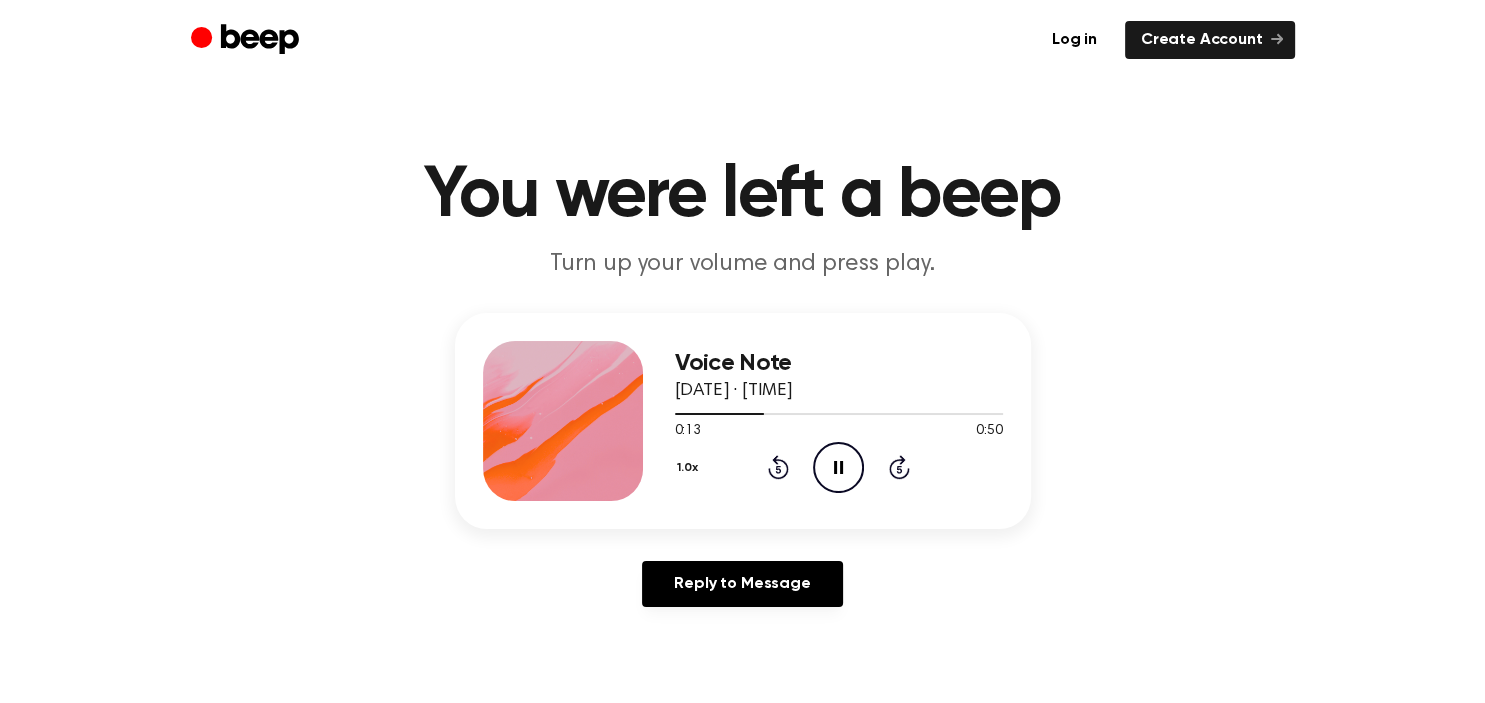 click on "Pause Audio" 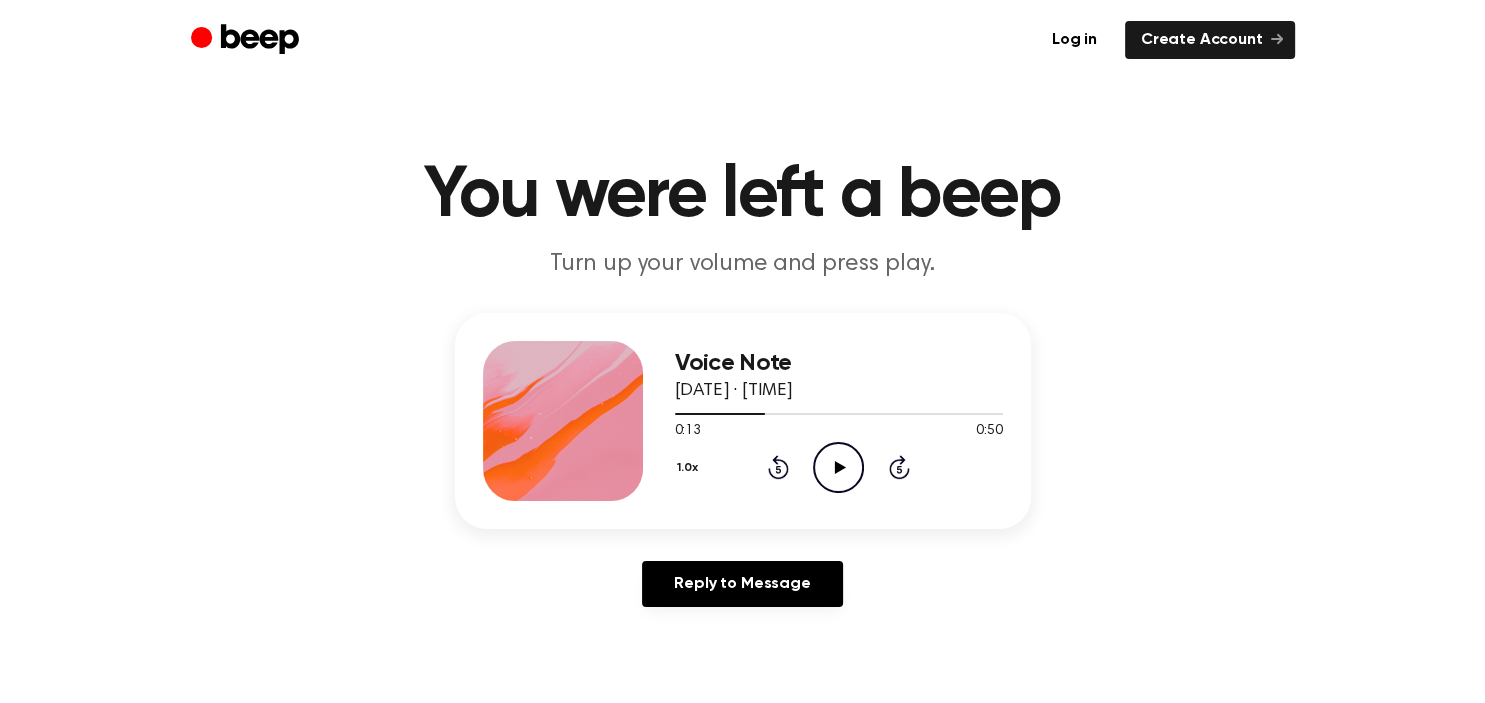 click on "Rewind 5 seconds" 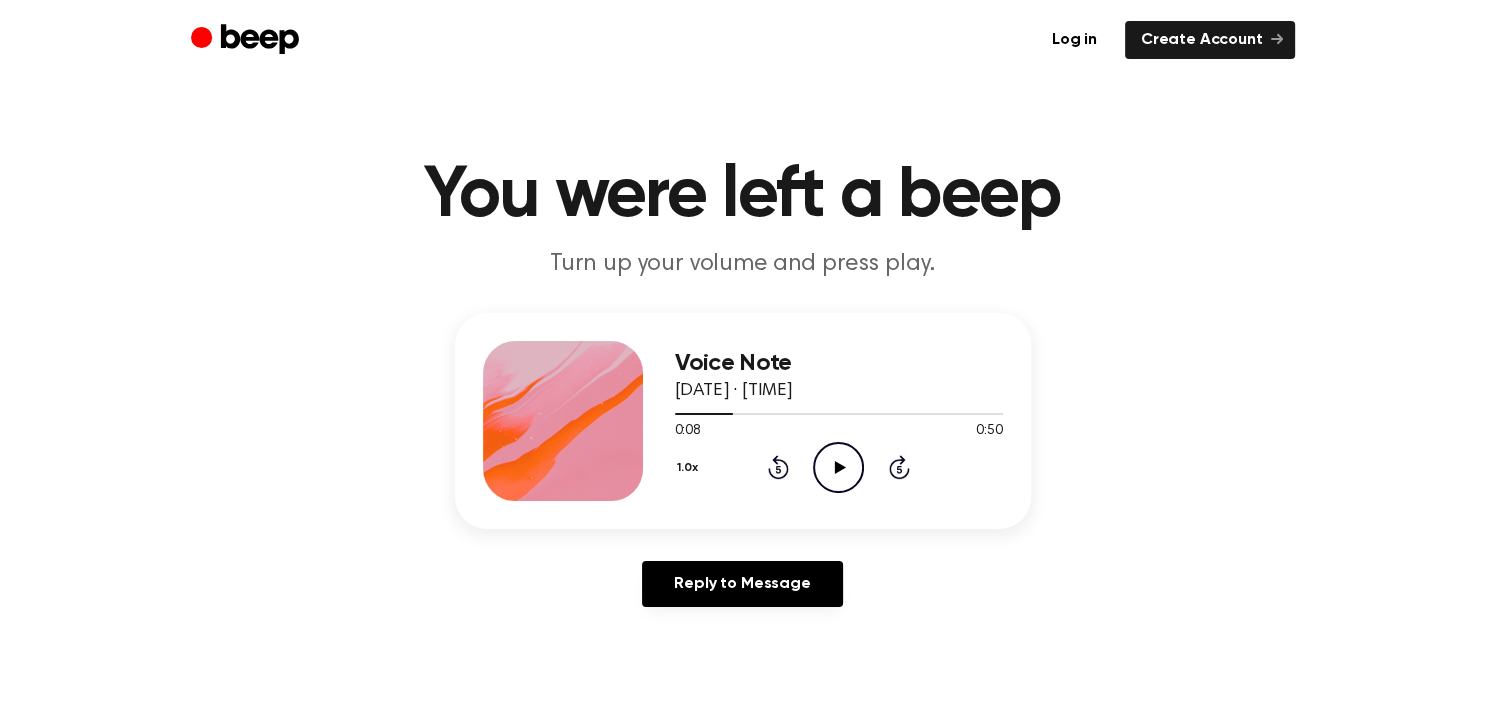 click on "Play Audio" 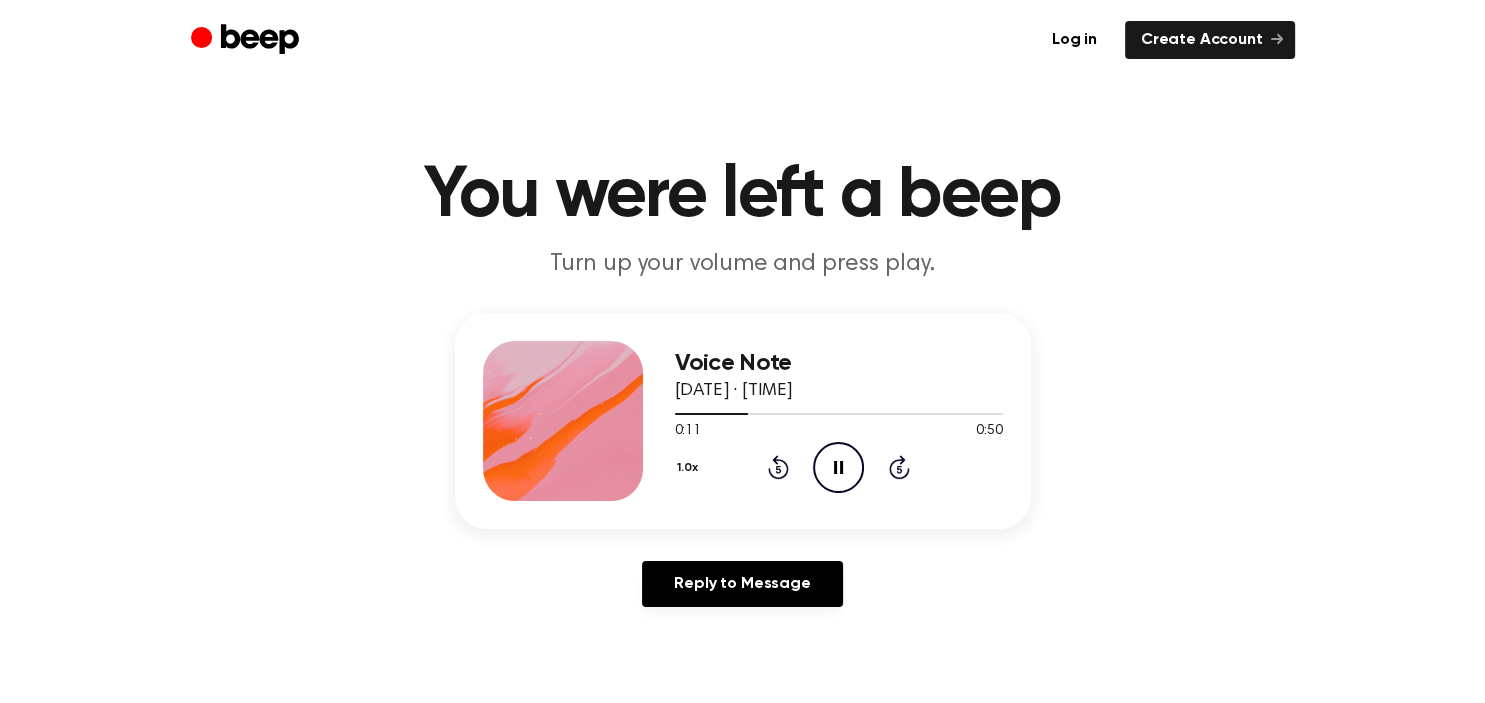 click on "Pause Audio" 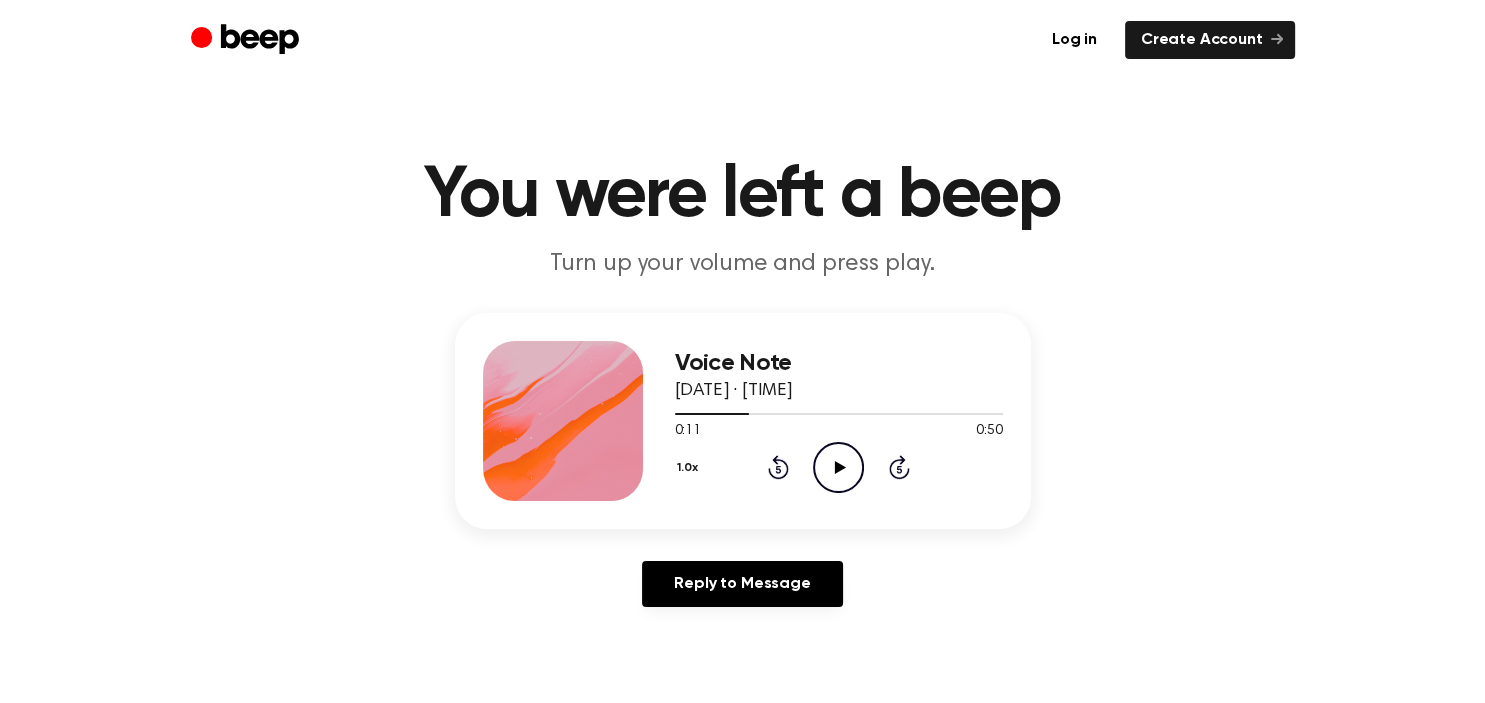 click on "Play Audio" 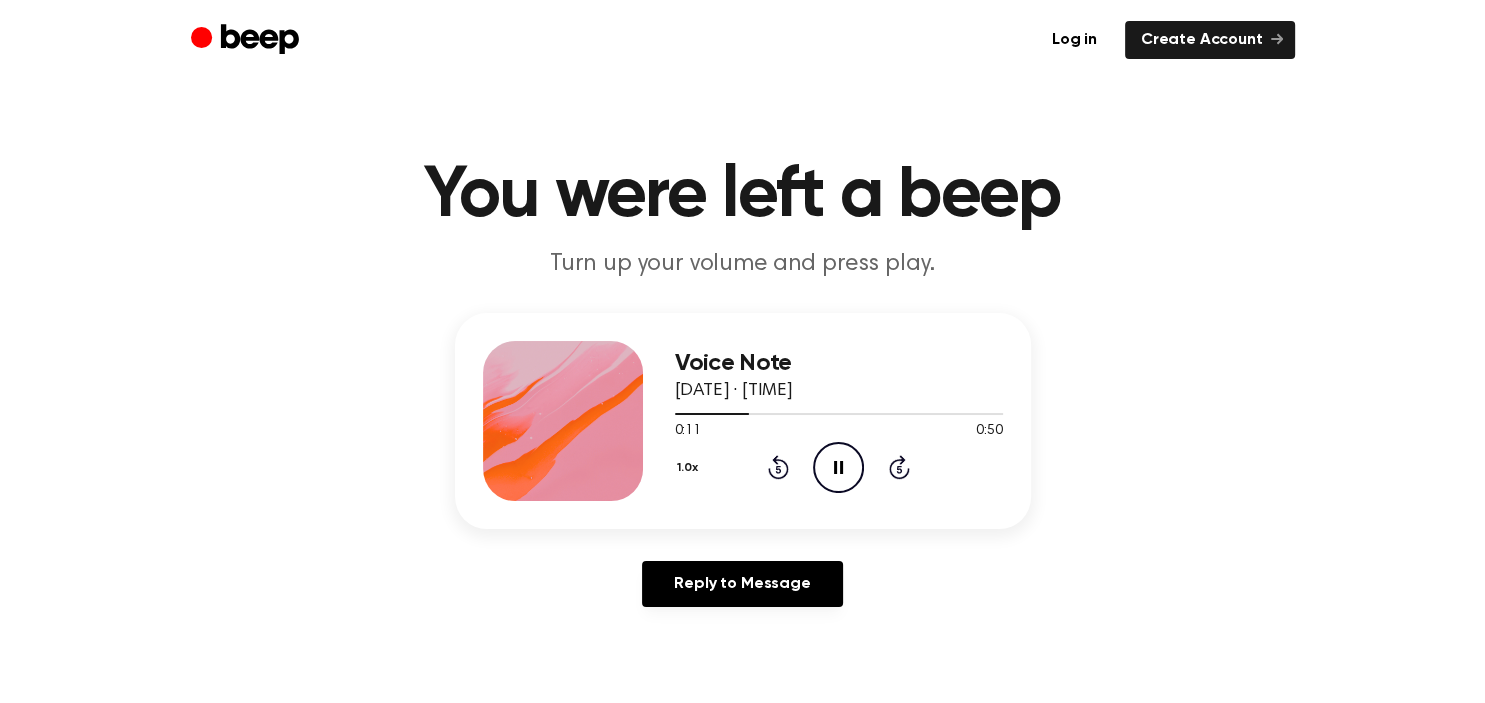 click on "Rewind 5 seconds" 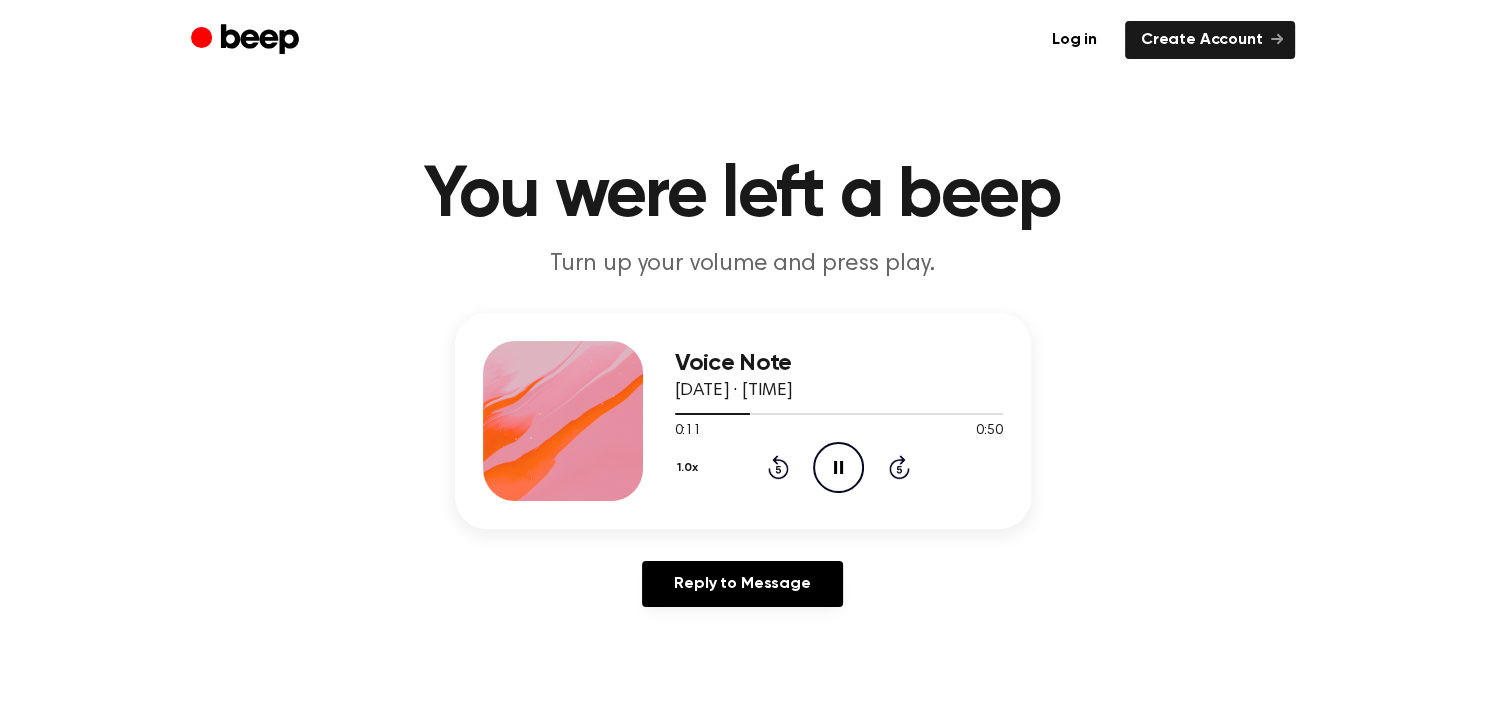 click on "Pause Audio" 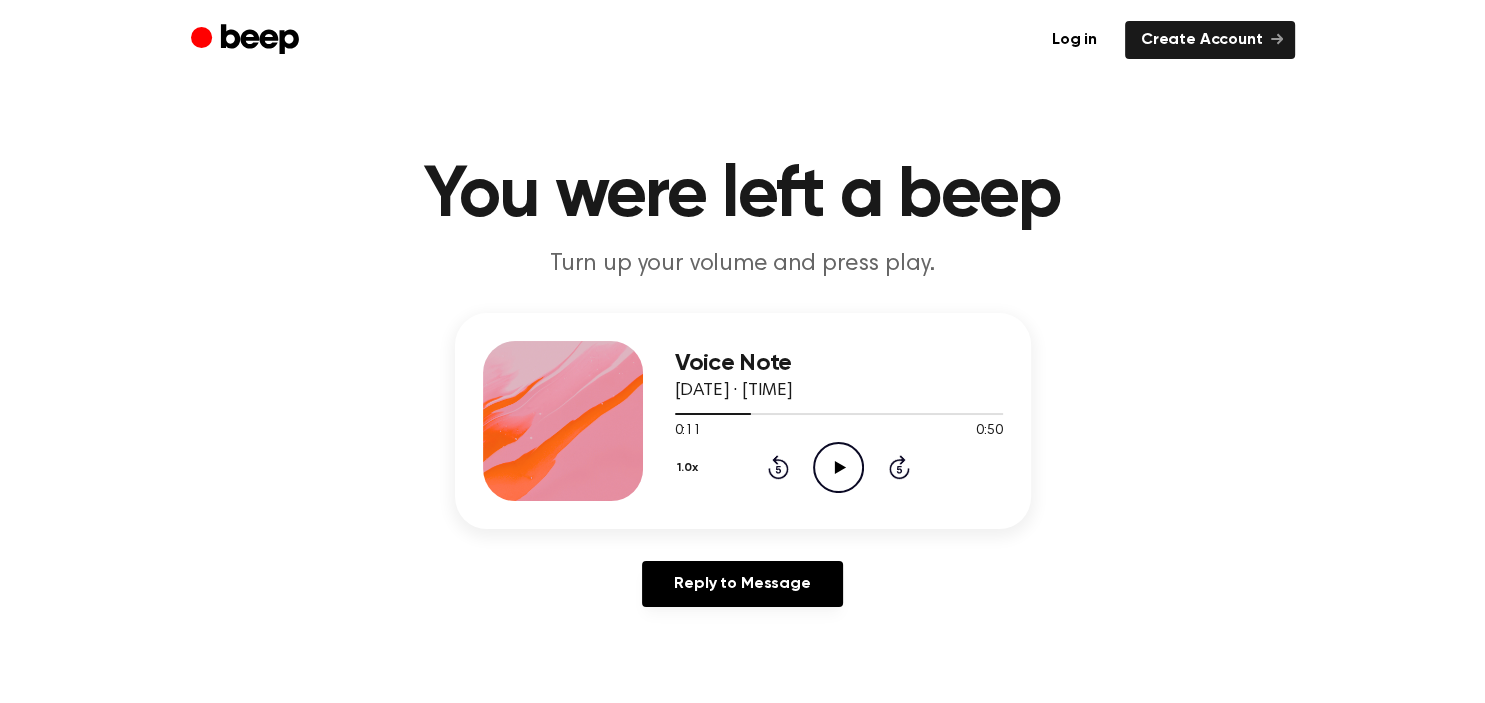 click on "Play Audio" 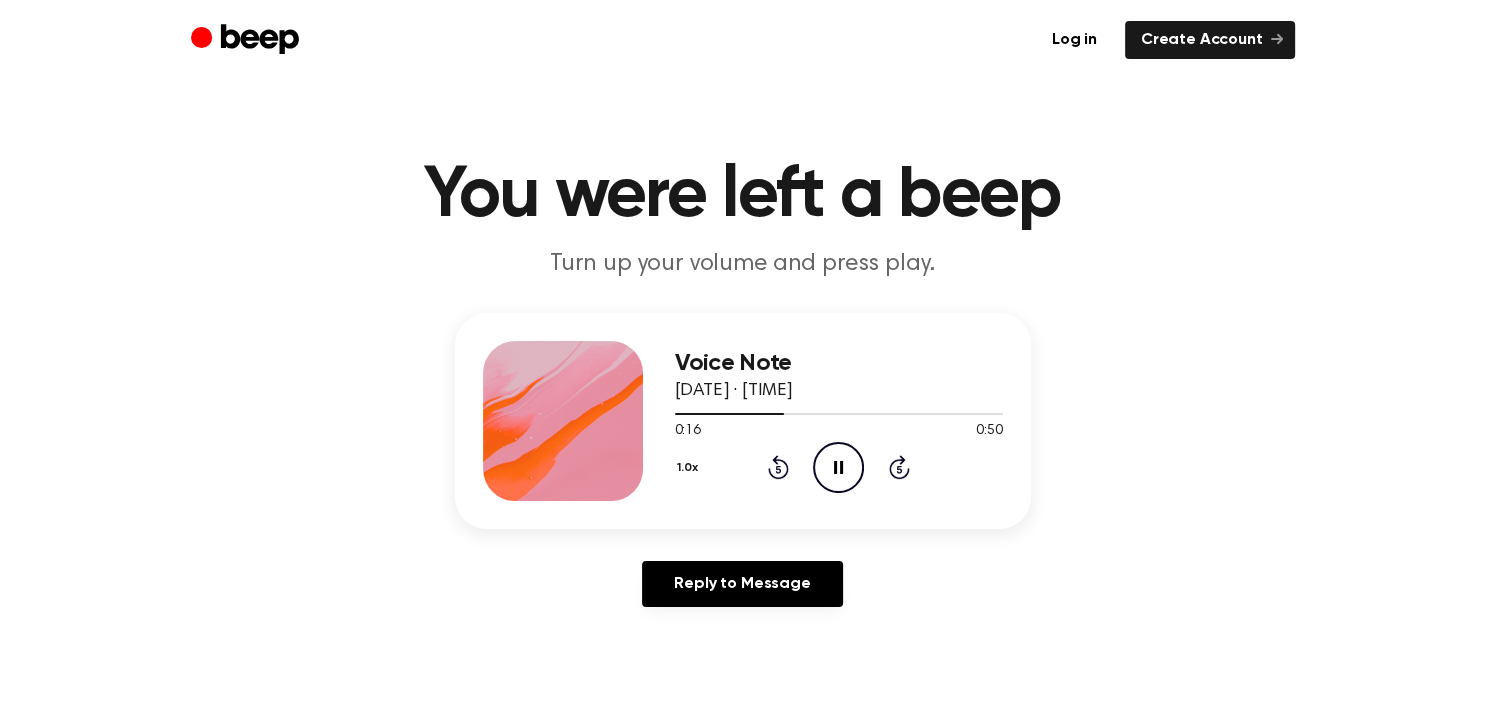 click on "Pause Audio" 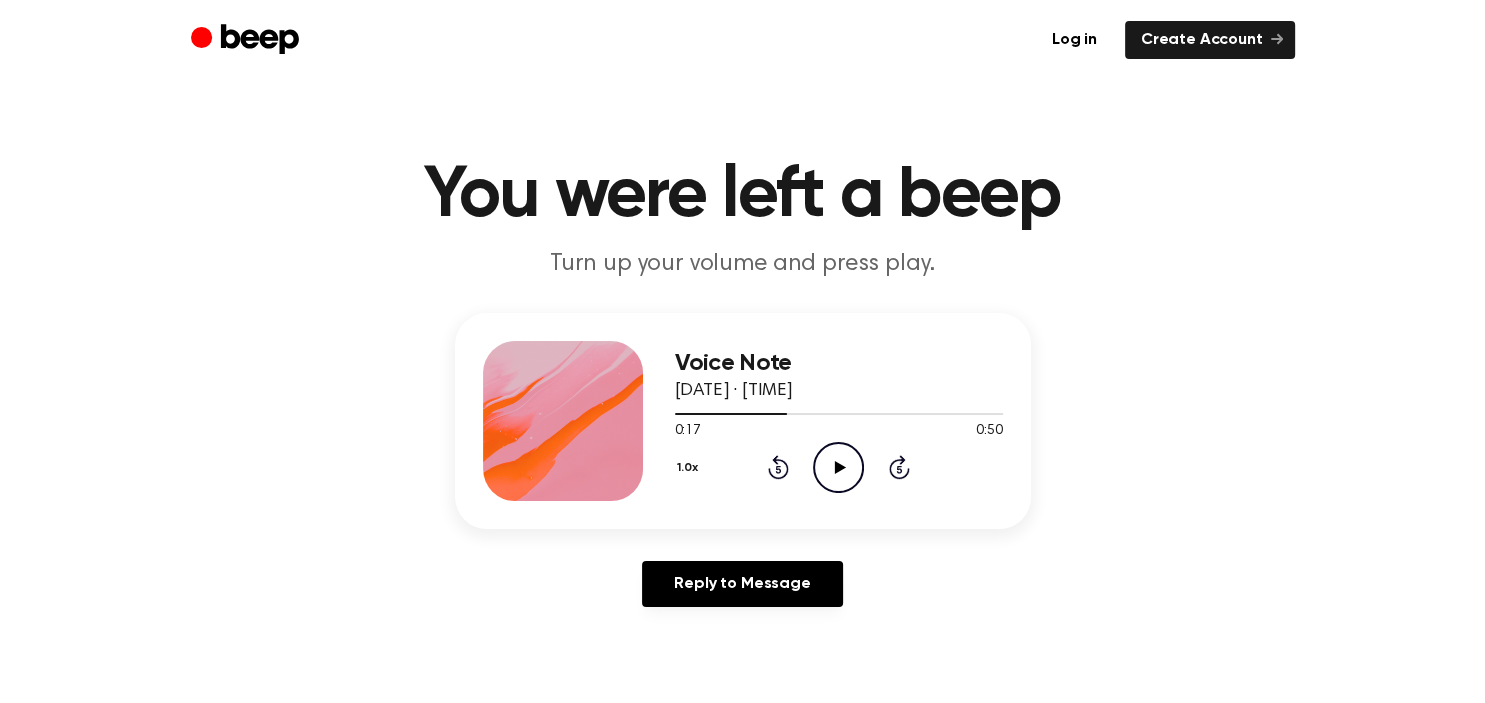 click on "Rewind 5 seconds" 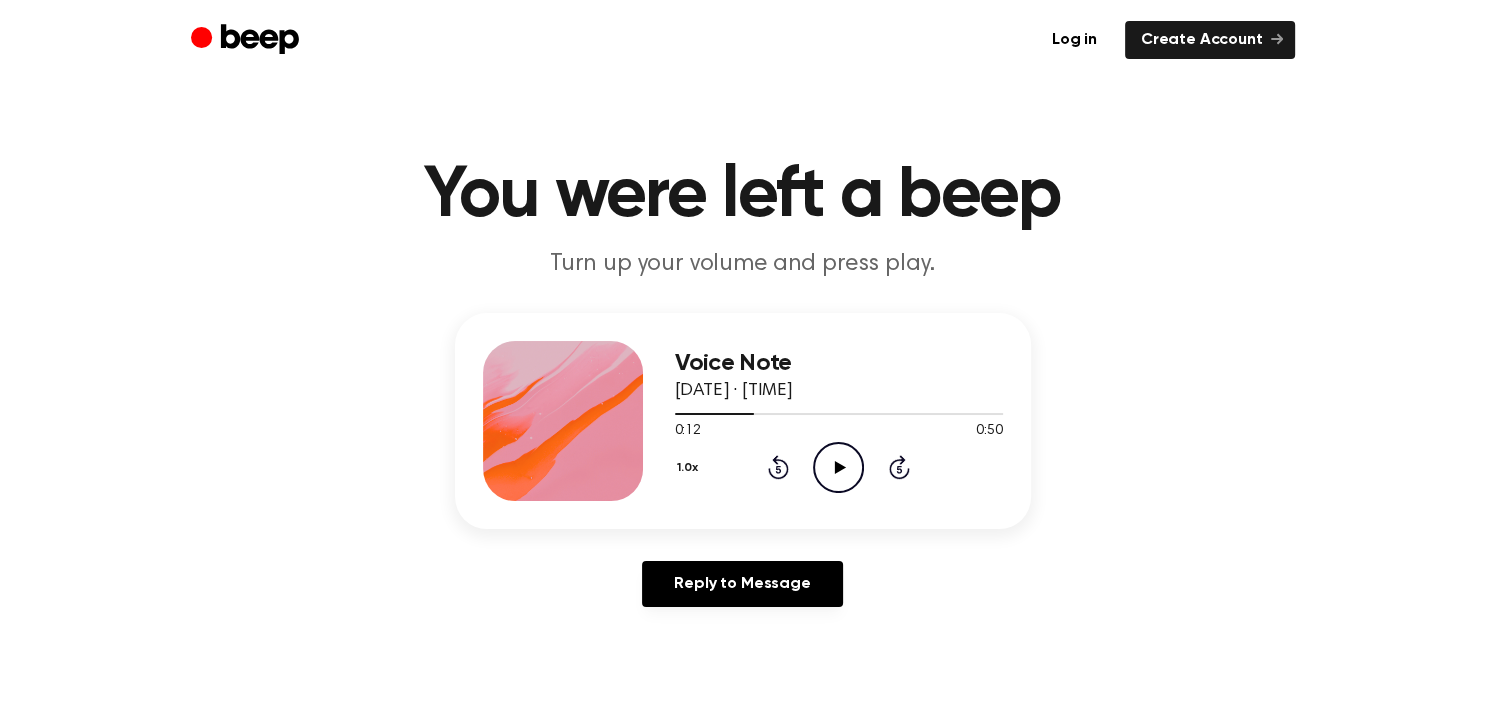 click on "Play Audio" 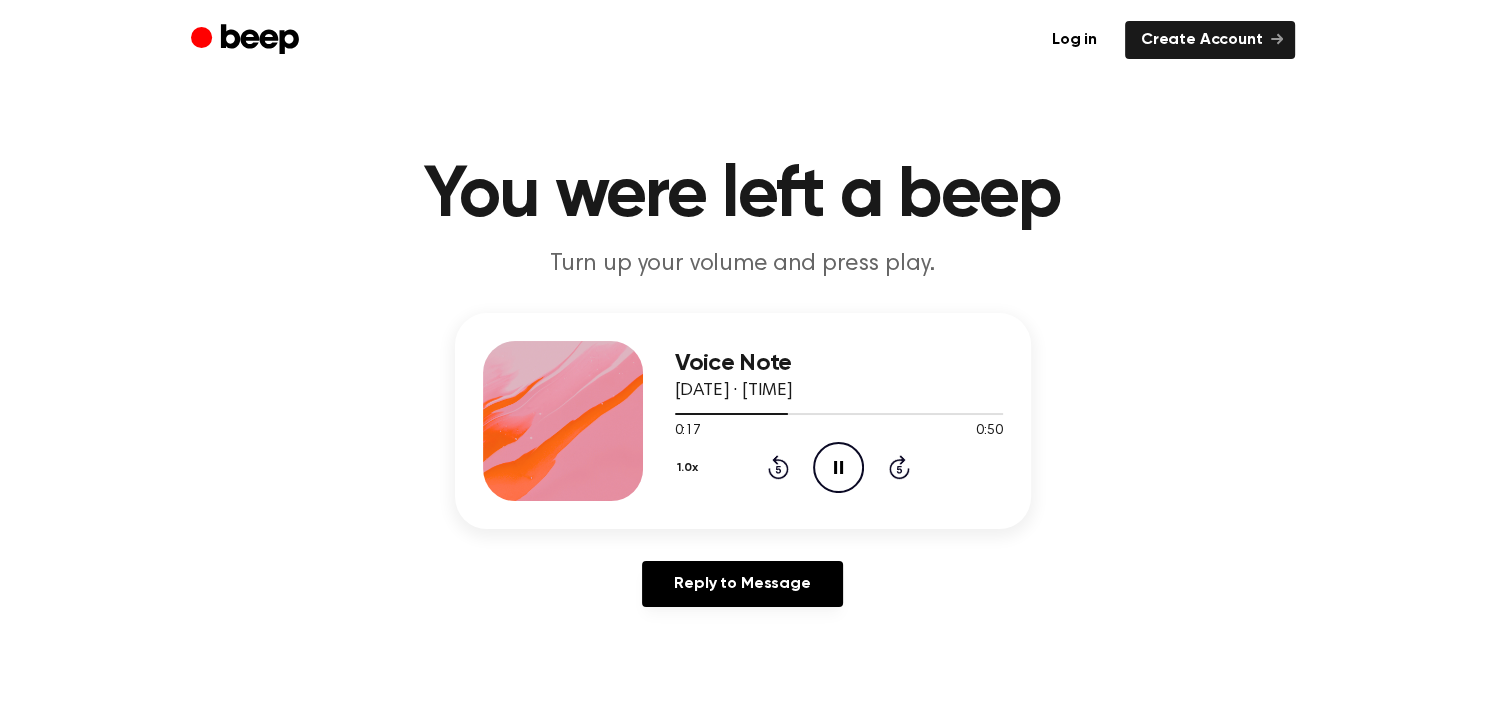 click on "Pause Audio" 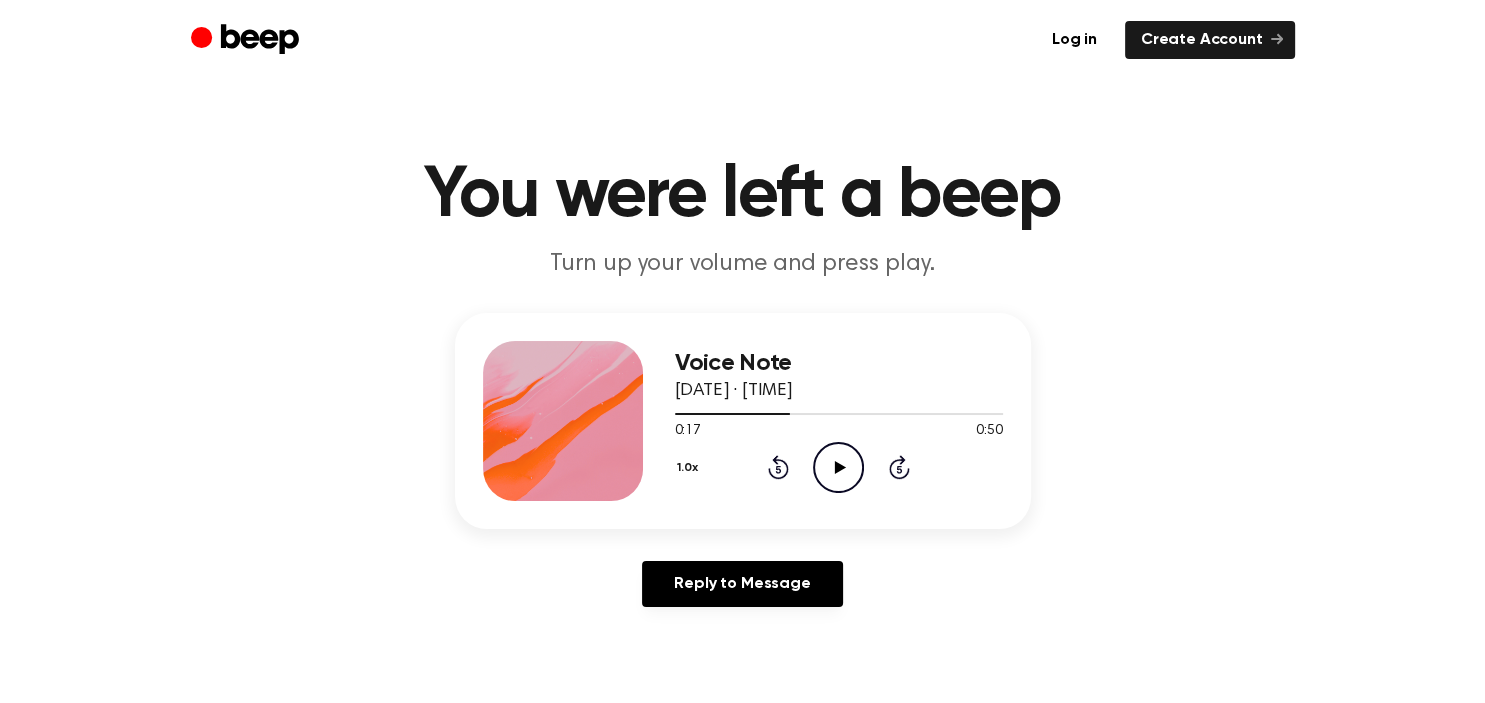 click on "Rewind 5 seconds" 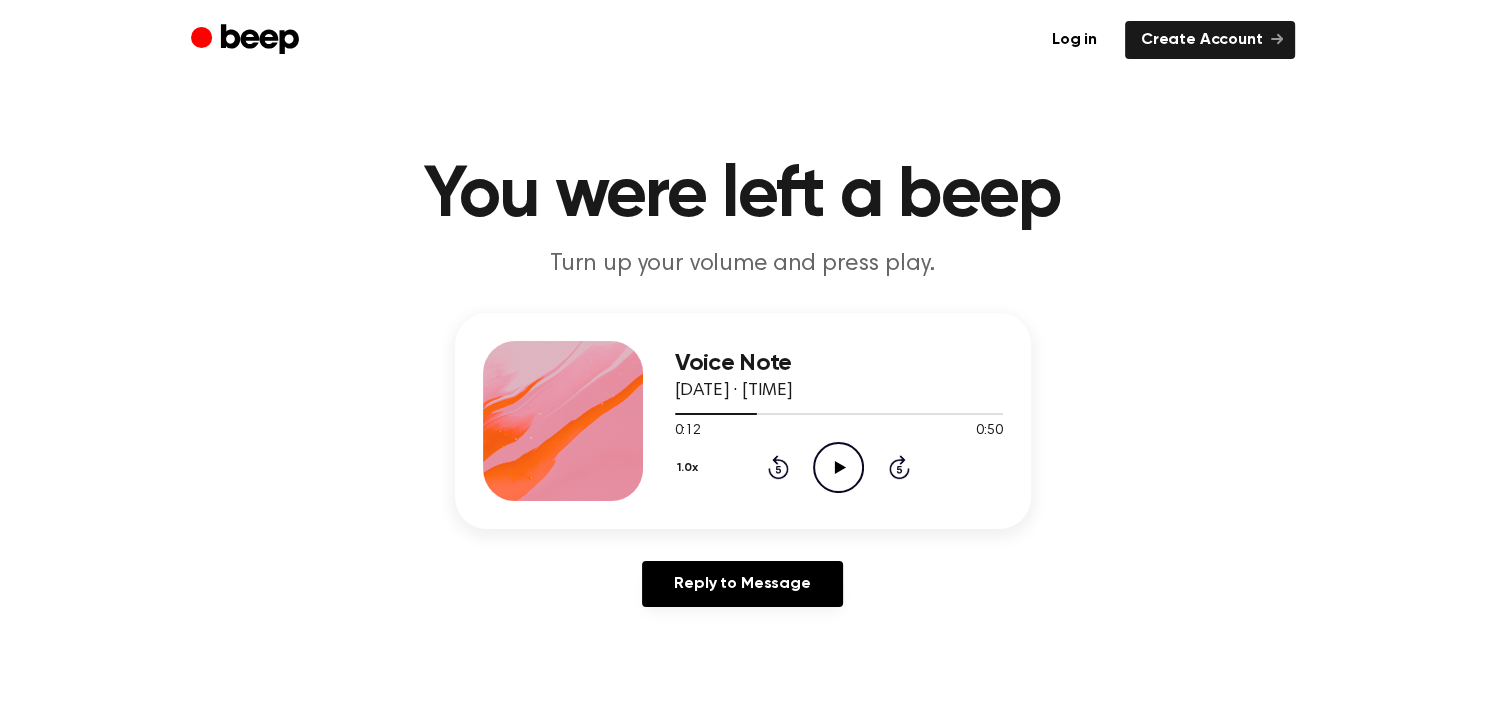 click on "Play Audio" 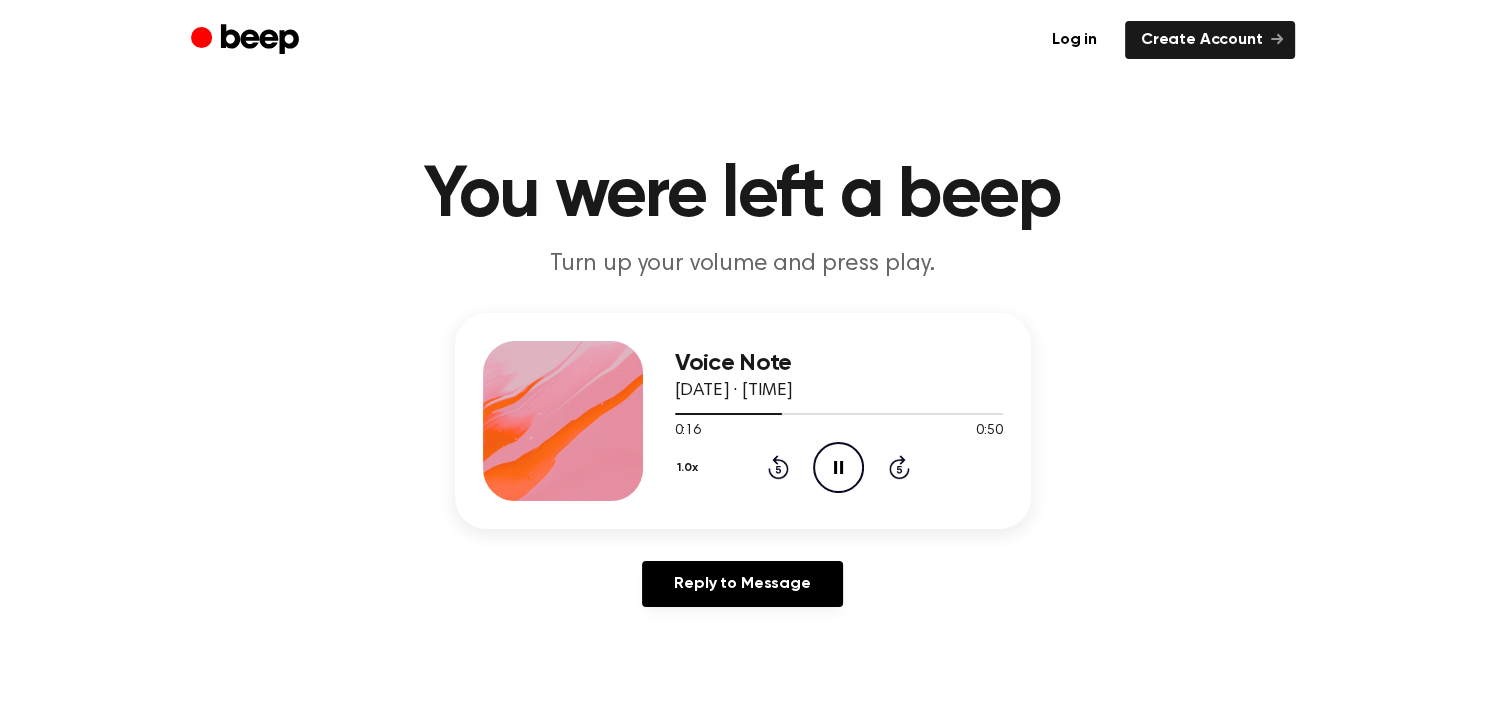 click on "Pause Audio" 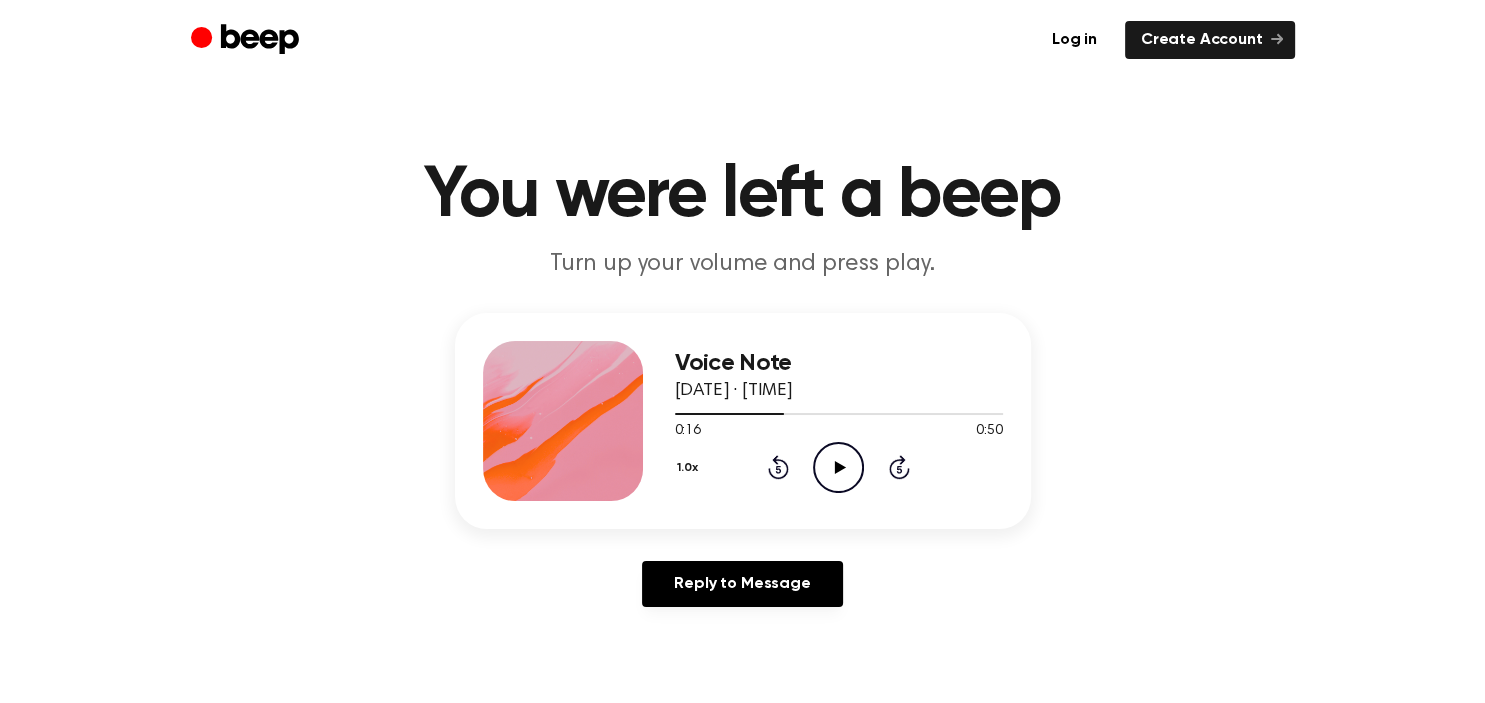 click on "Rewind 5 seconds" 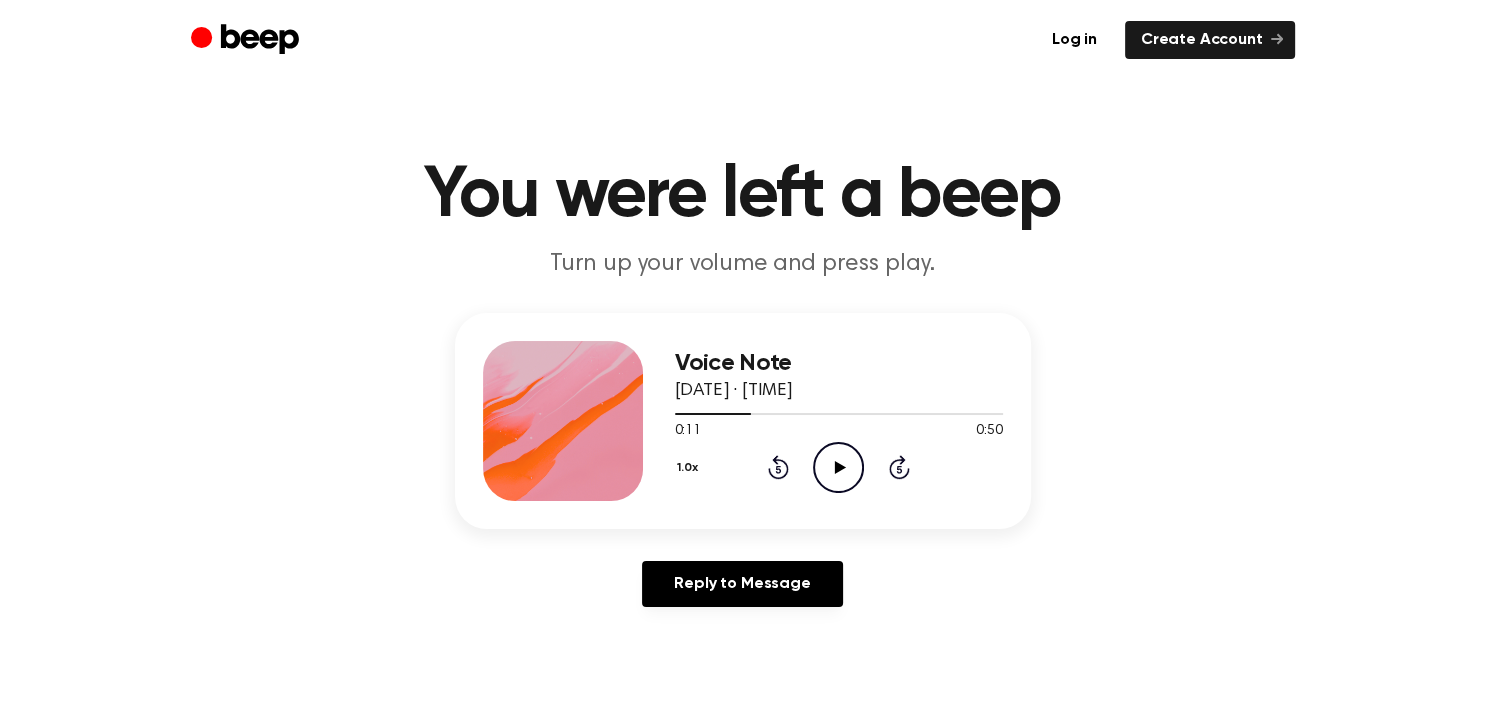 click 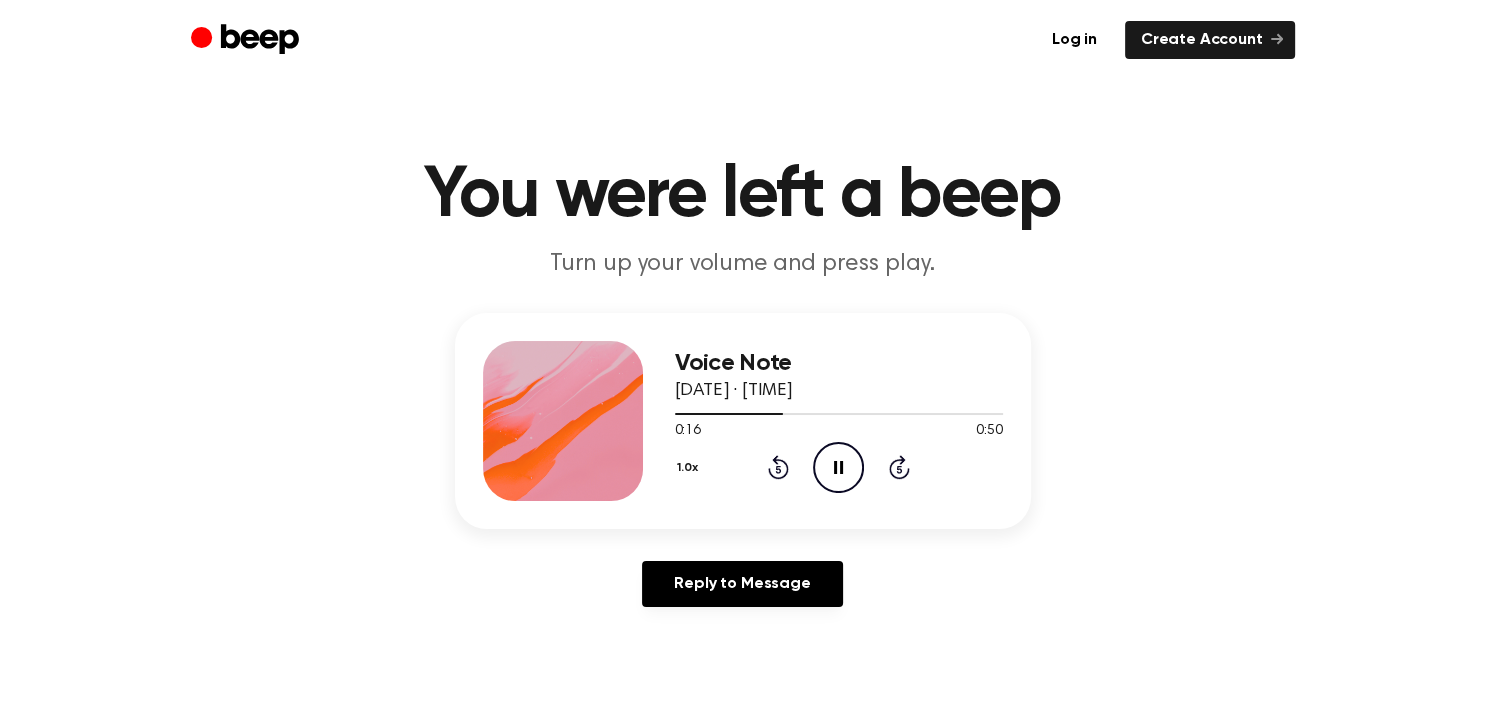 click on "Pause Audio" 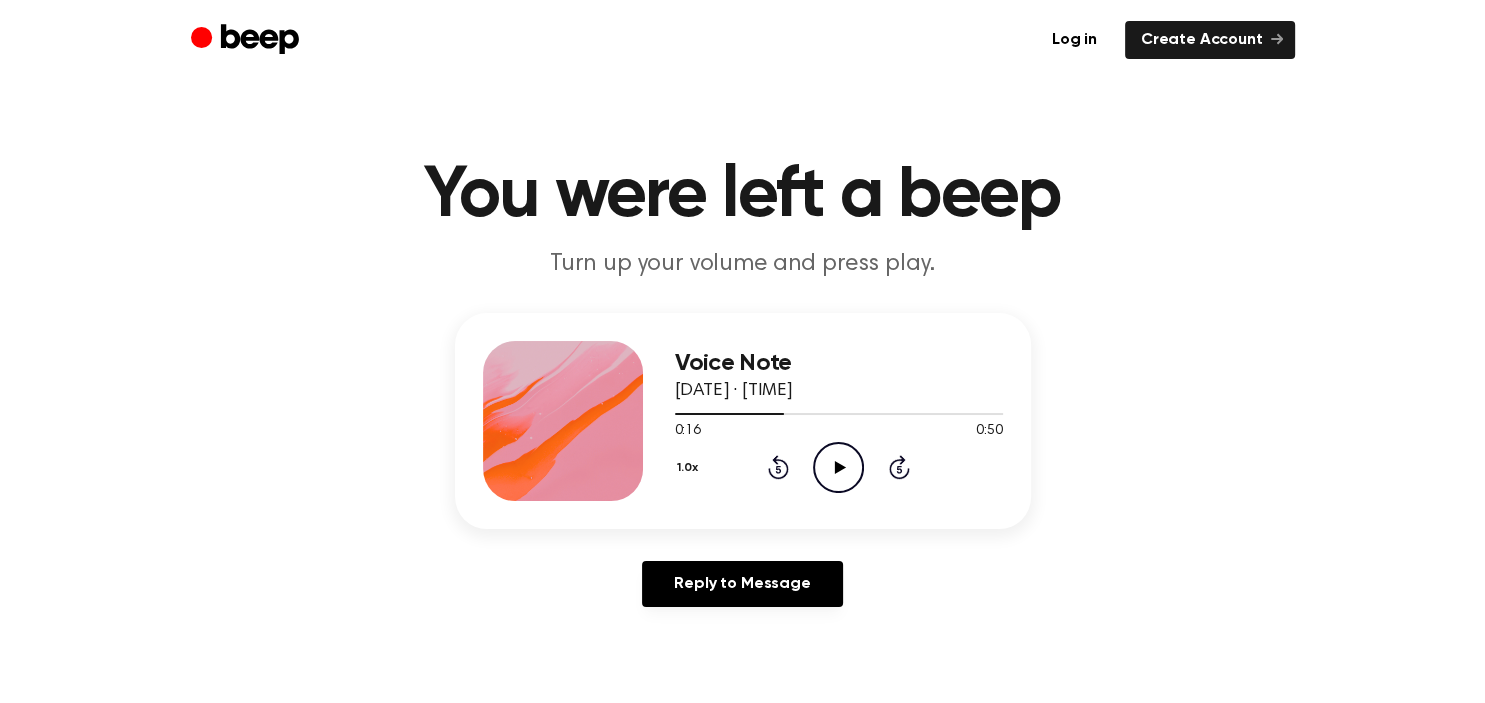 click 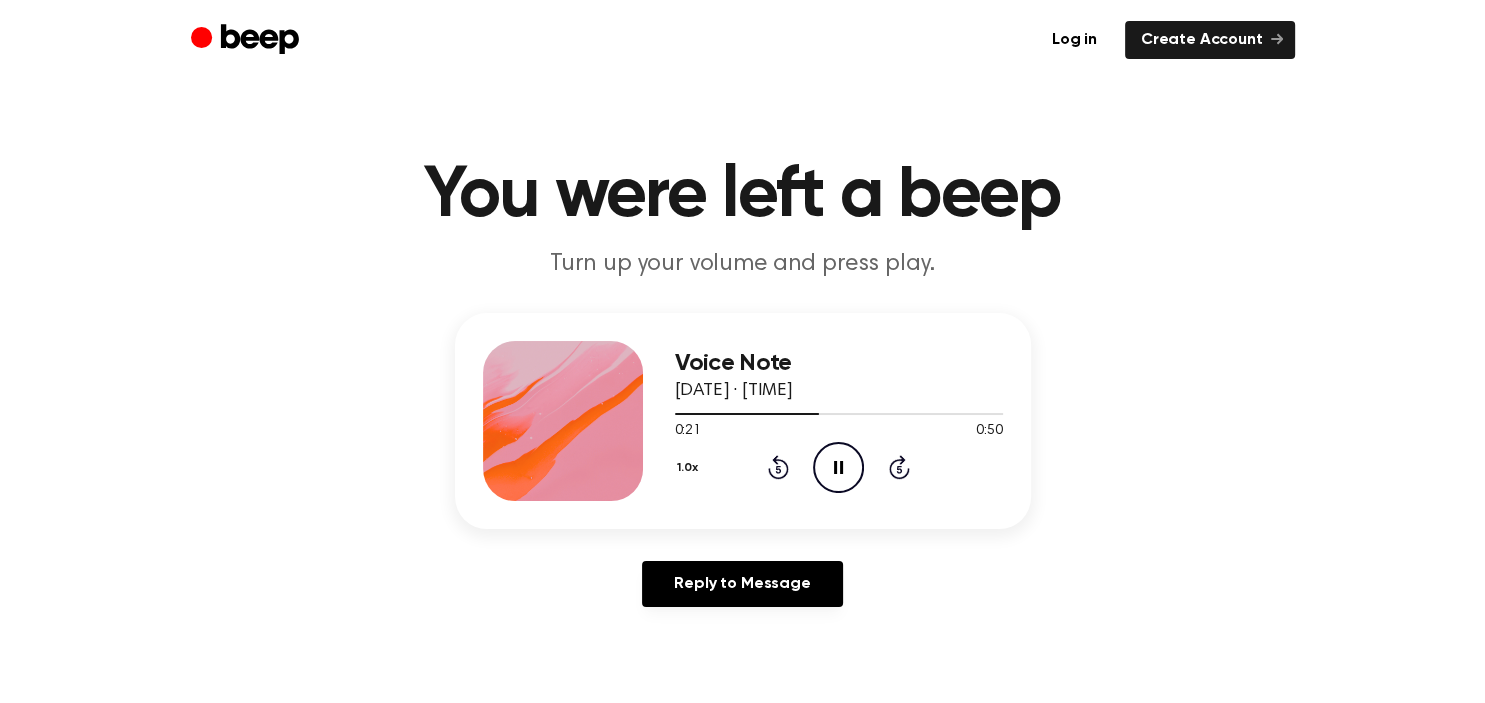 click on "Pause Audio" 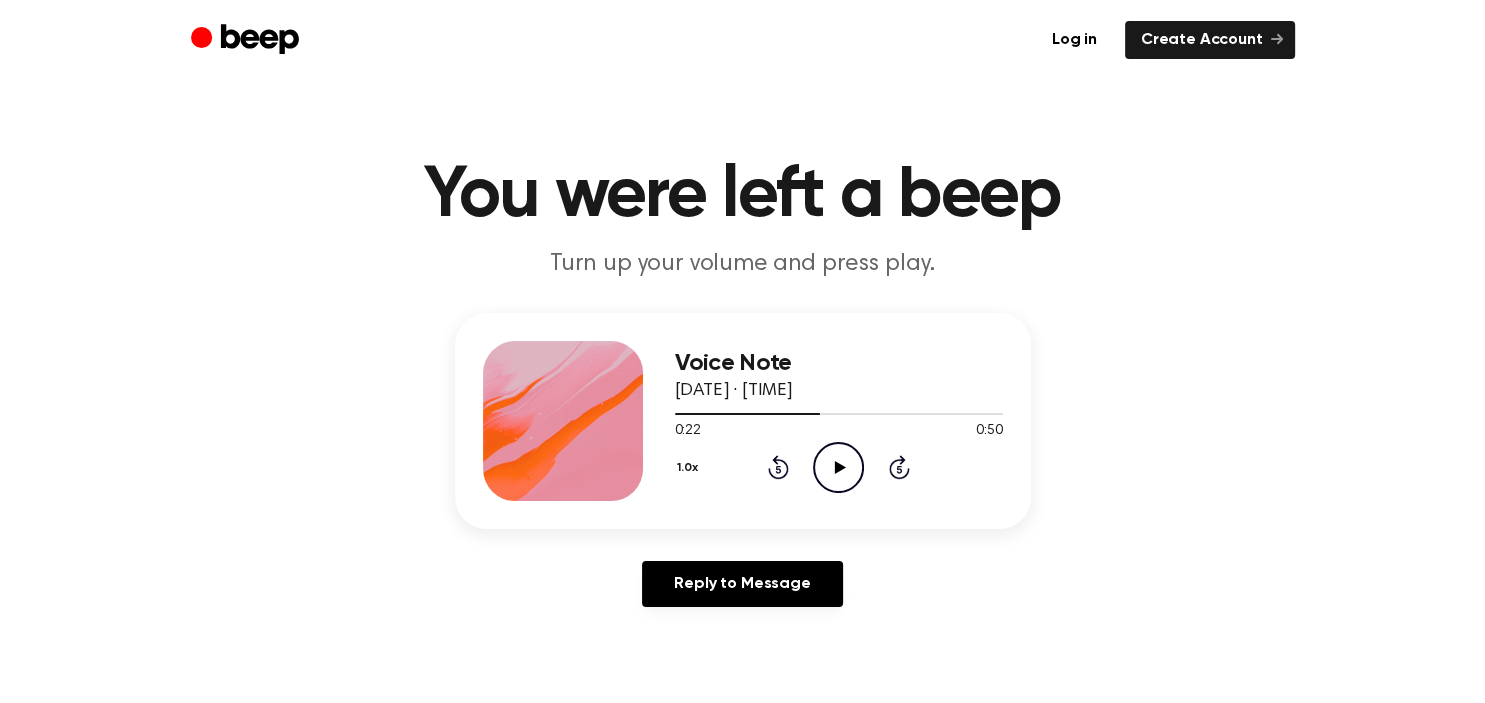 click on "Rewind 5 seconds" 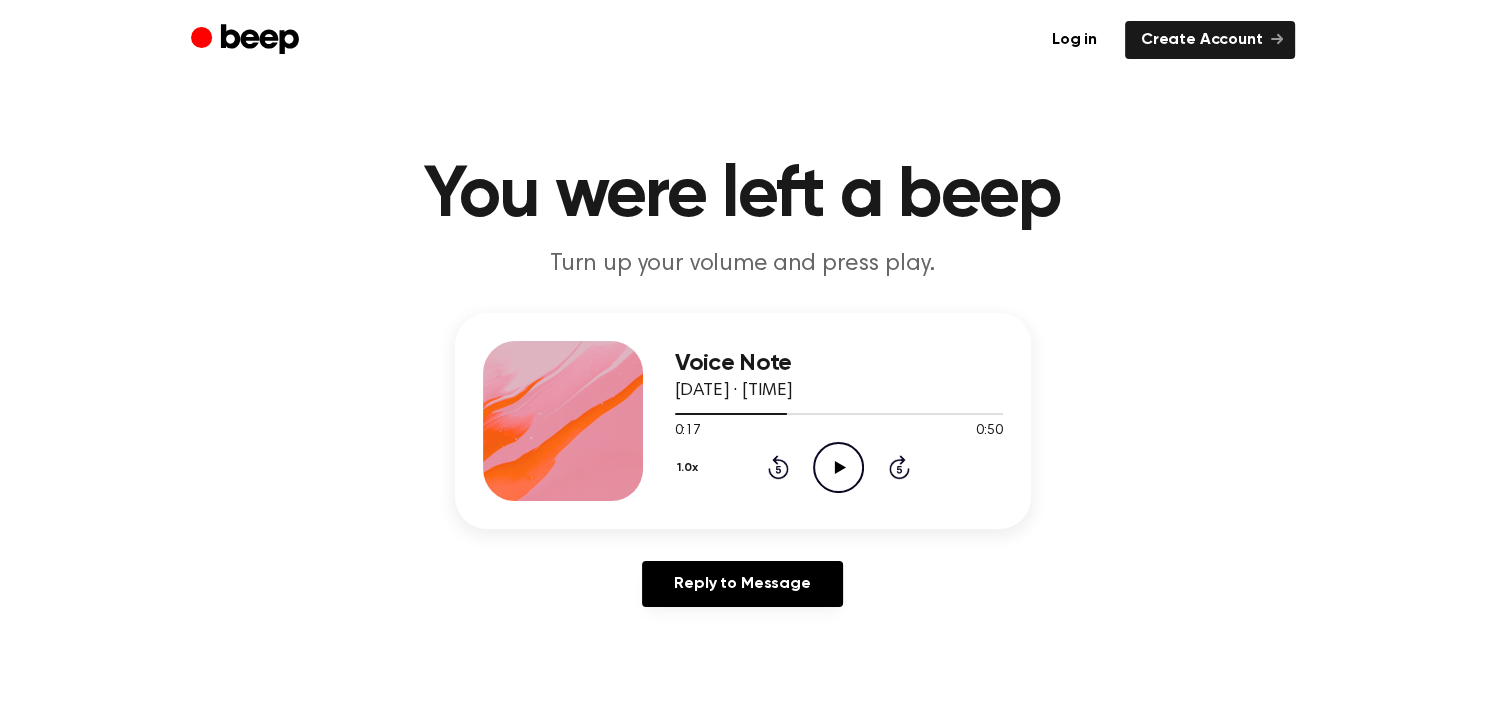 click 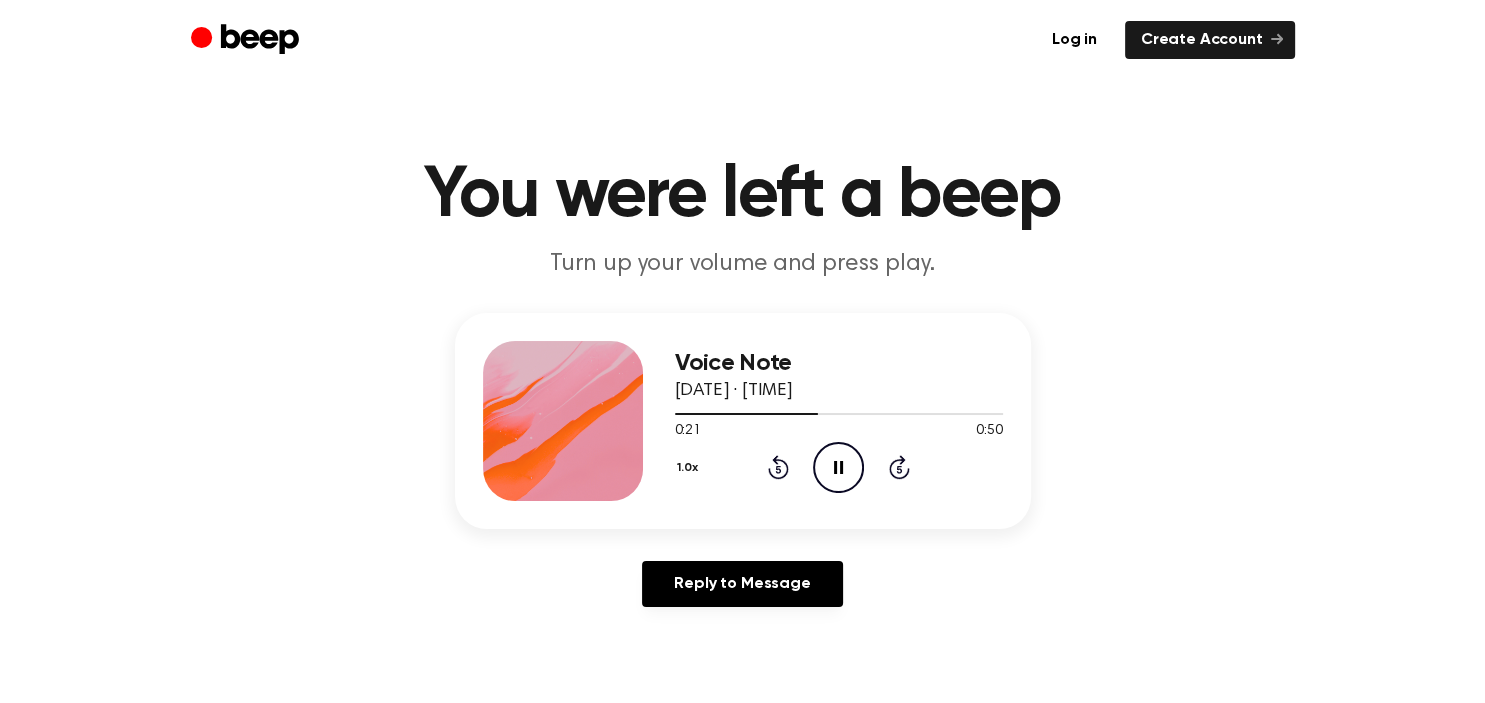 click on "Pause Audio" 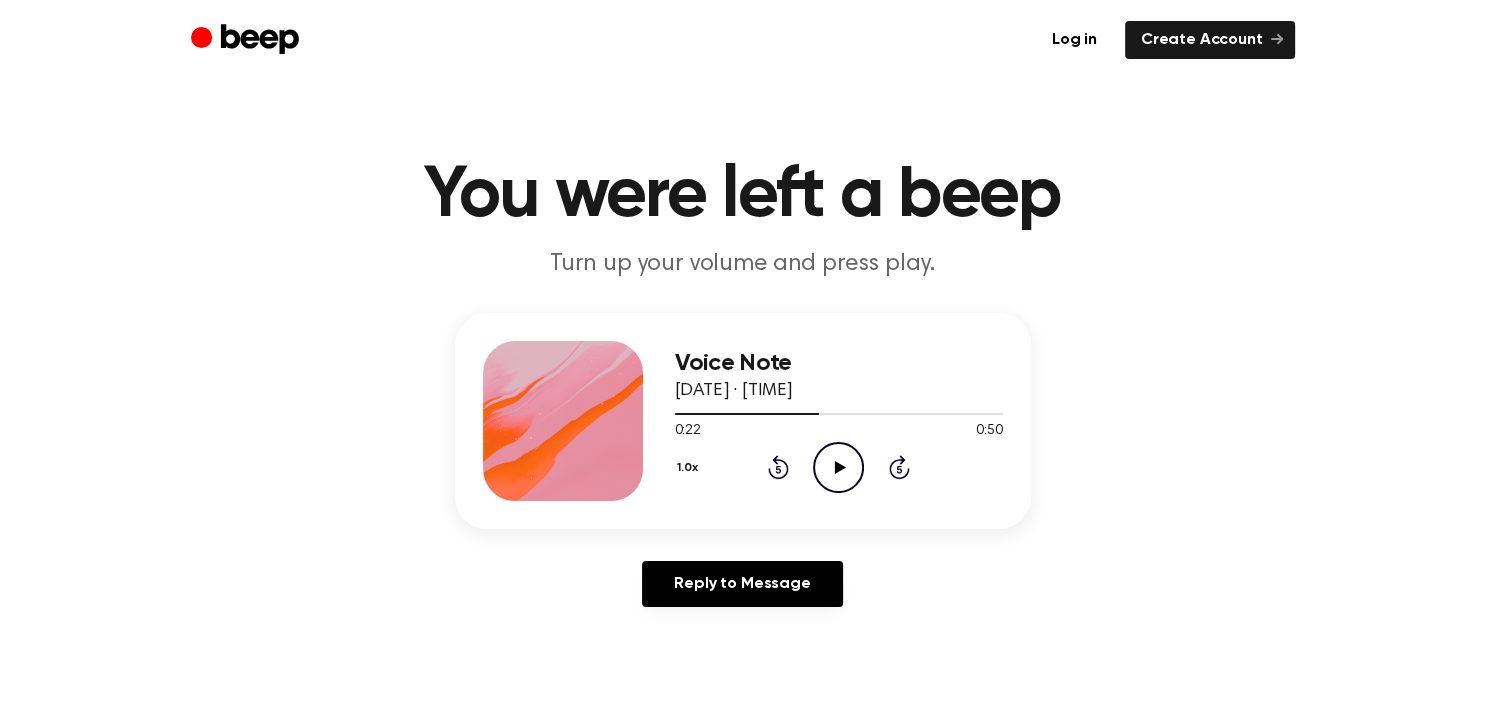 click on "Rewind 5 seconds" 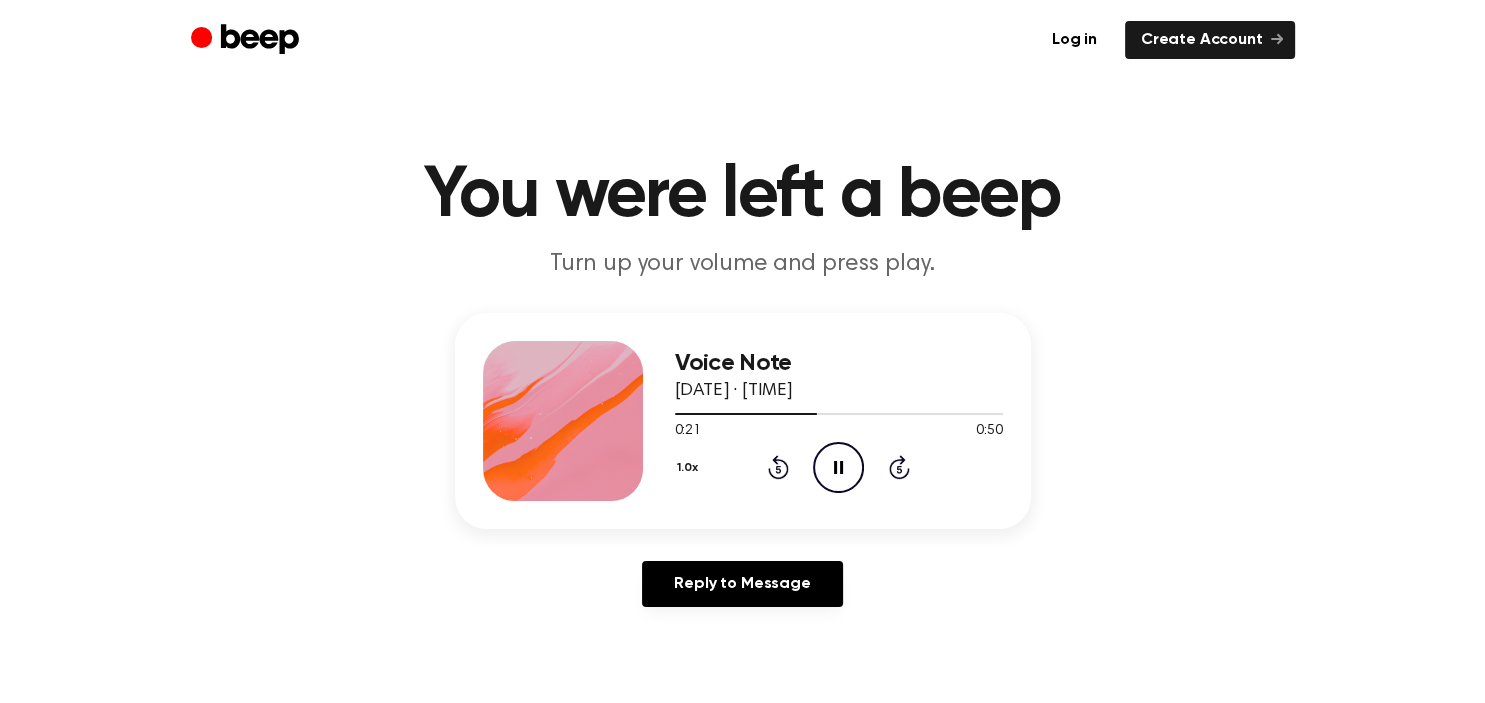 click on "Pause Audio" 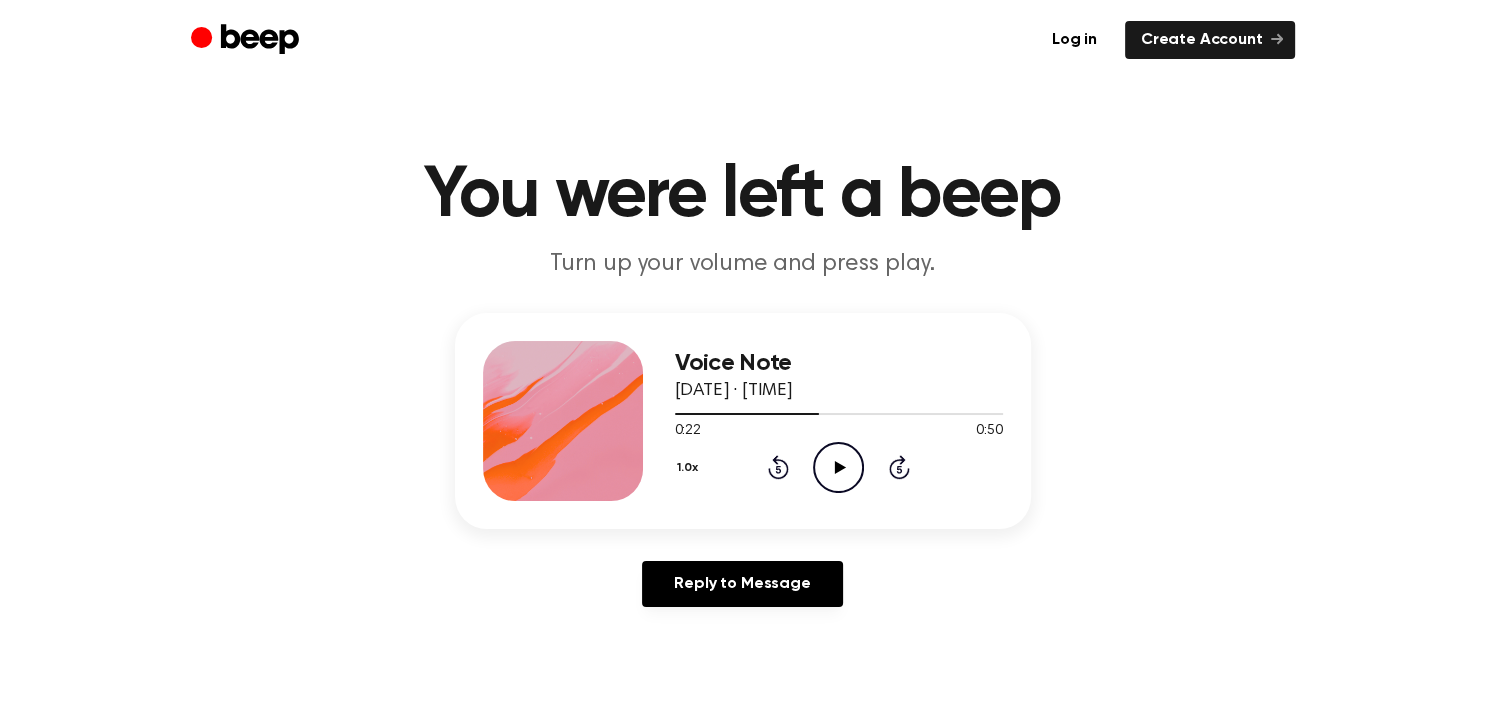 click on "Play Audio" 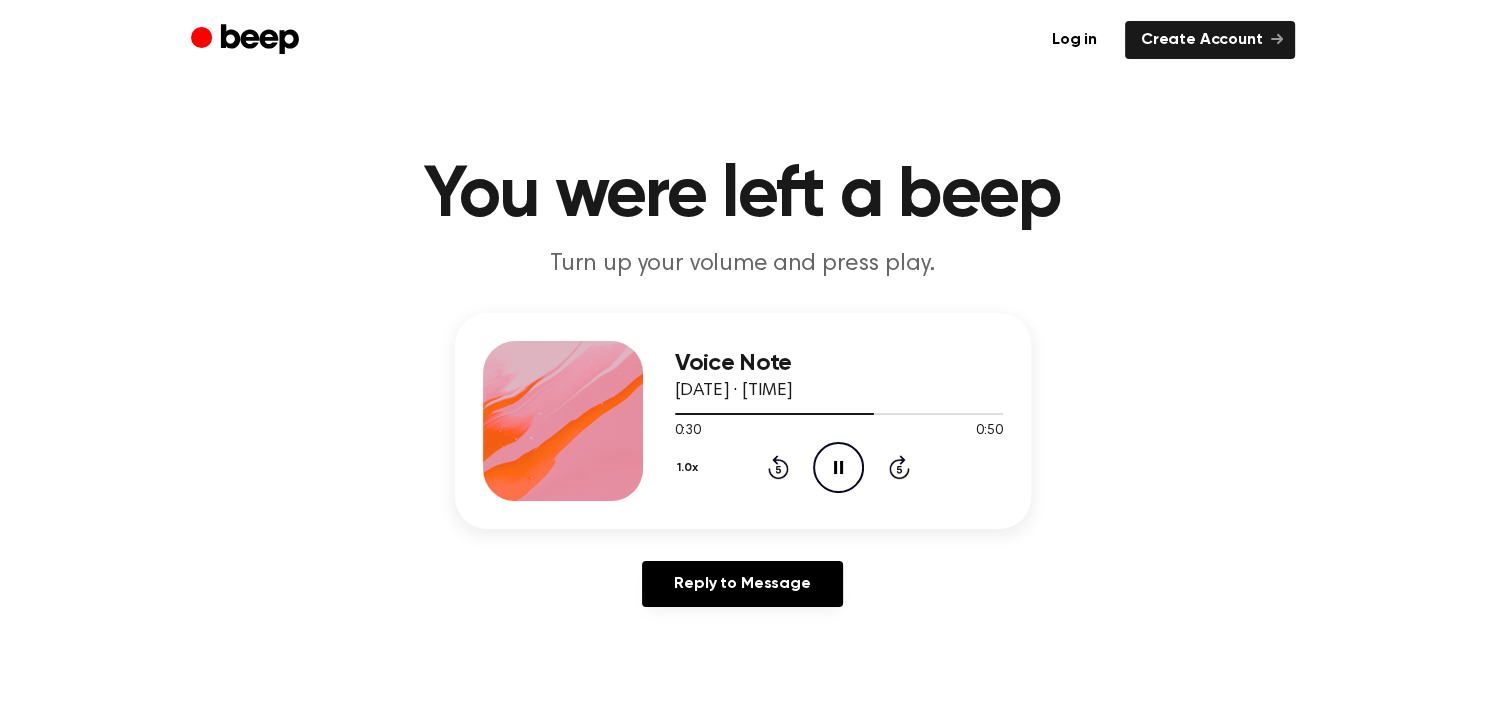 click on "Pause Audio" 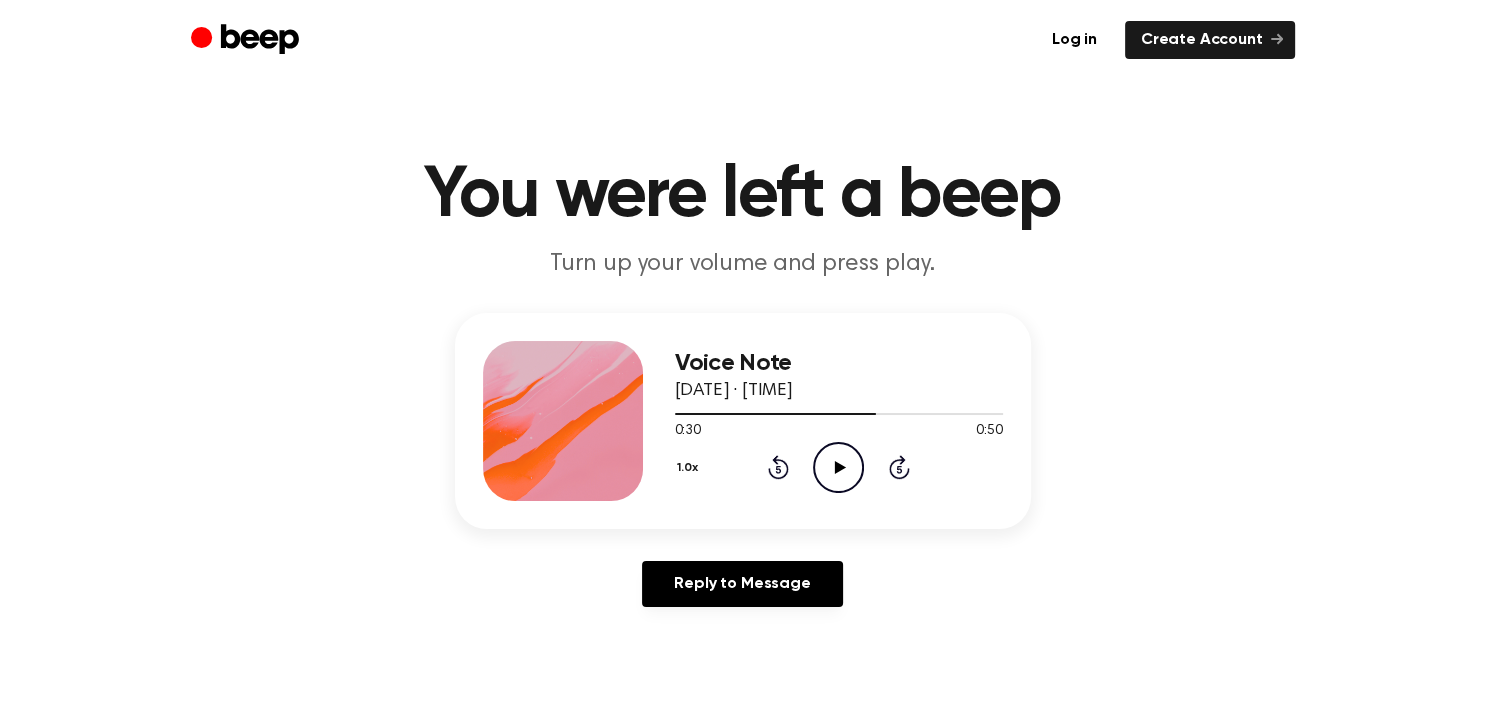 click on "Rewind 5 seconds" 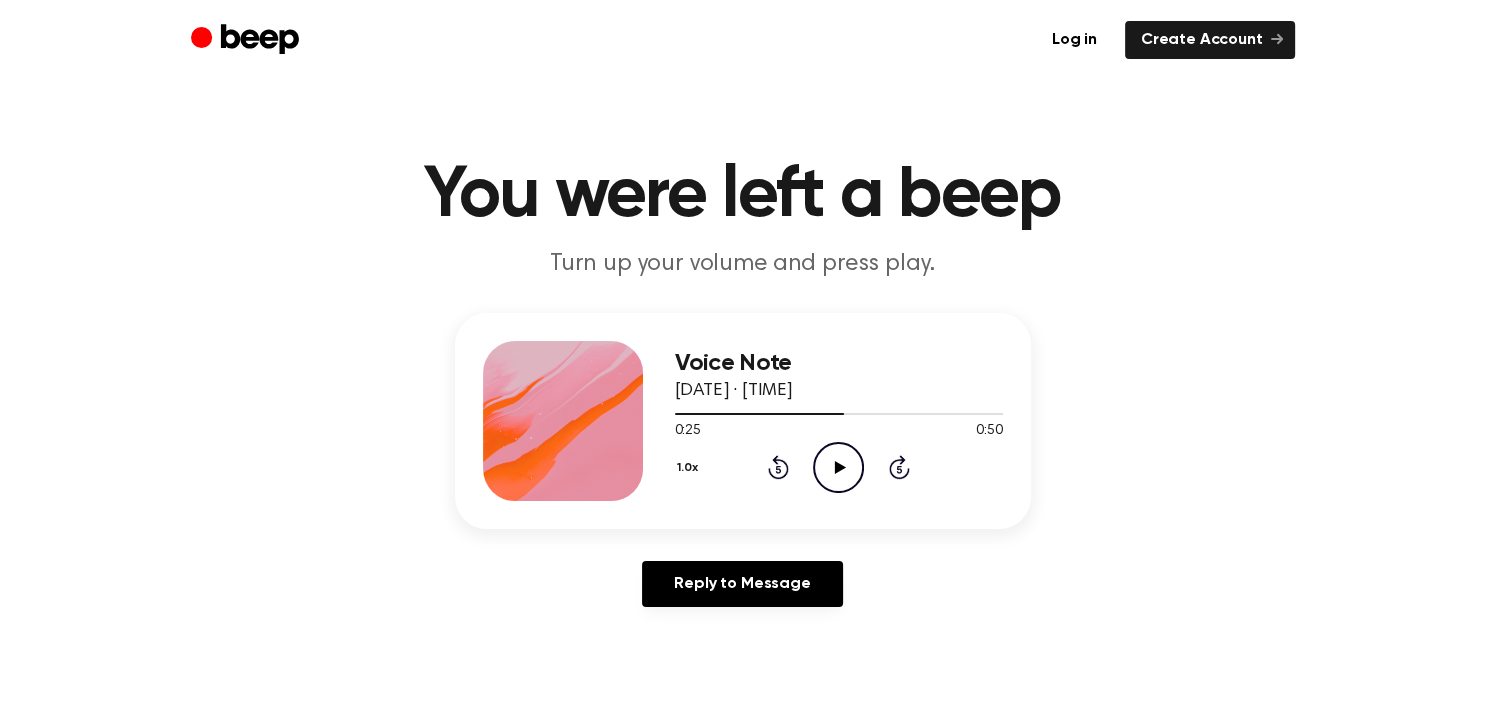 click on "Play Audio" 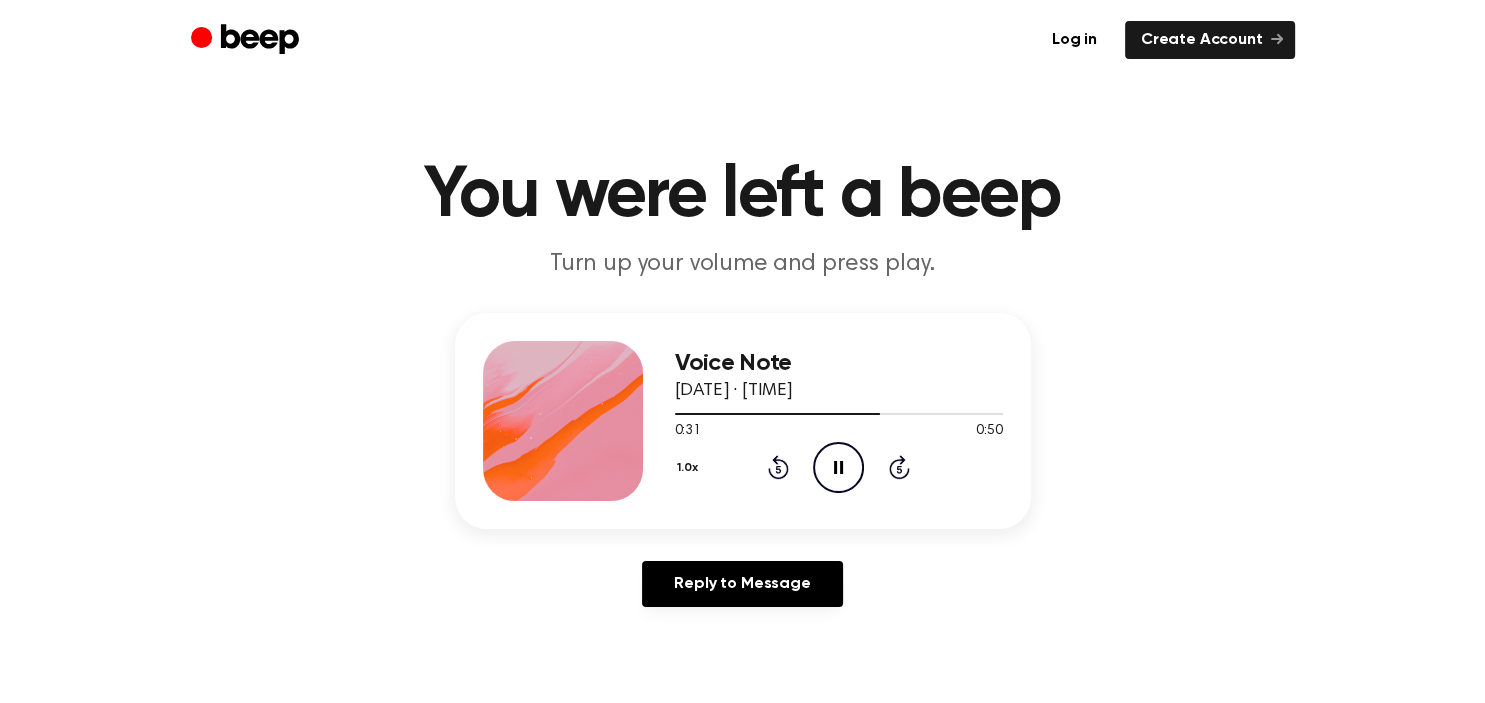 click 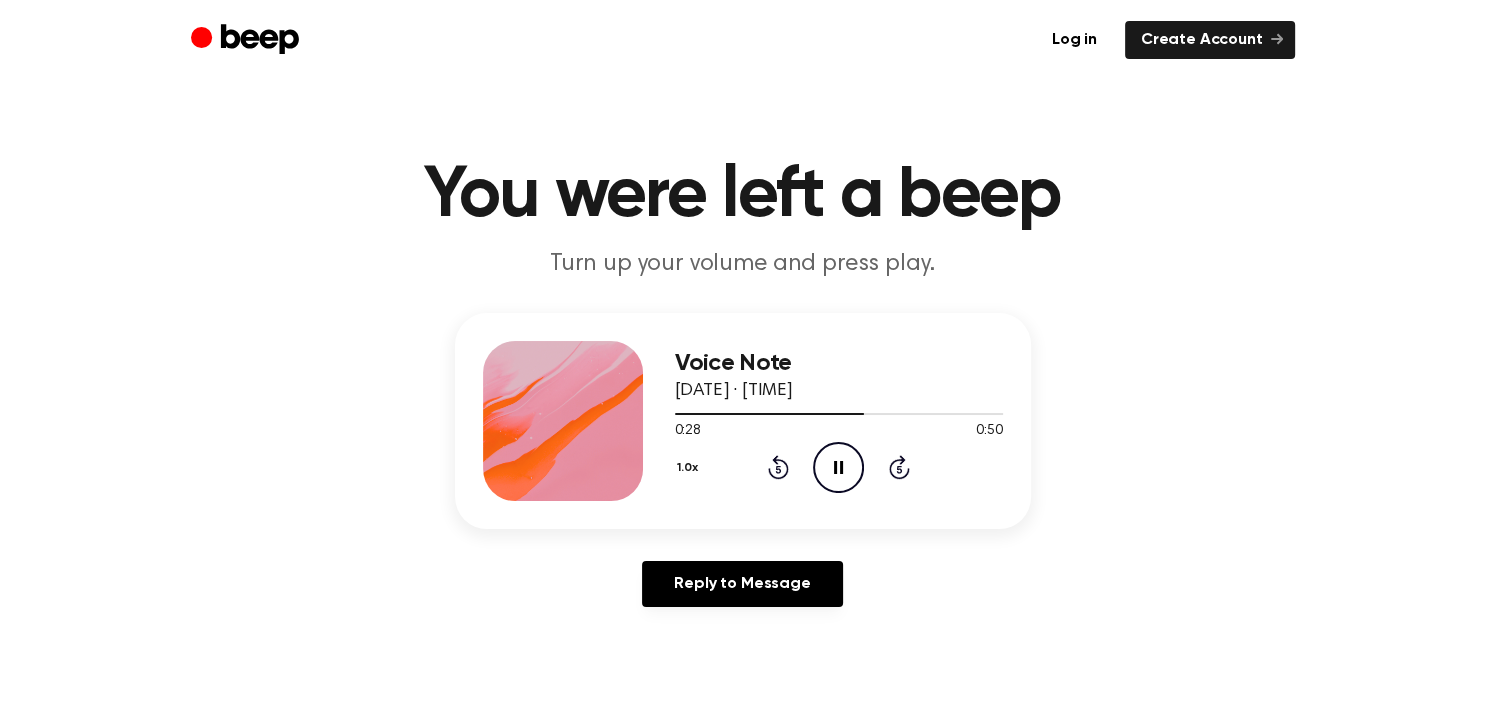 click on "Pause Audio" 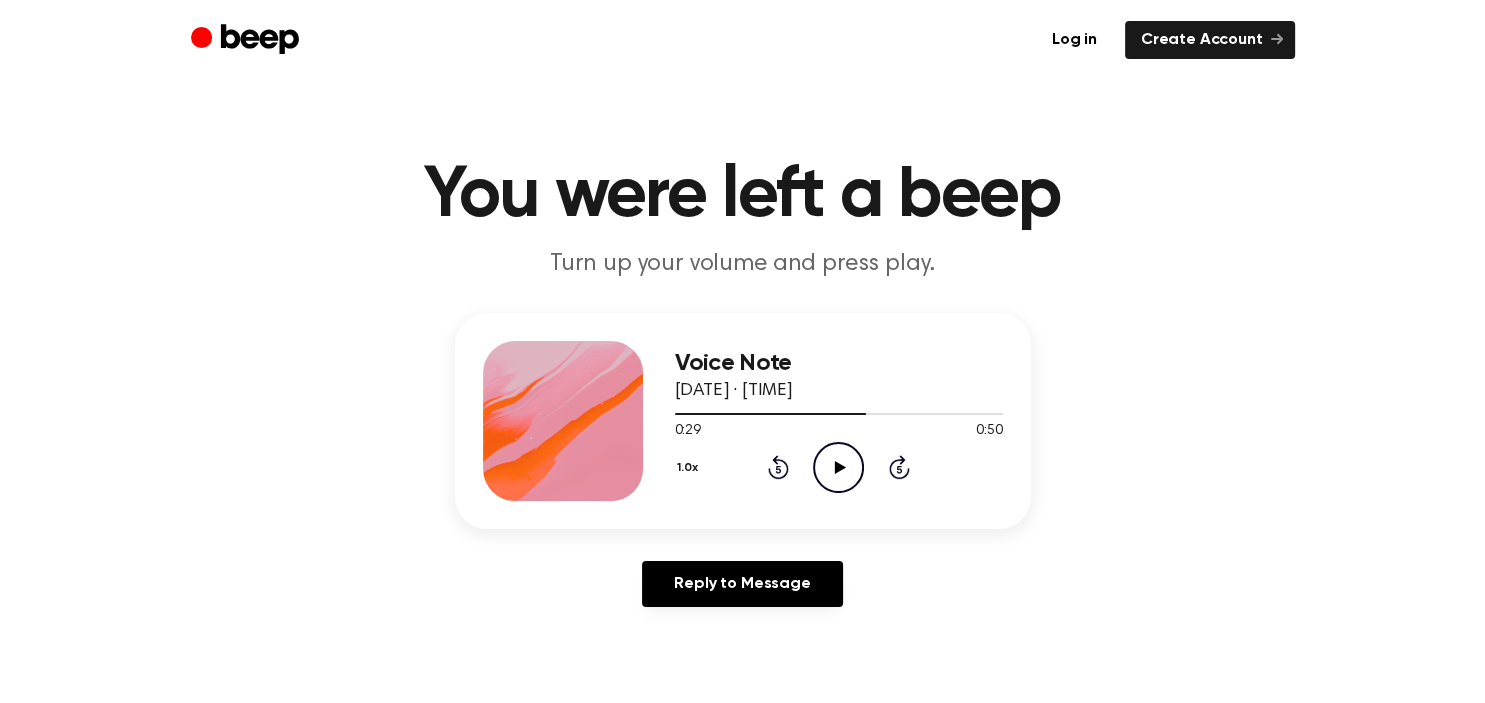 click 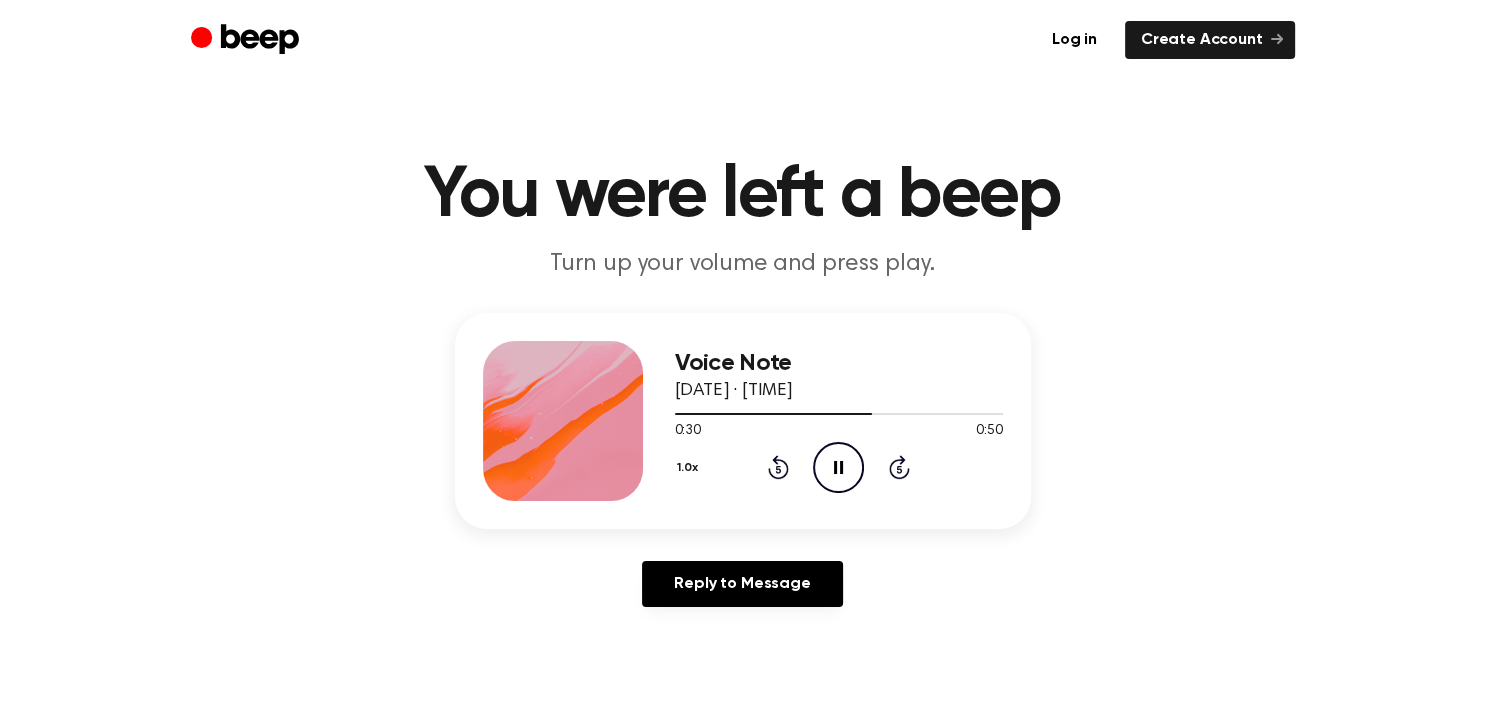 click on "Pause Audio" 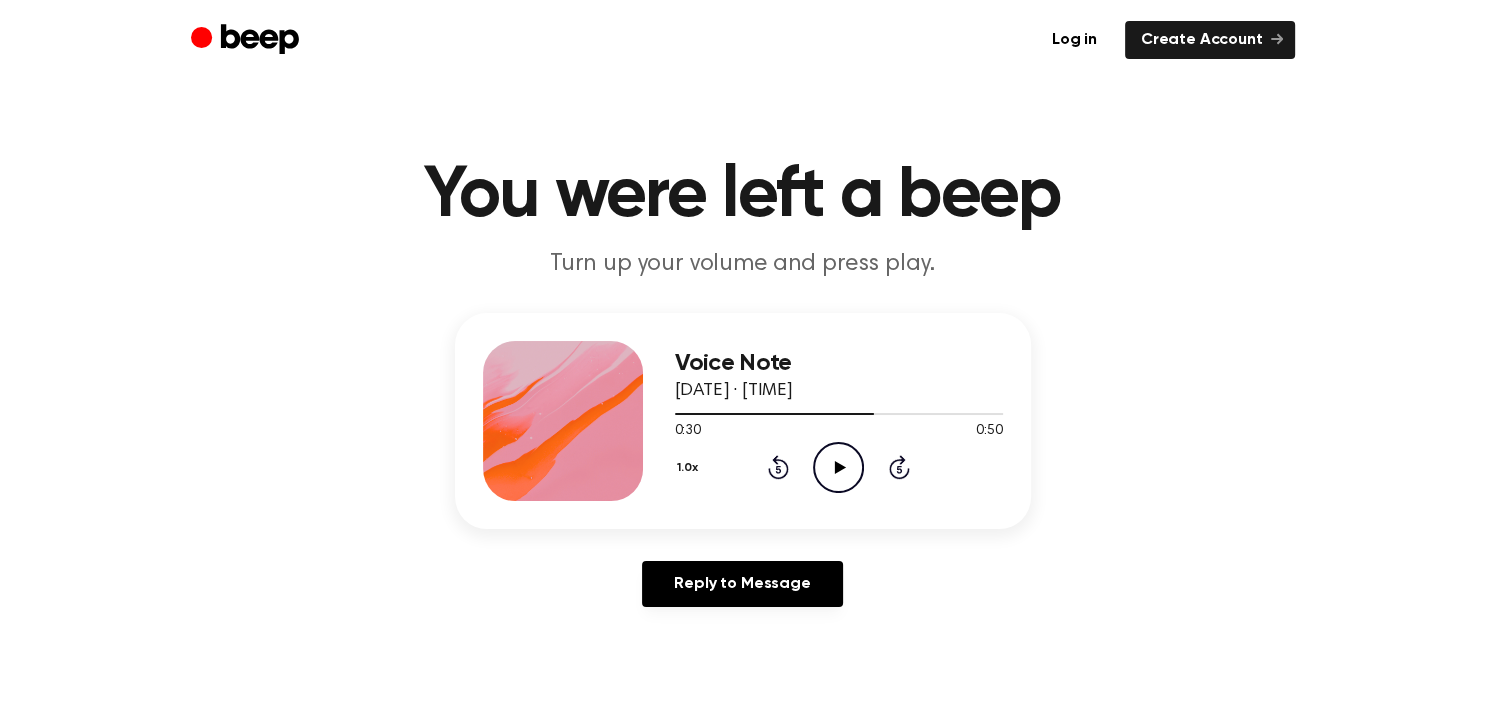 click on "Rewind 5 seconds" 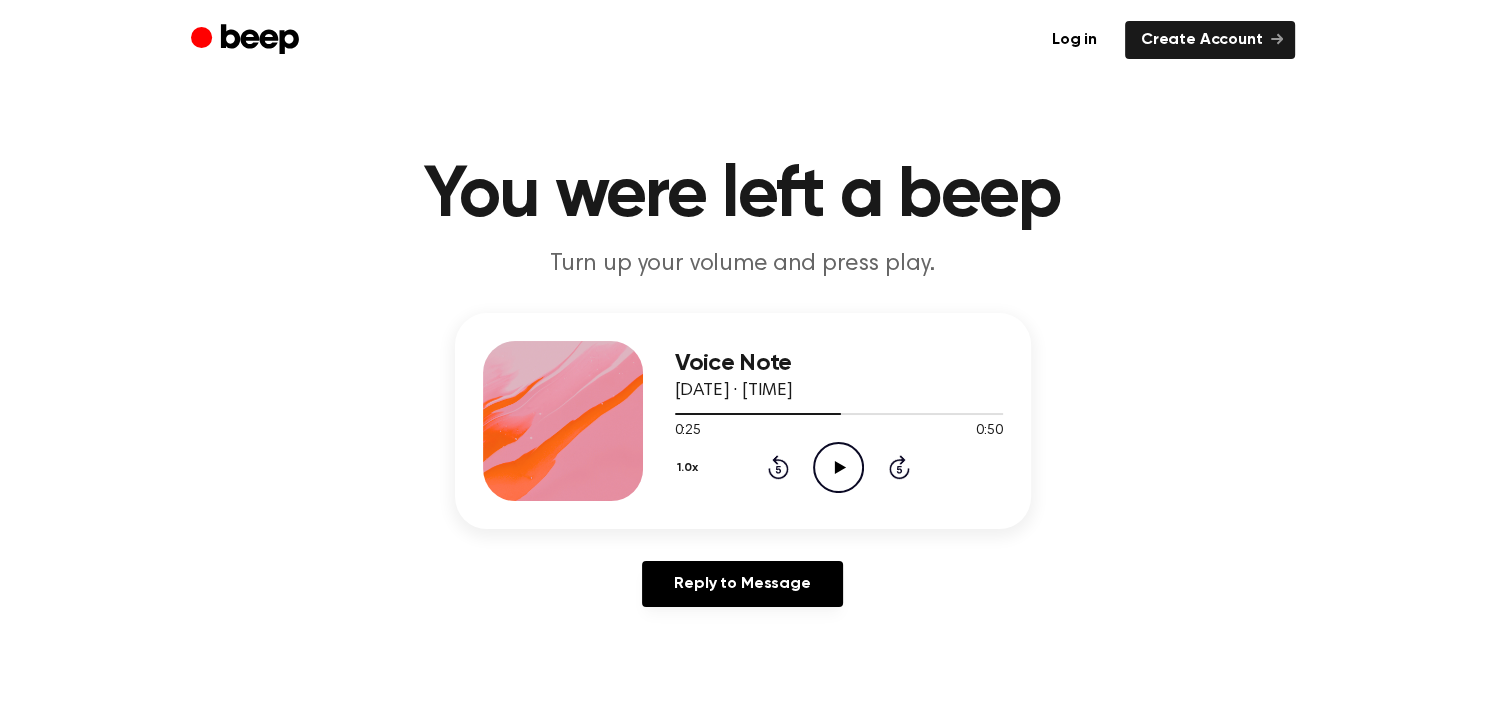 click on "Rewind 5 seconds" 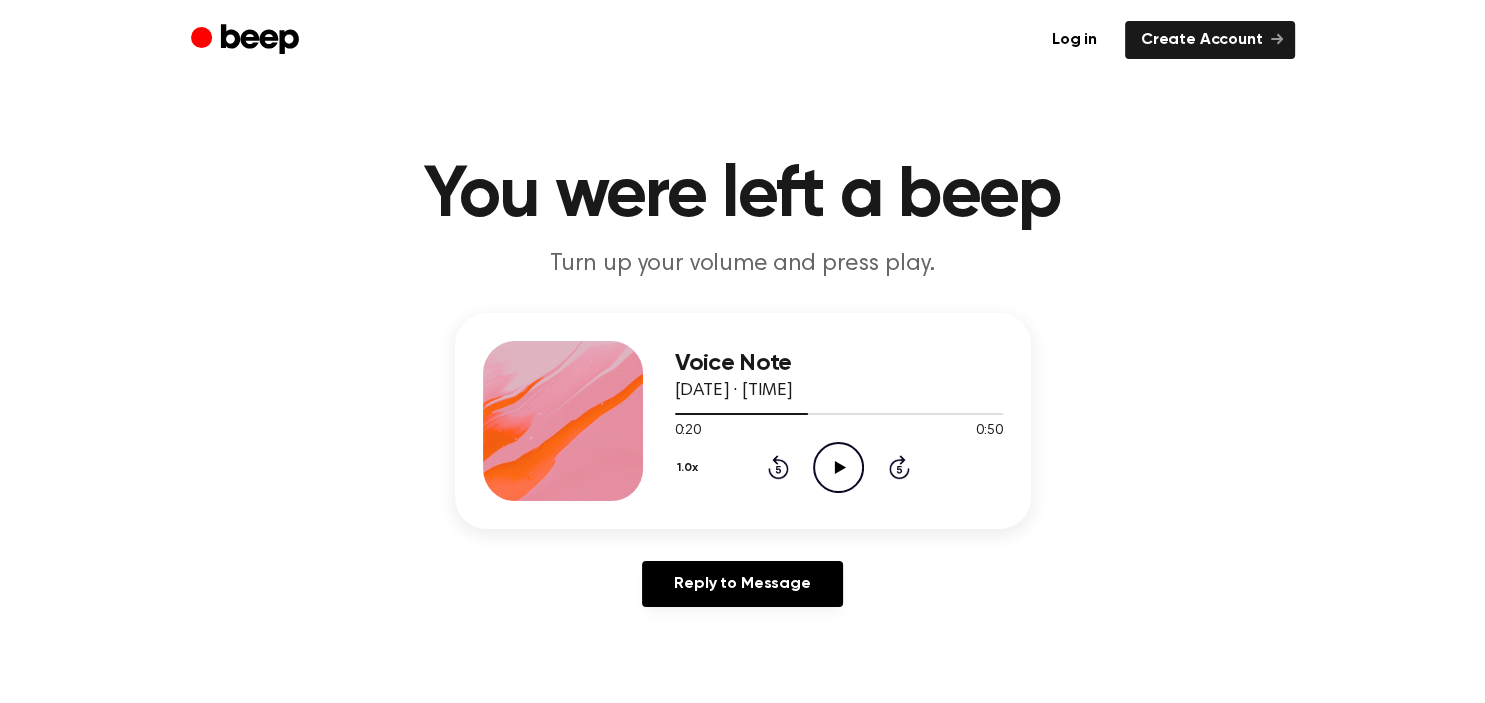 click on "Play Audio" 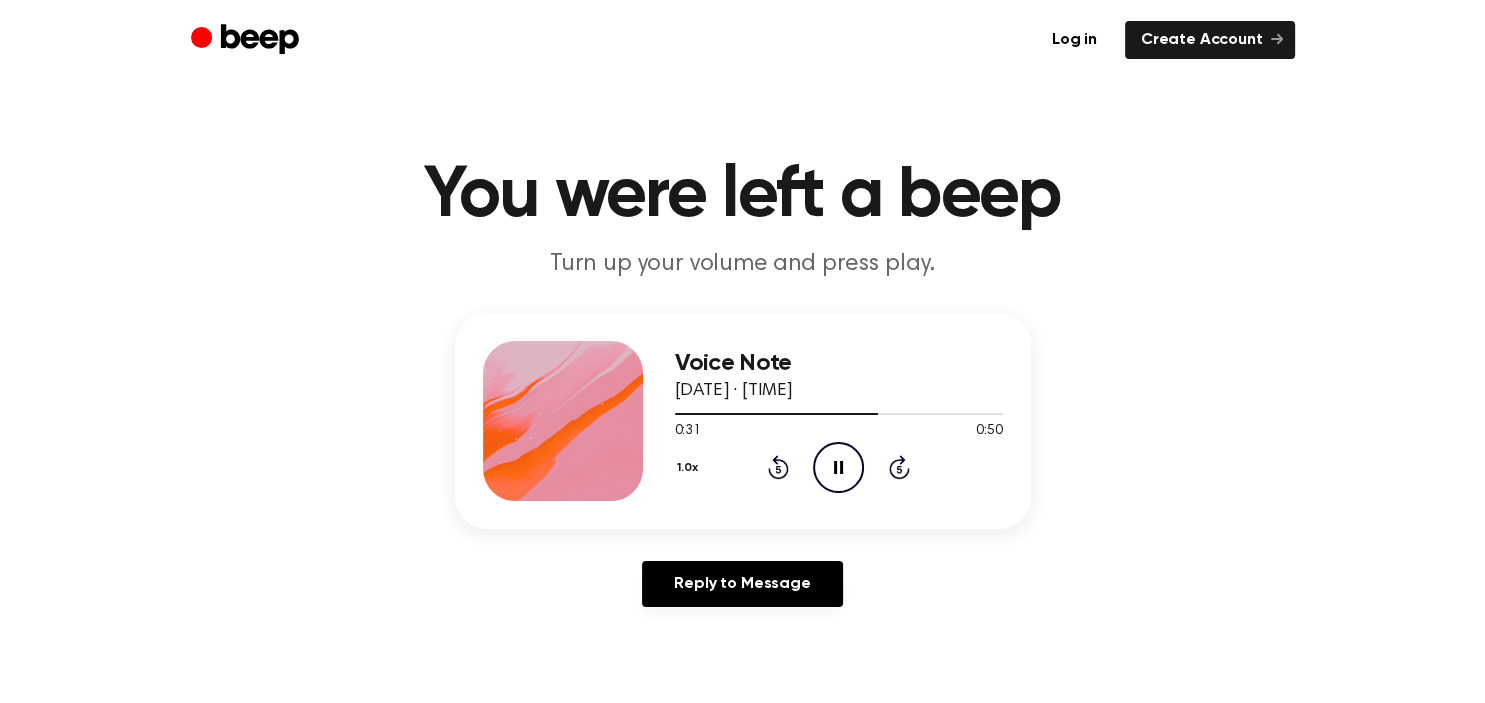 click 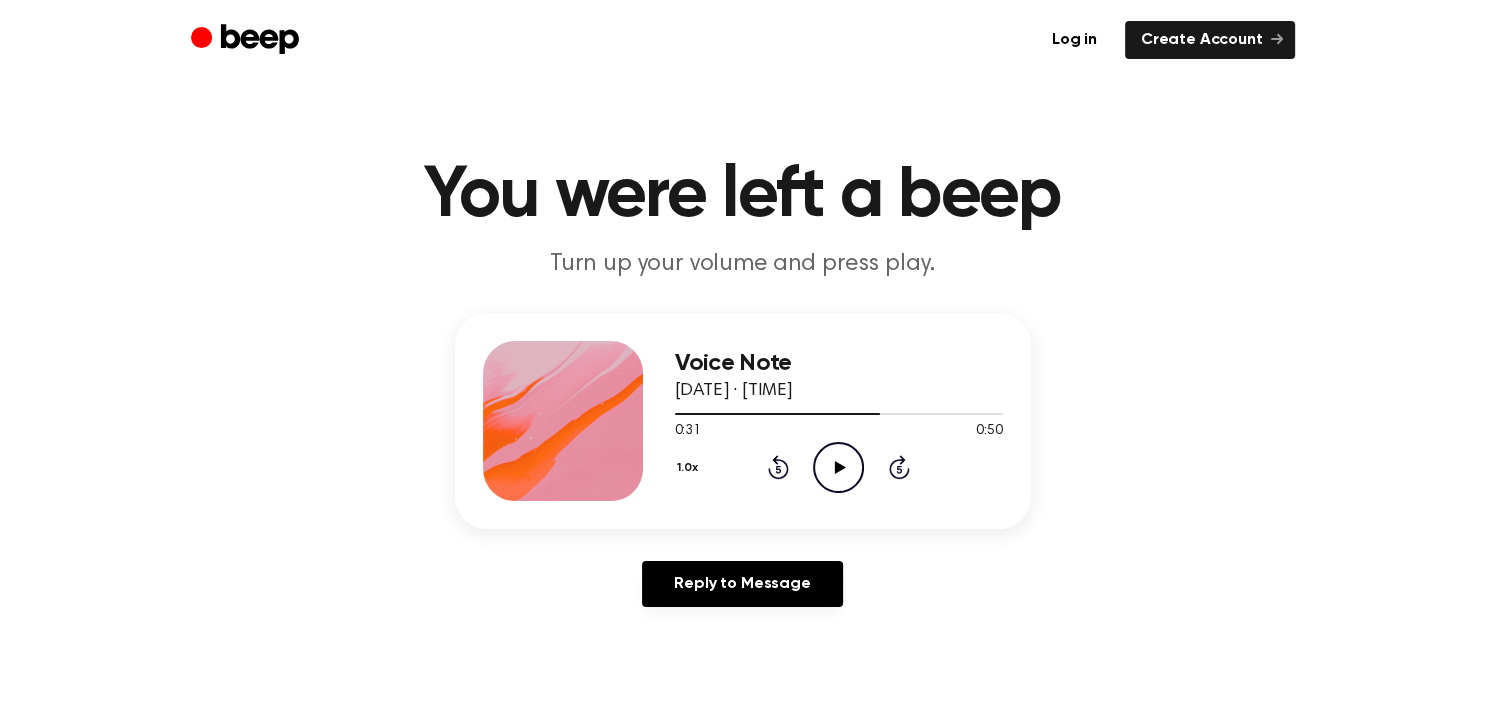 click 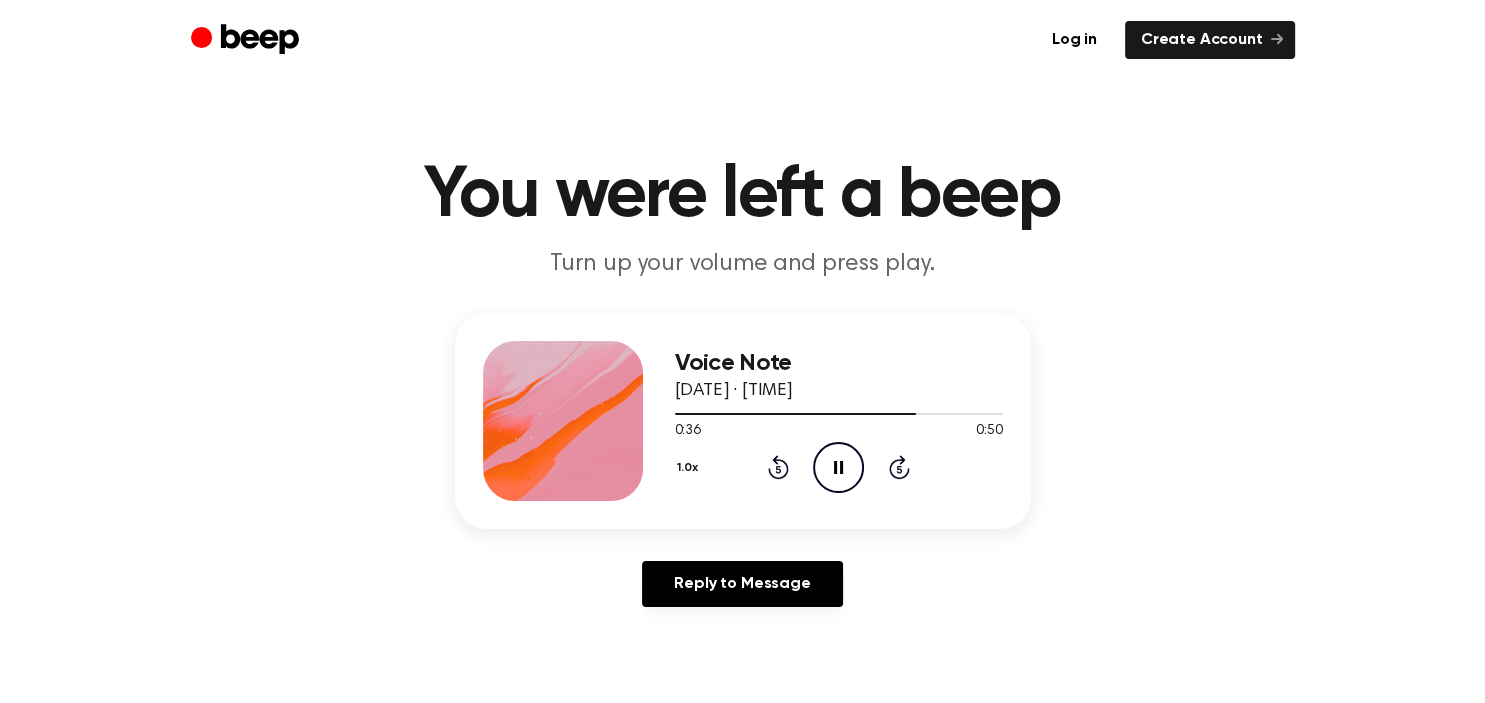 click on "Pause Audio" 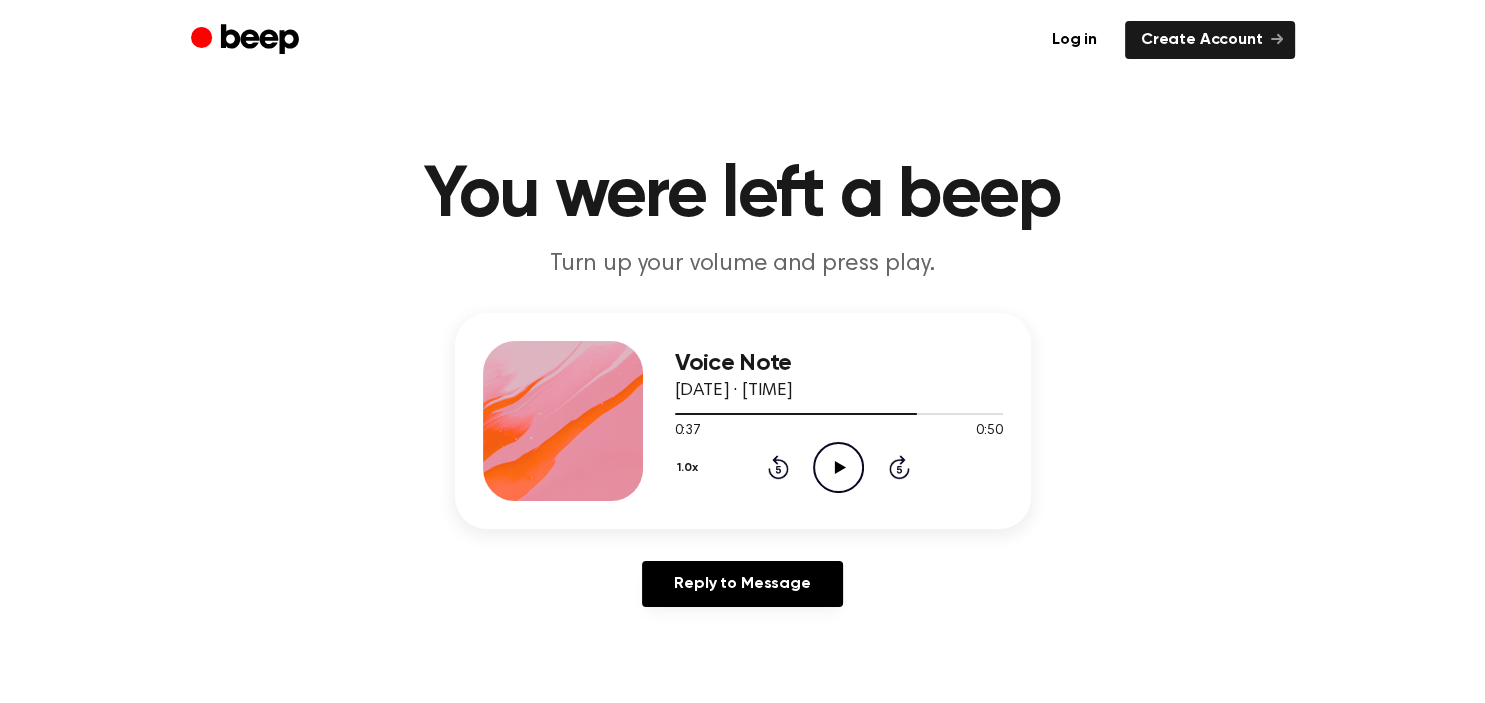 click on "Rewind 5 seconds" 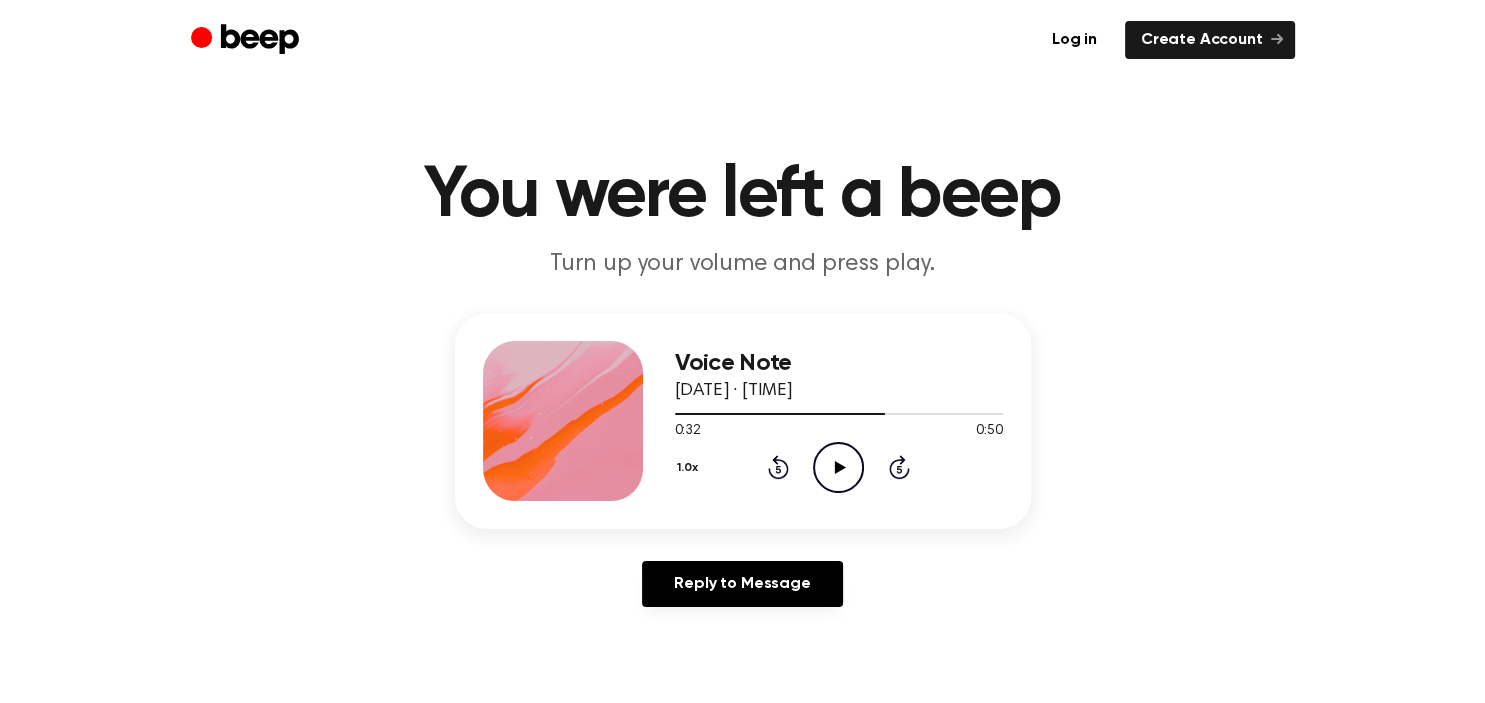 click 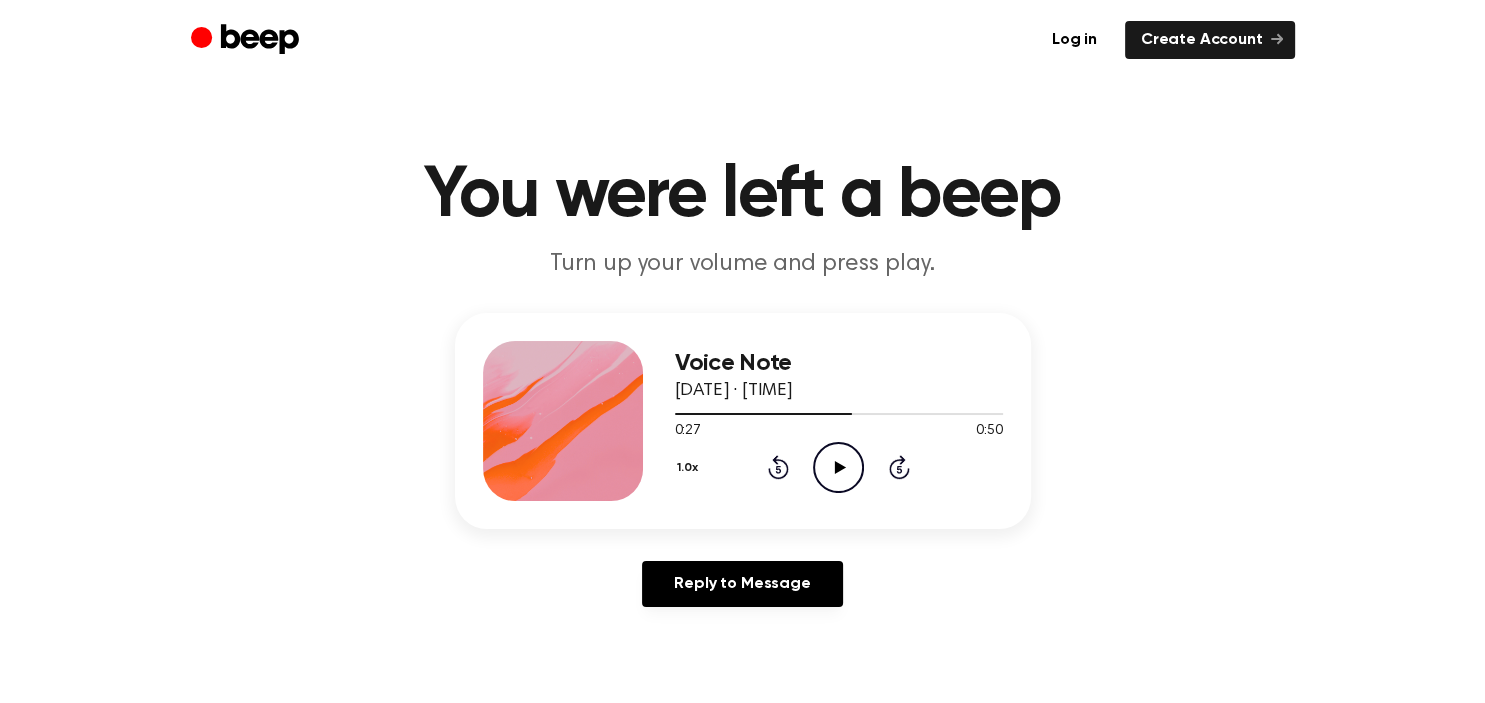 click 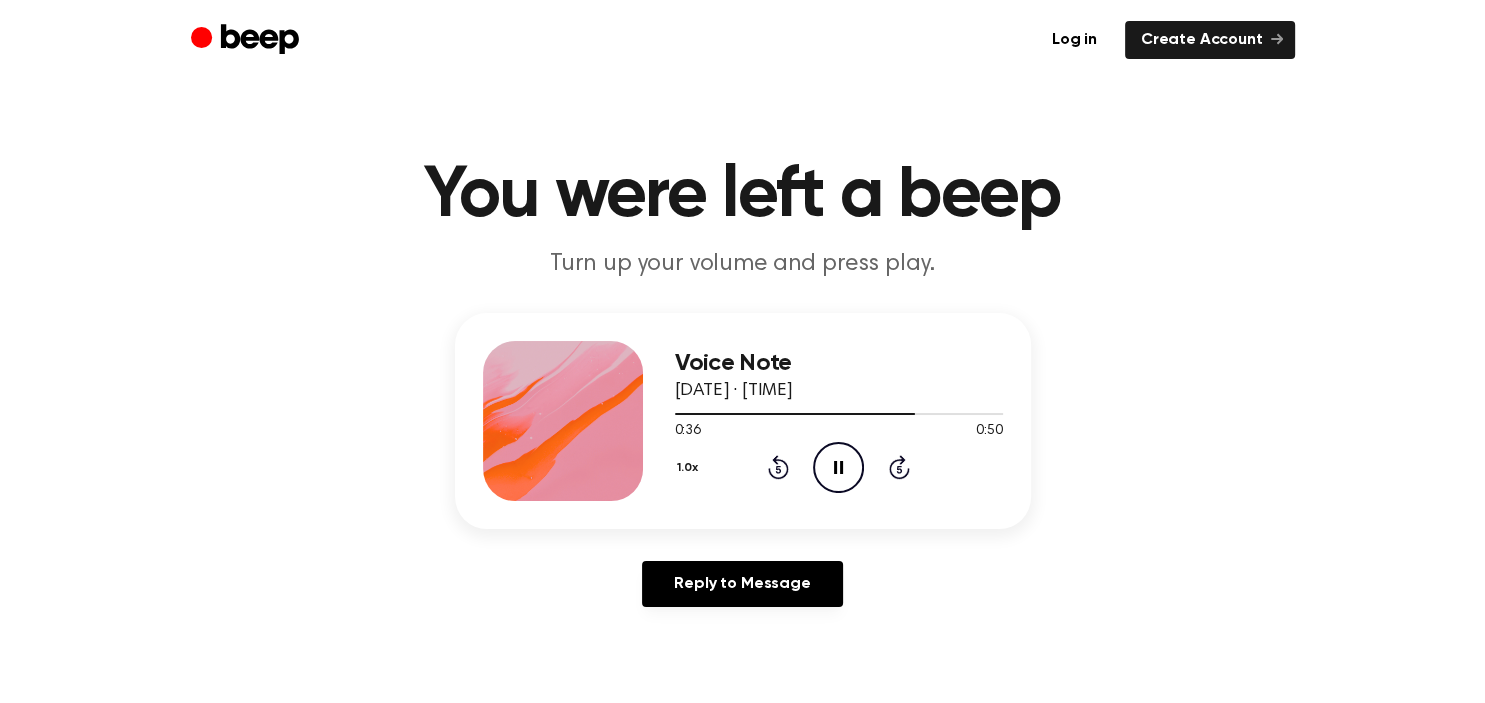 click on "Rewind 5 seconds" 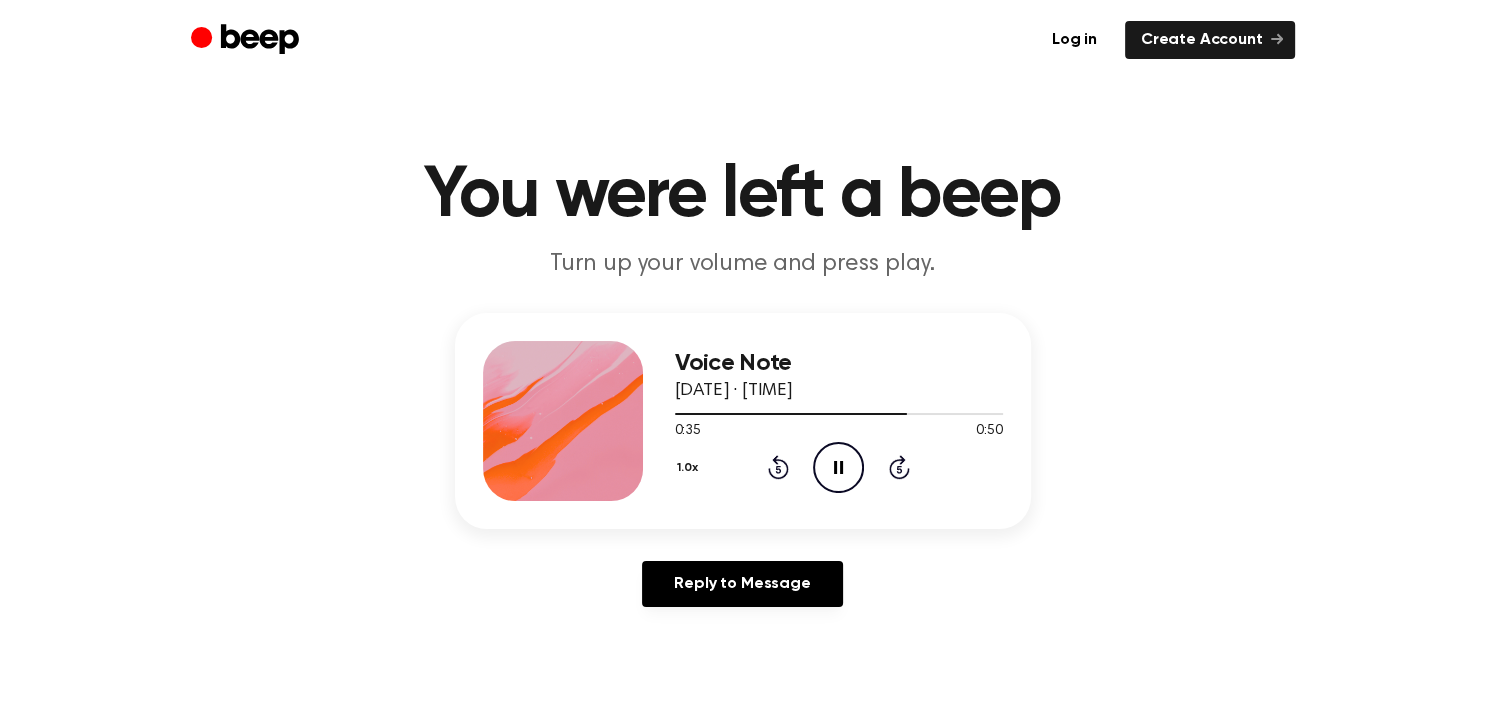 click on "Pause Audio" 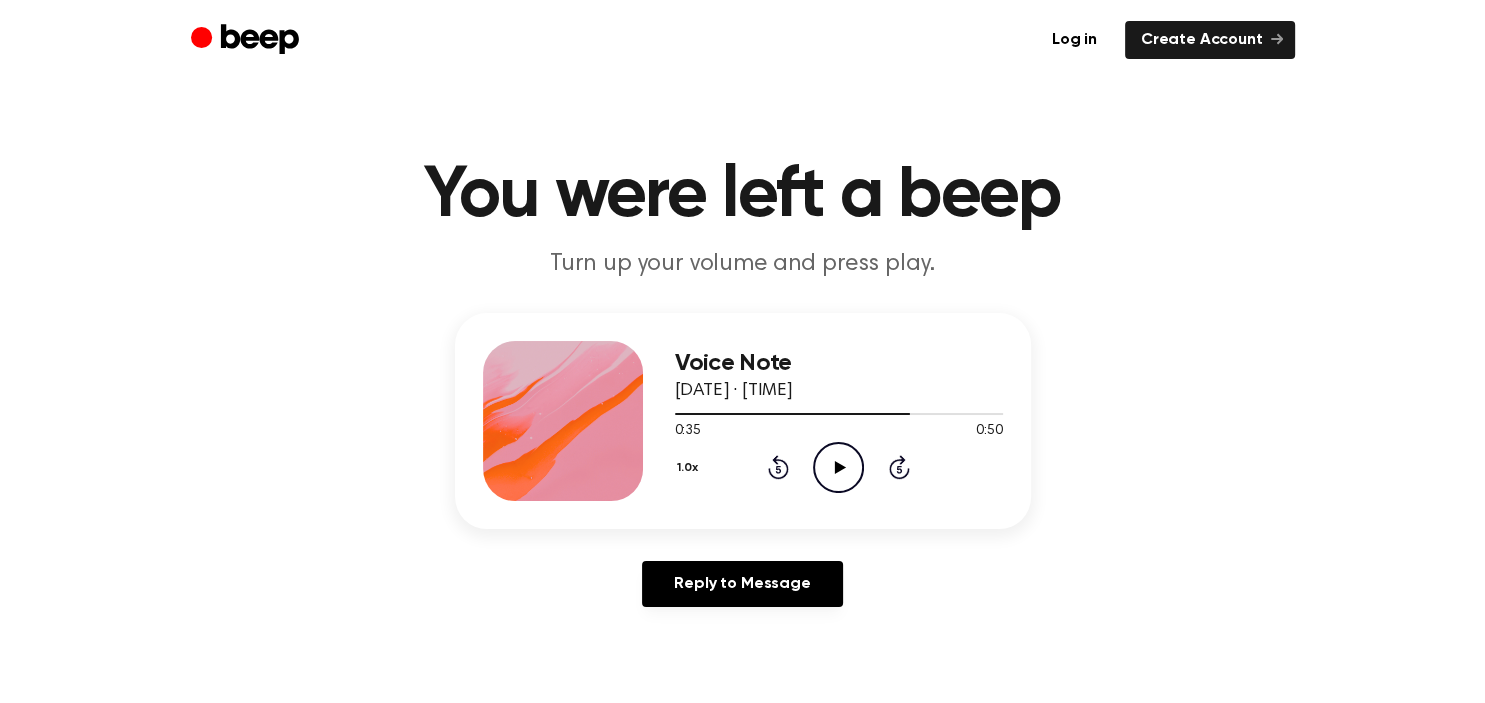 click on "Play Audio" 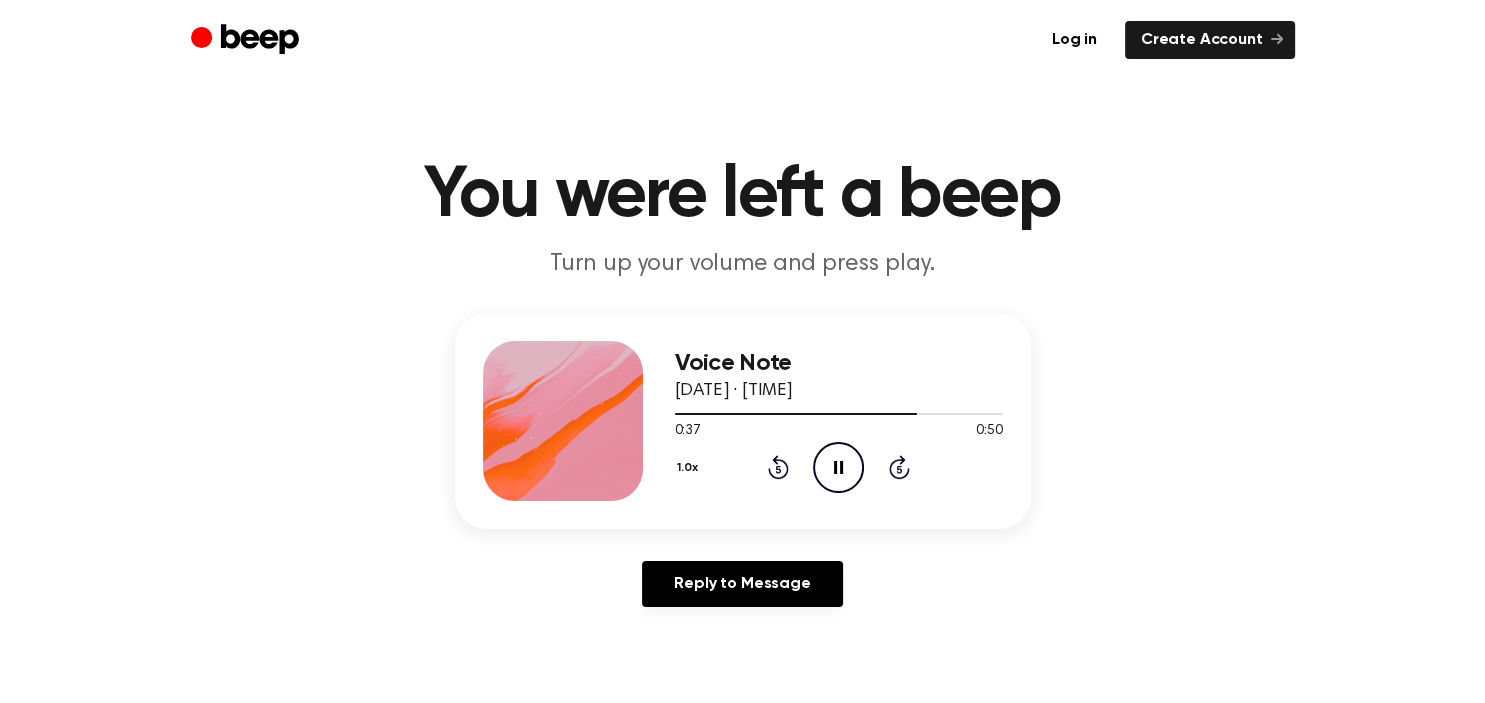 click on "Rewind 5 seconds" 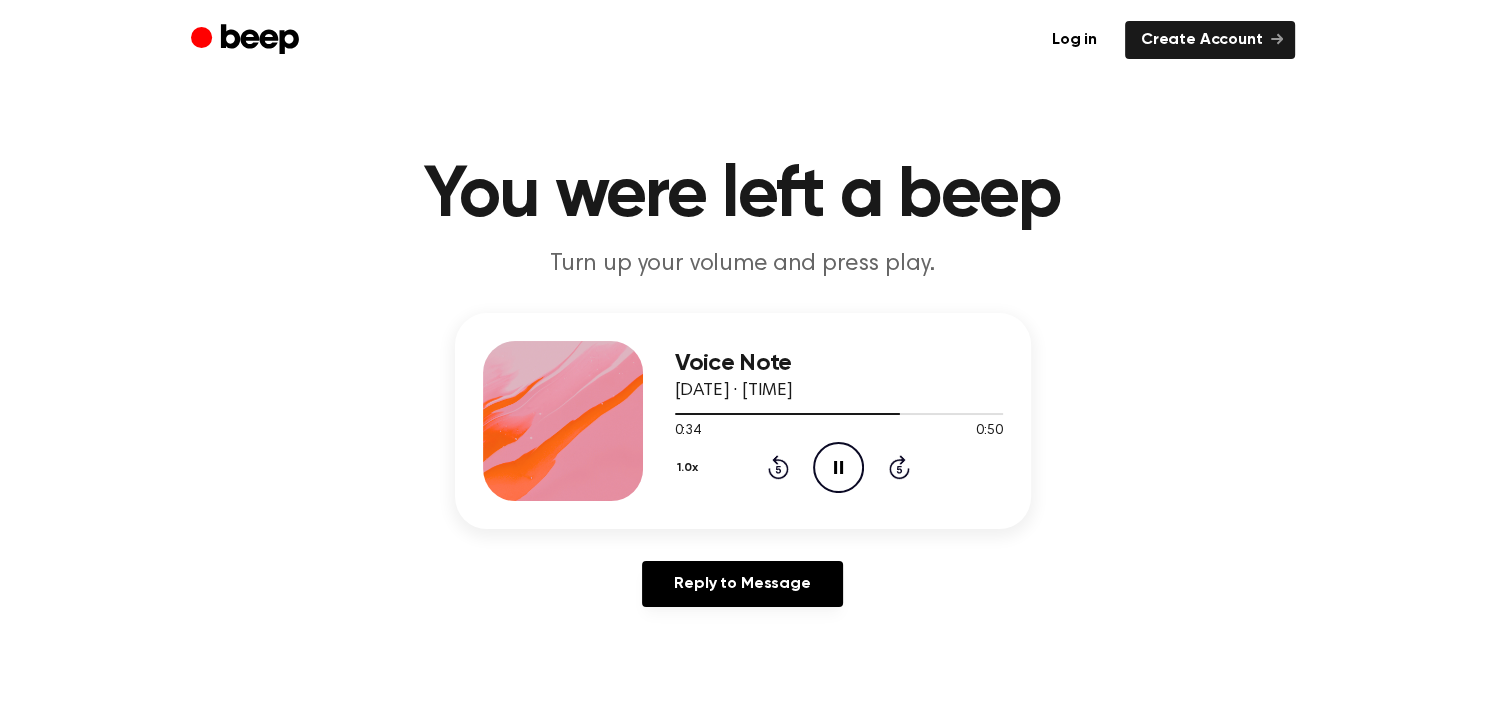 click 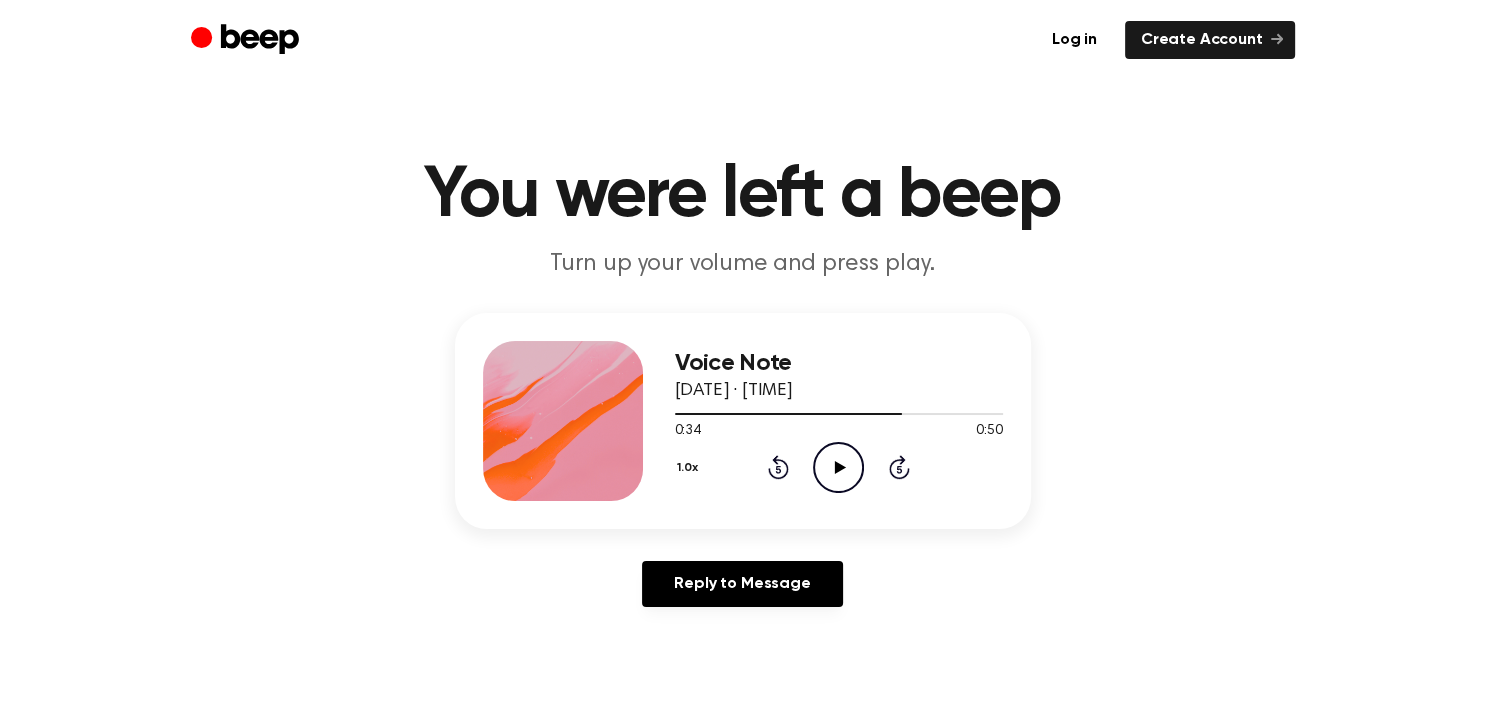 click 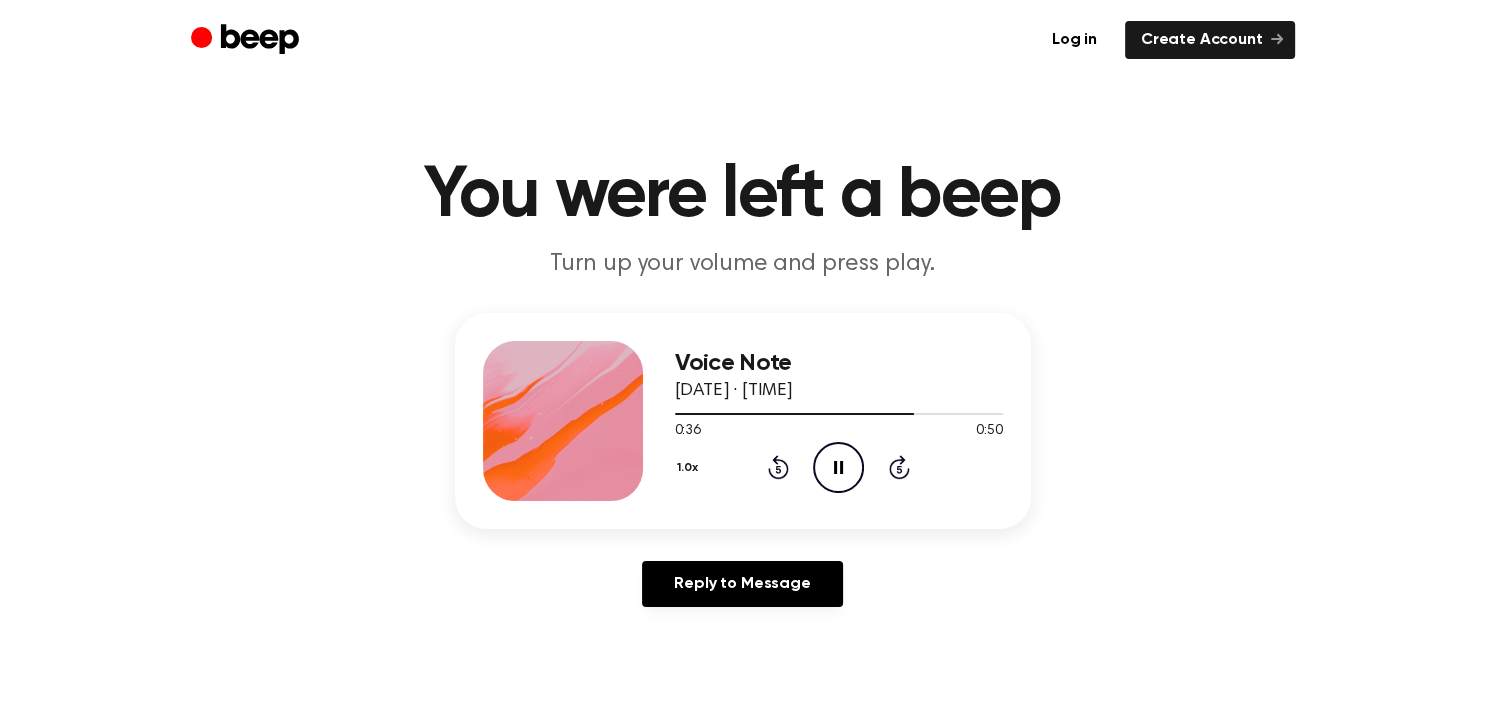 click 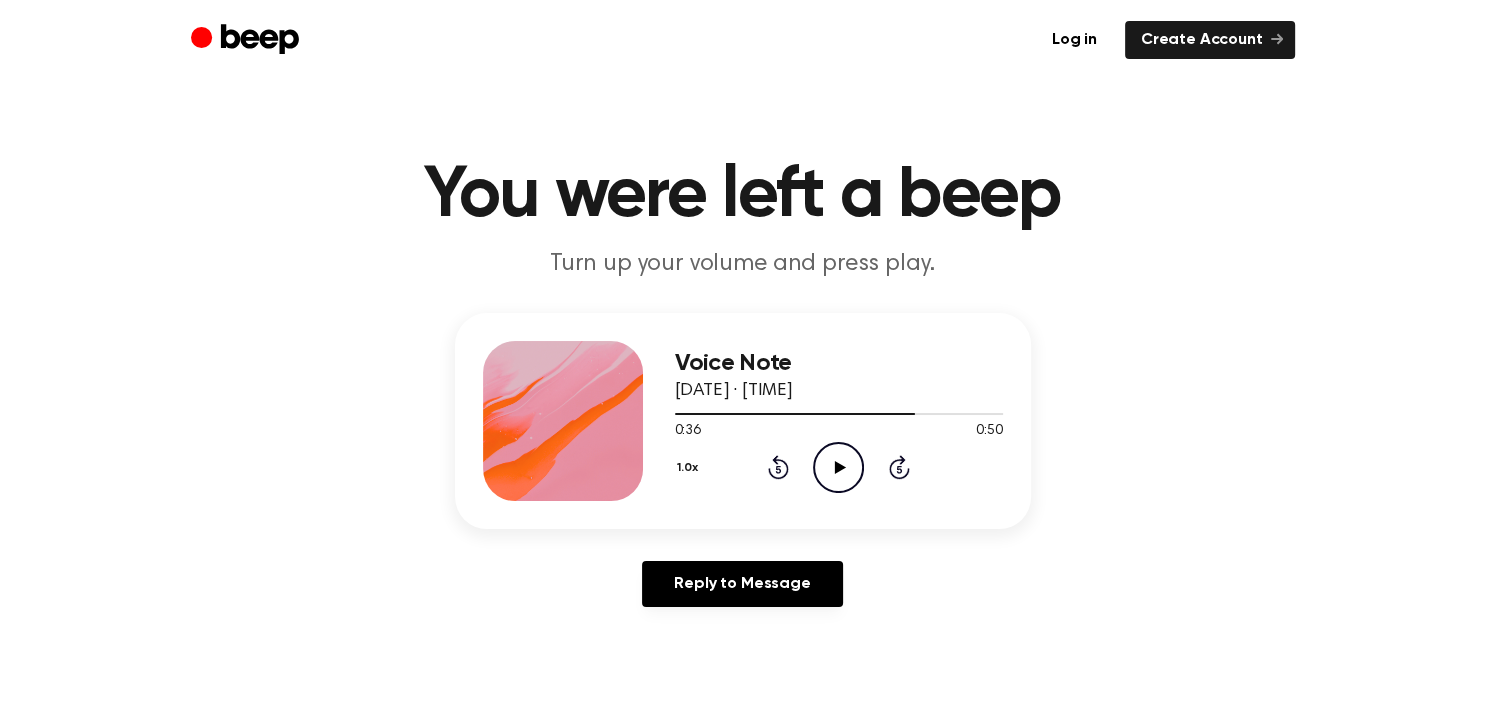 click on "Rewind 5 seconds" 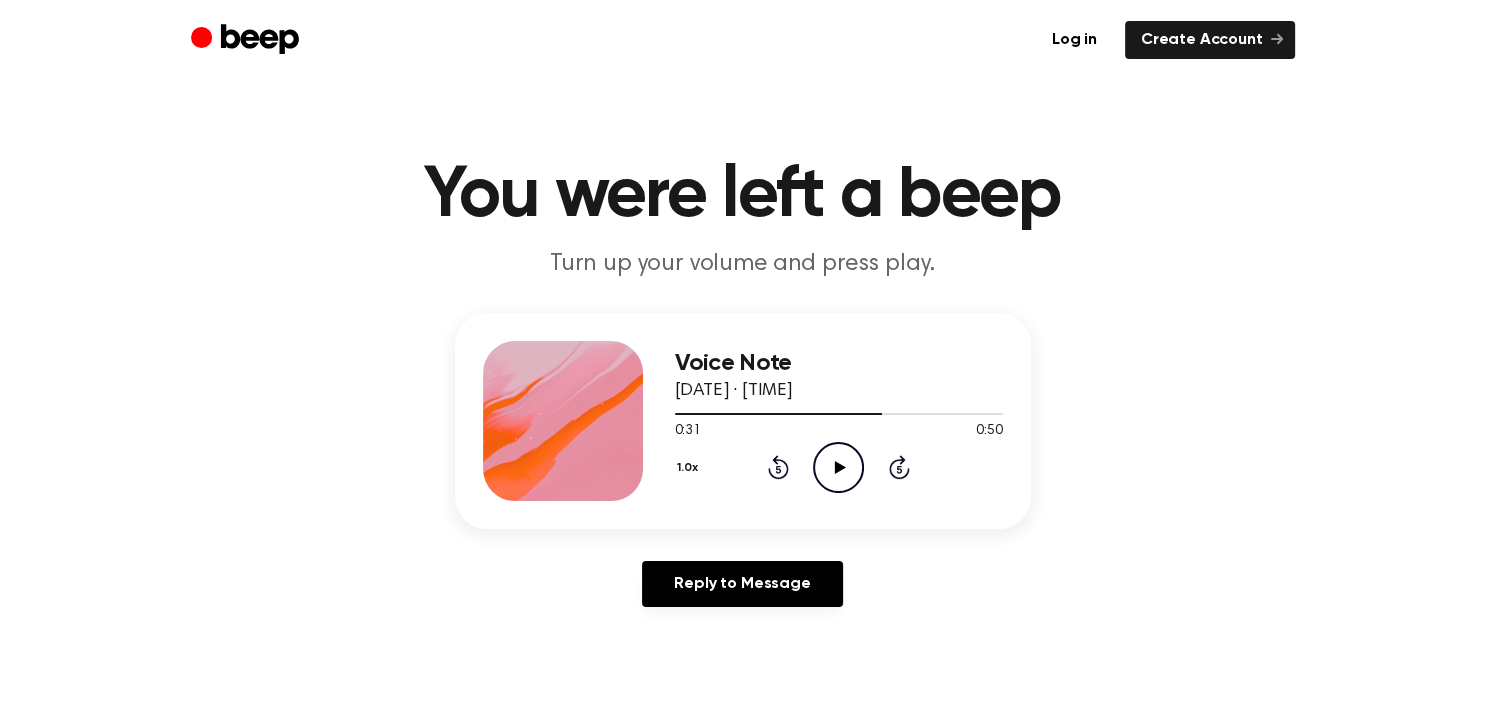 click 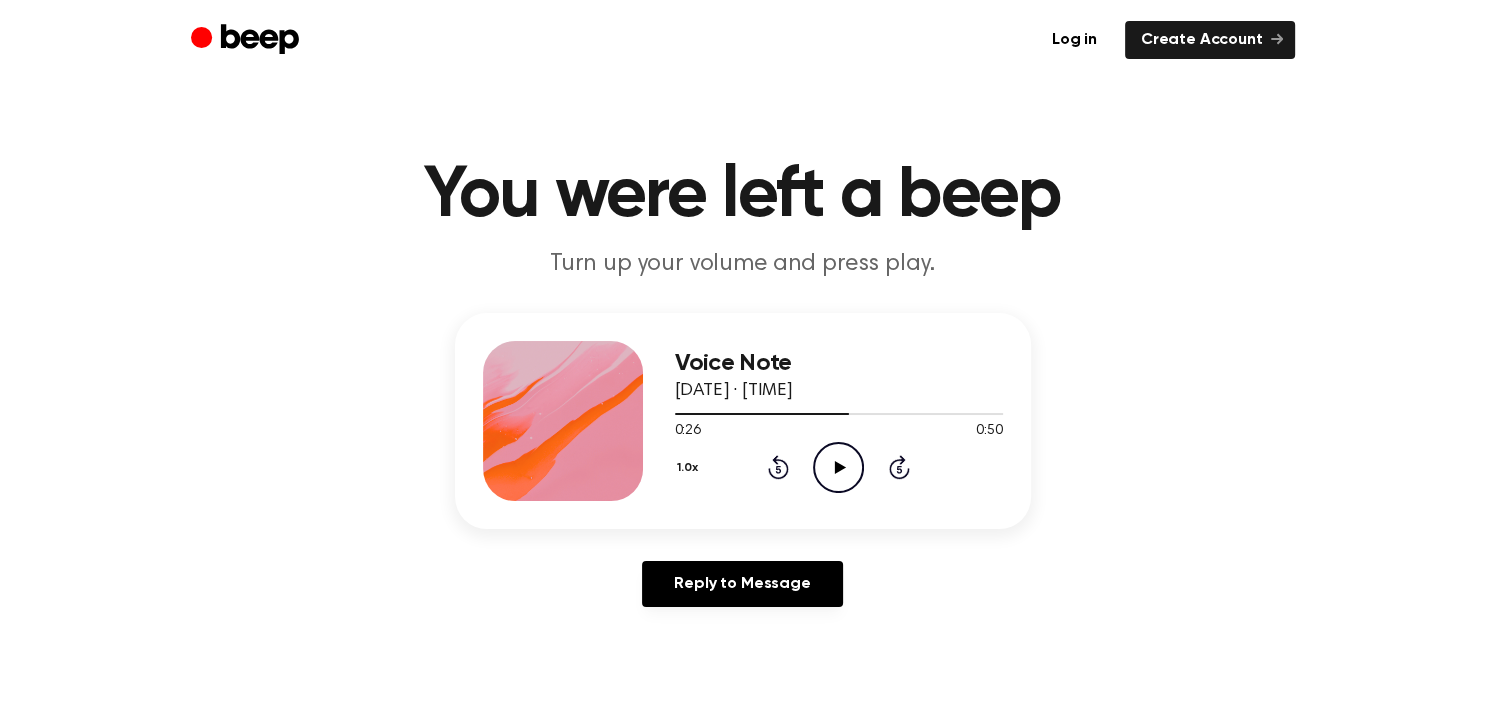 click on "Play Audio" 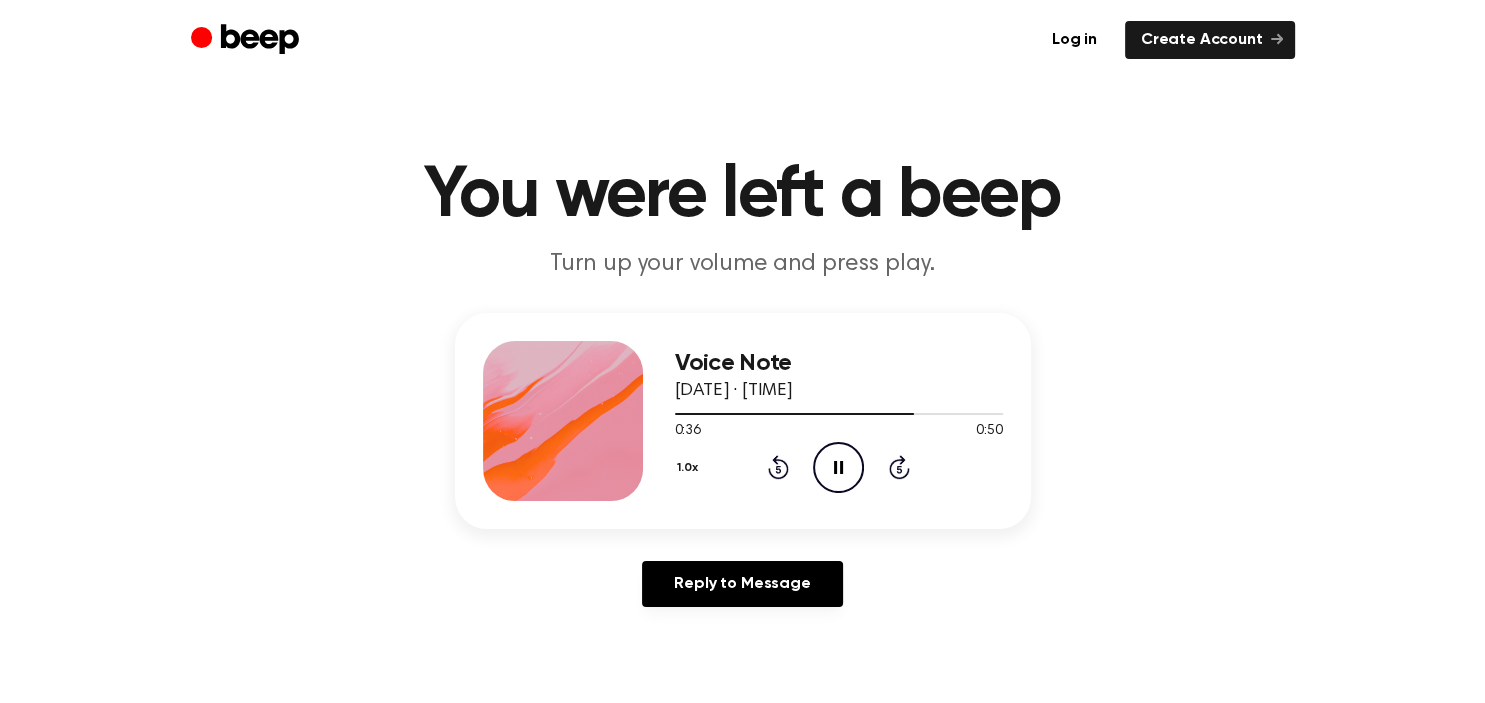 click 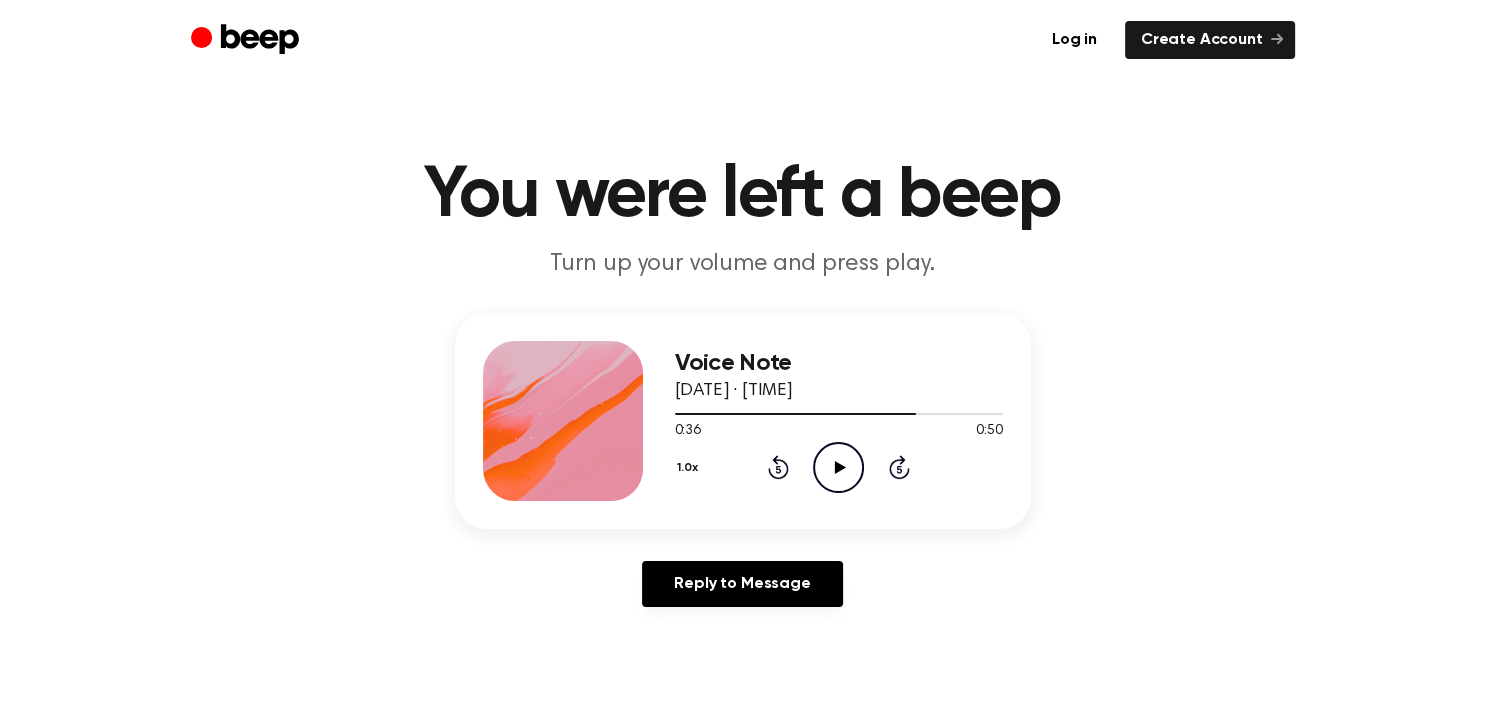 click 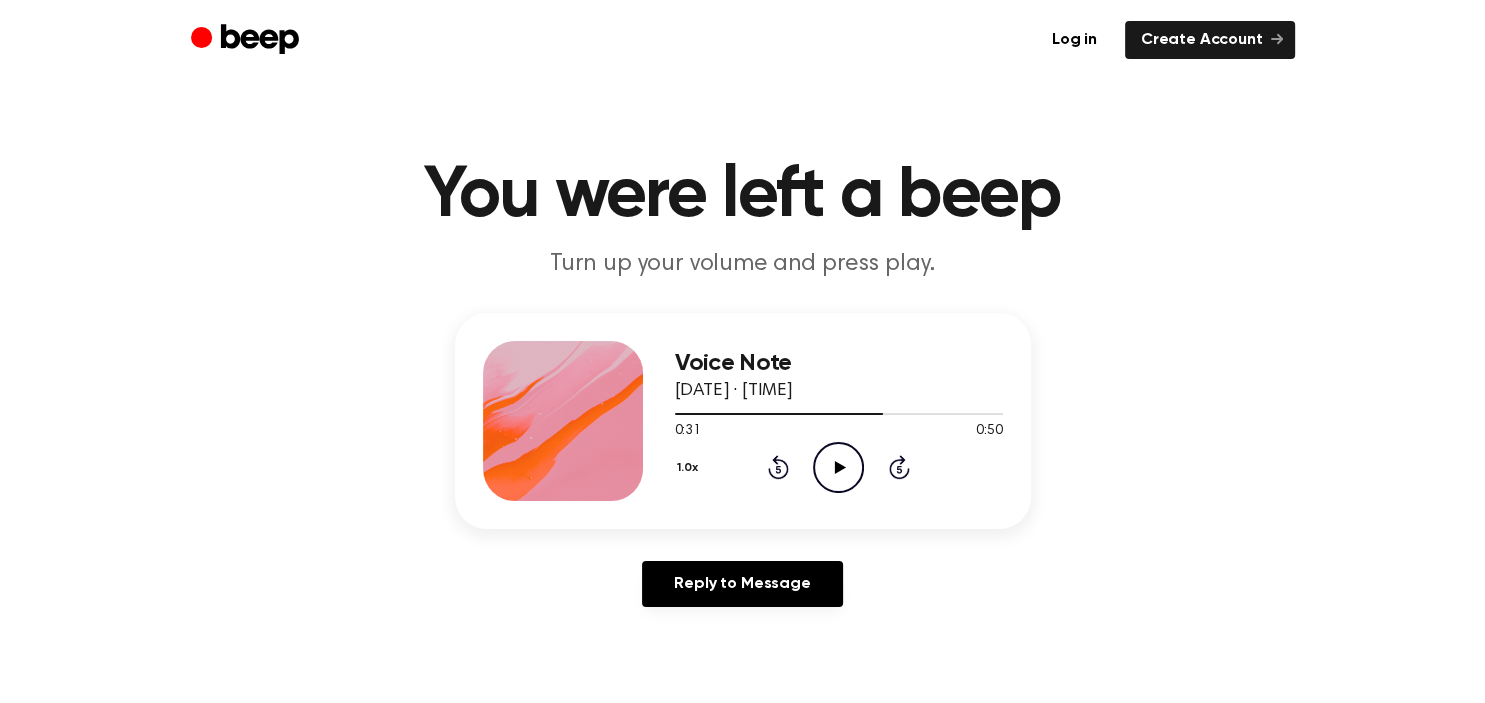 click 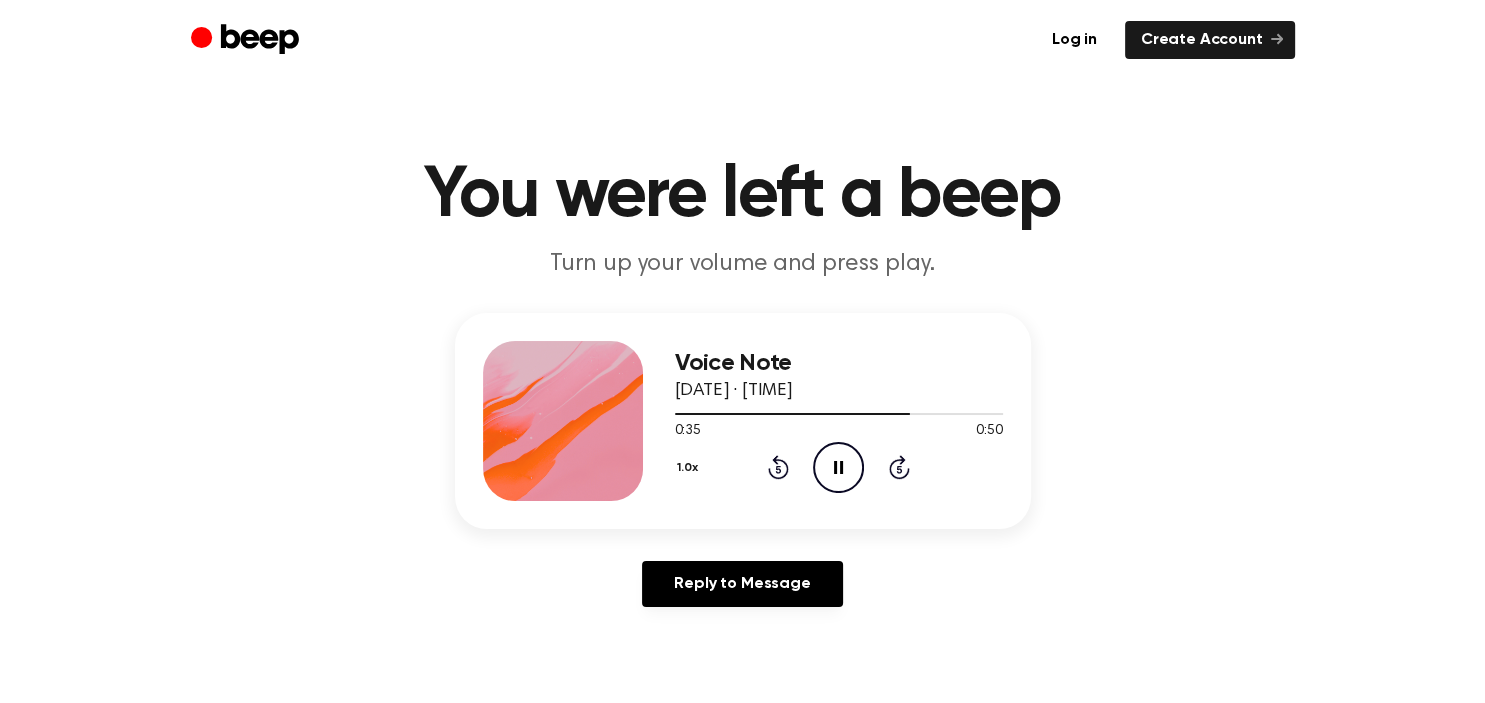 click 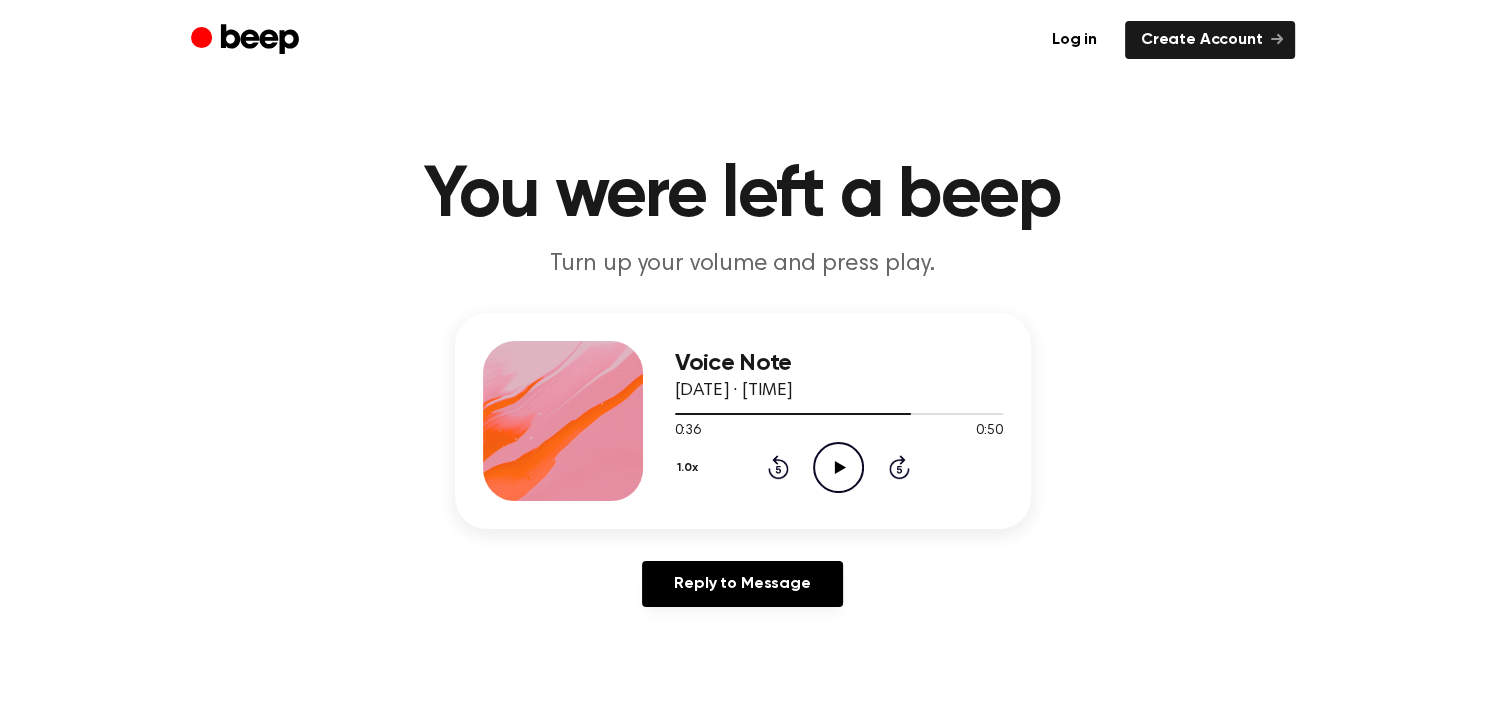 click 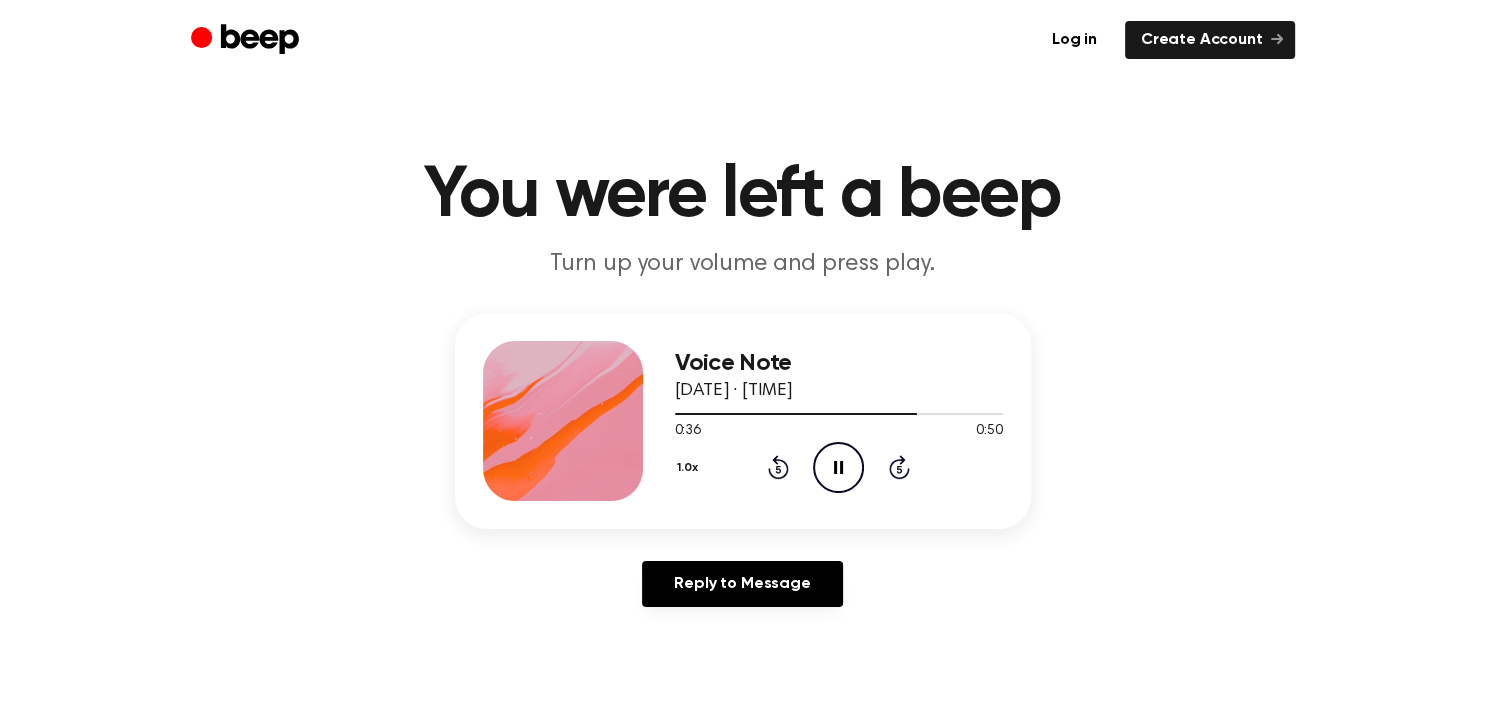 click on "Rewind 5 seconds" 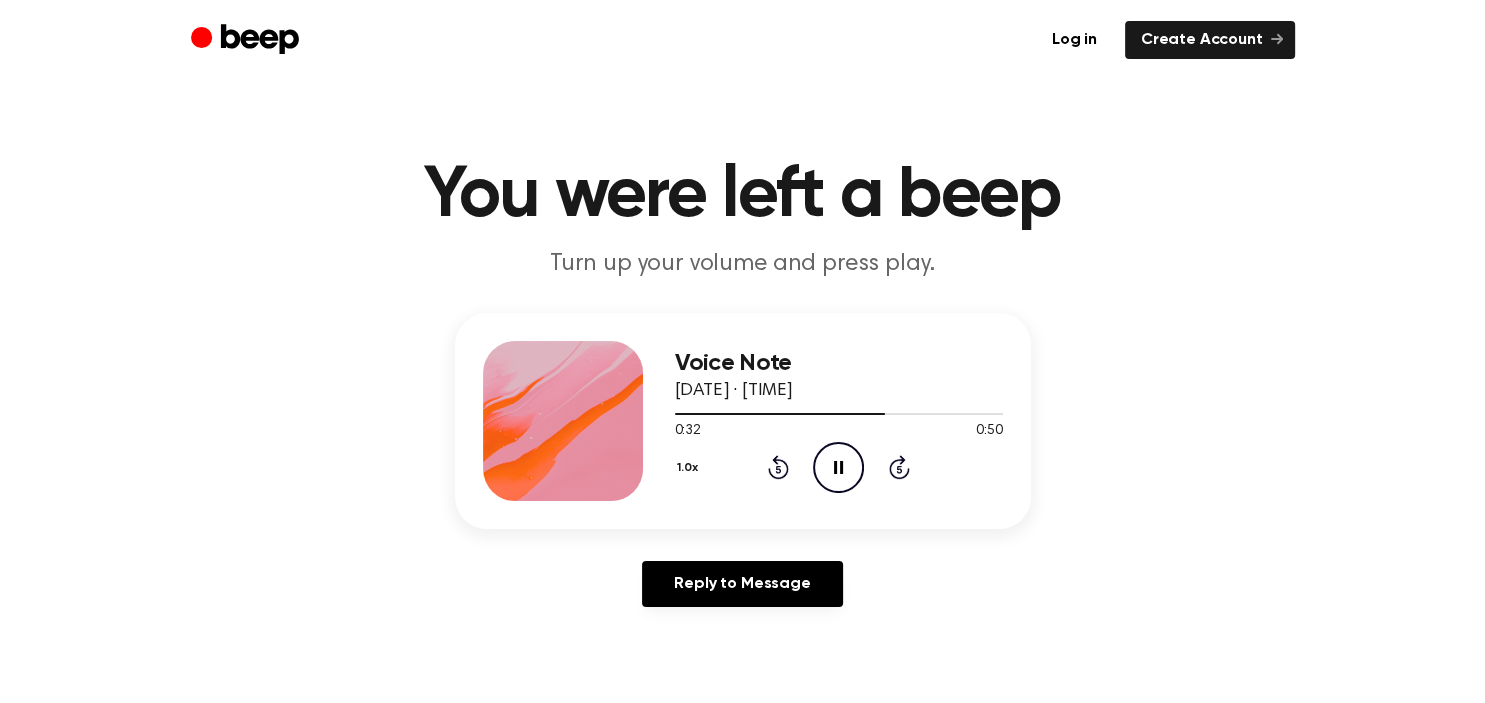 click on "Rewind 5 seconds" 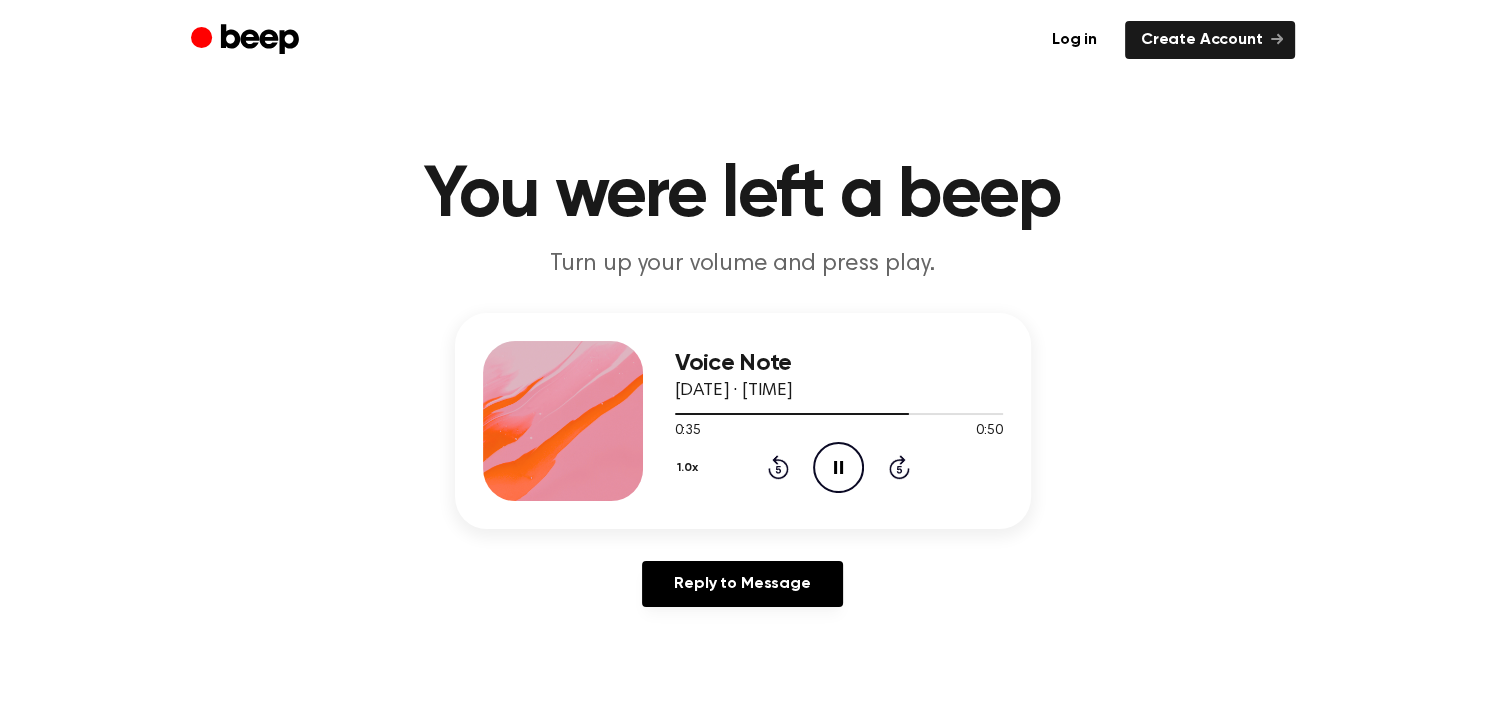 click on "Pause Audio" 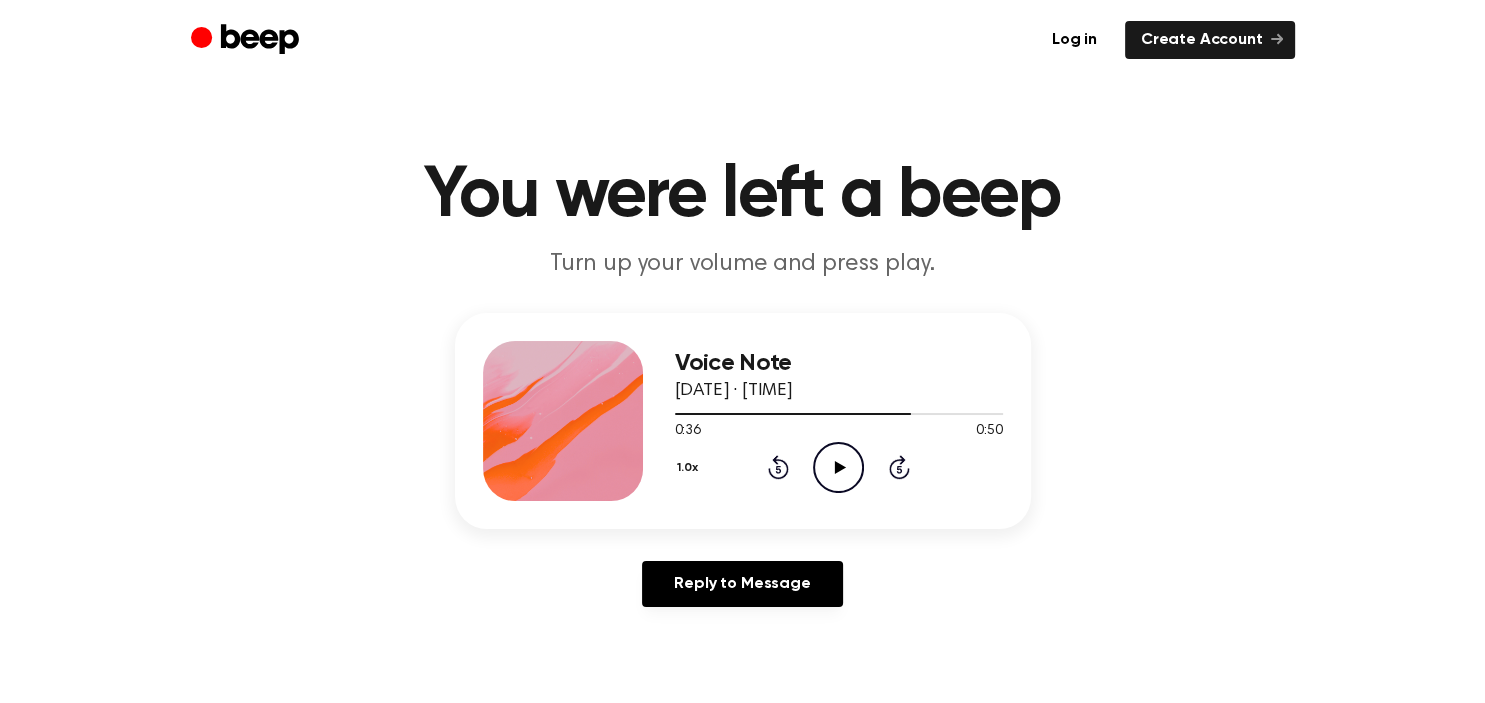 click on "Play Audio" 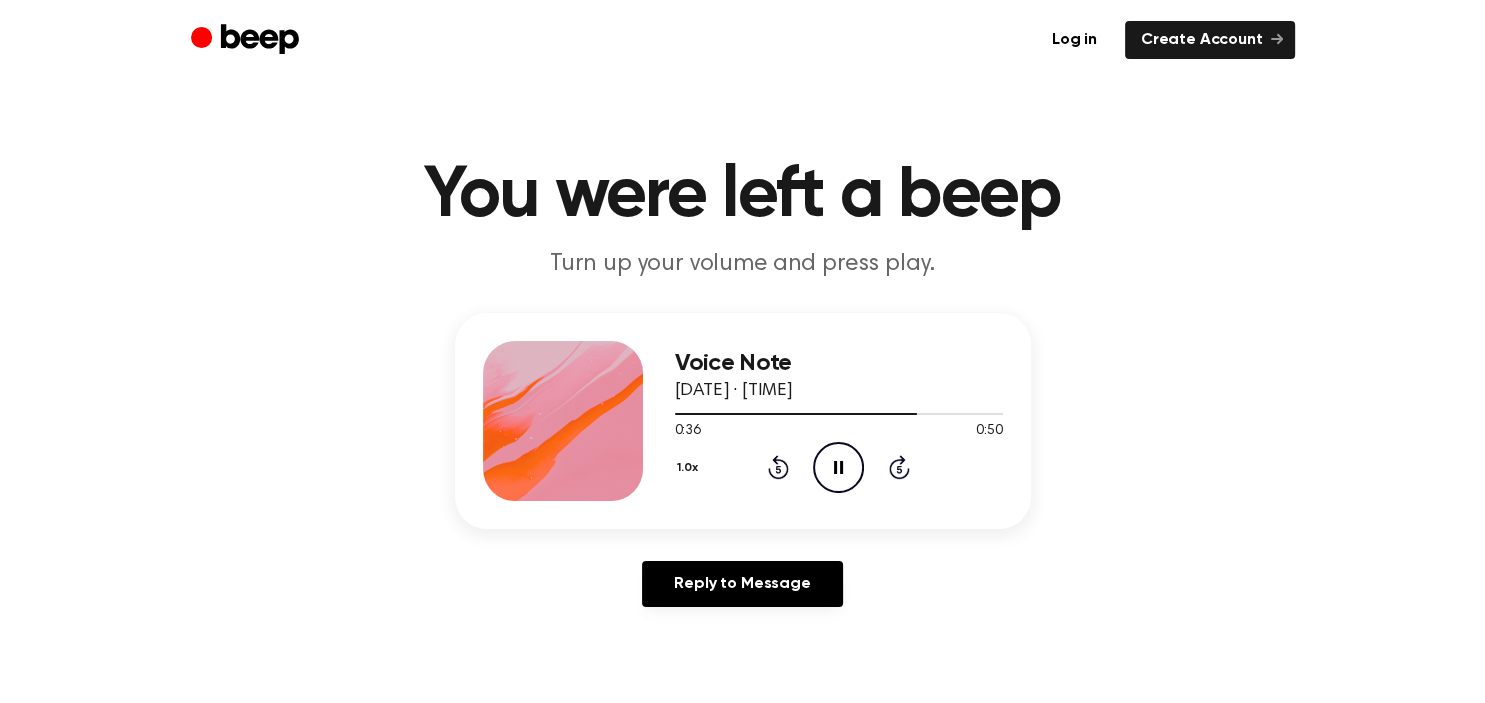 click on "Rewind 5 seconds" 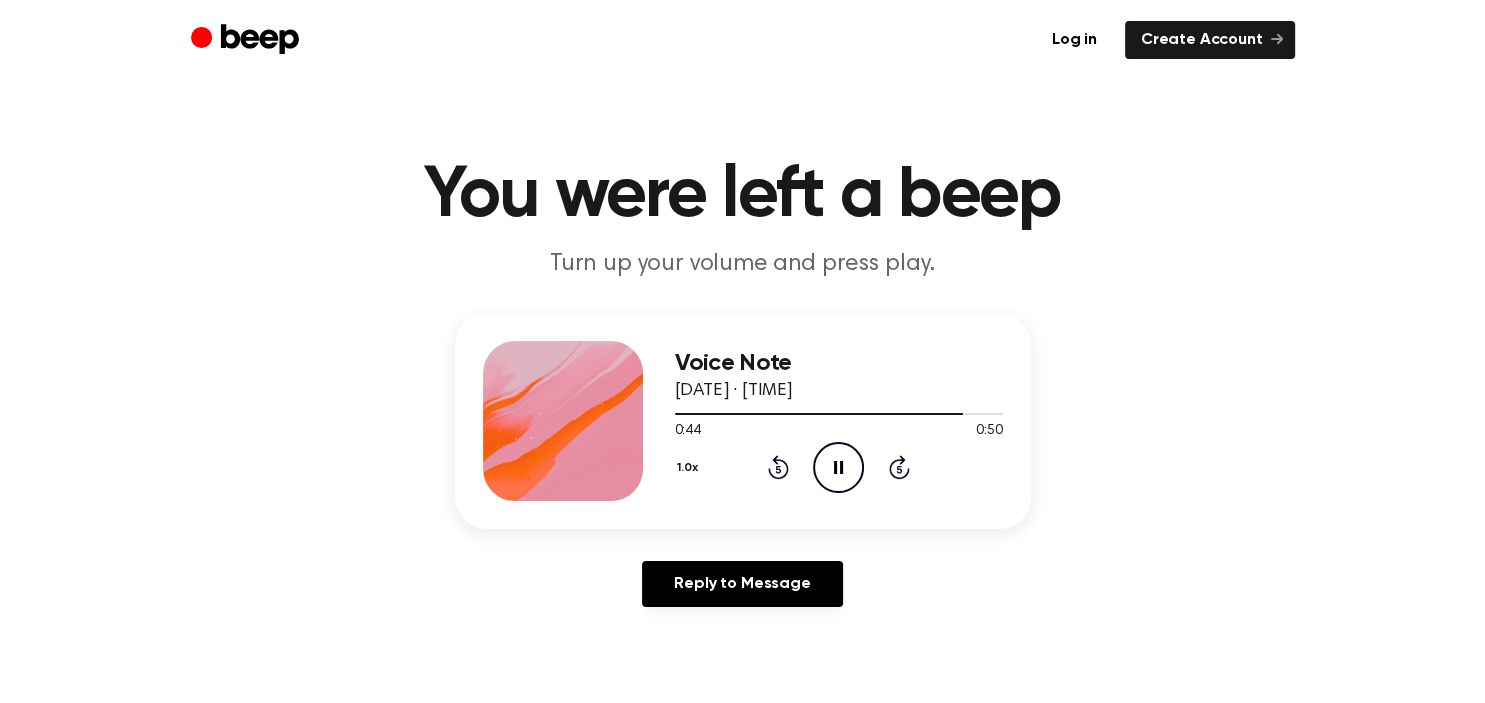 click on "Pause Audio" 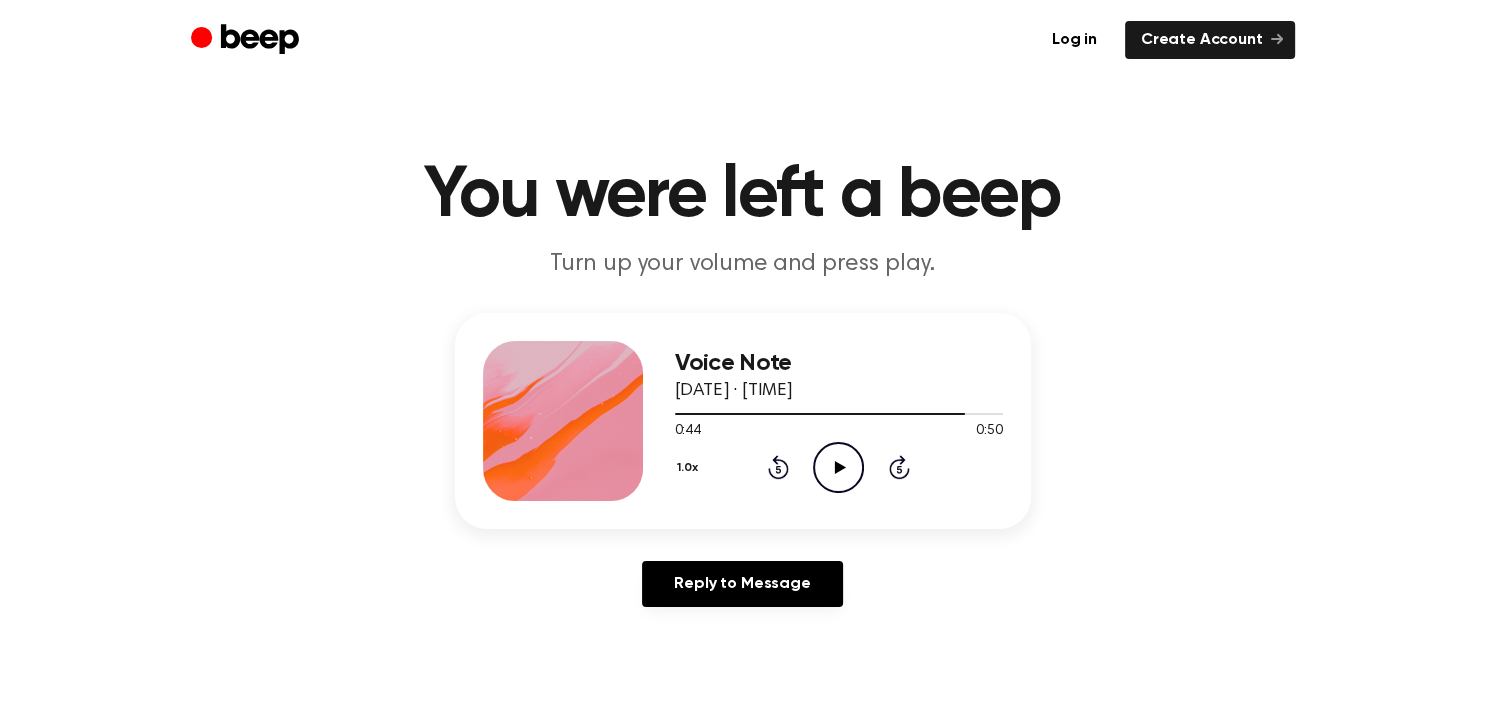 click 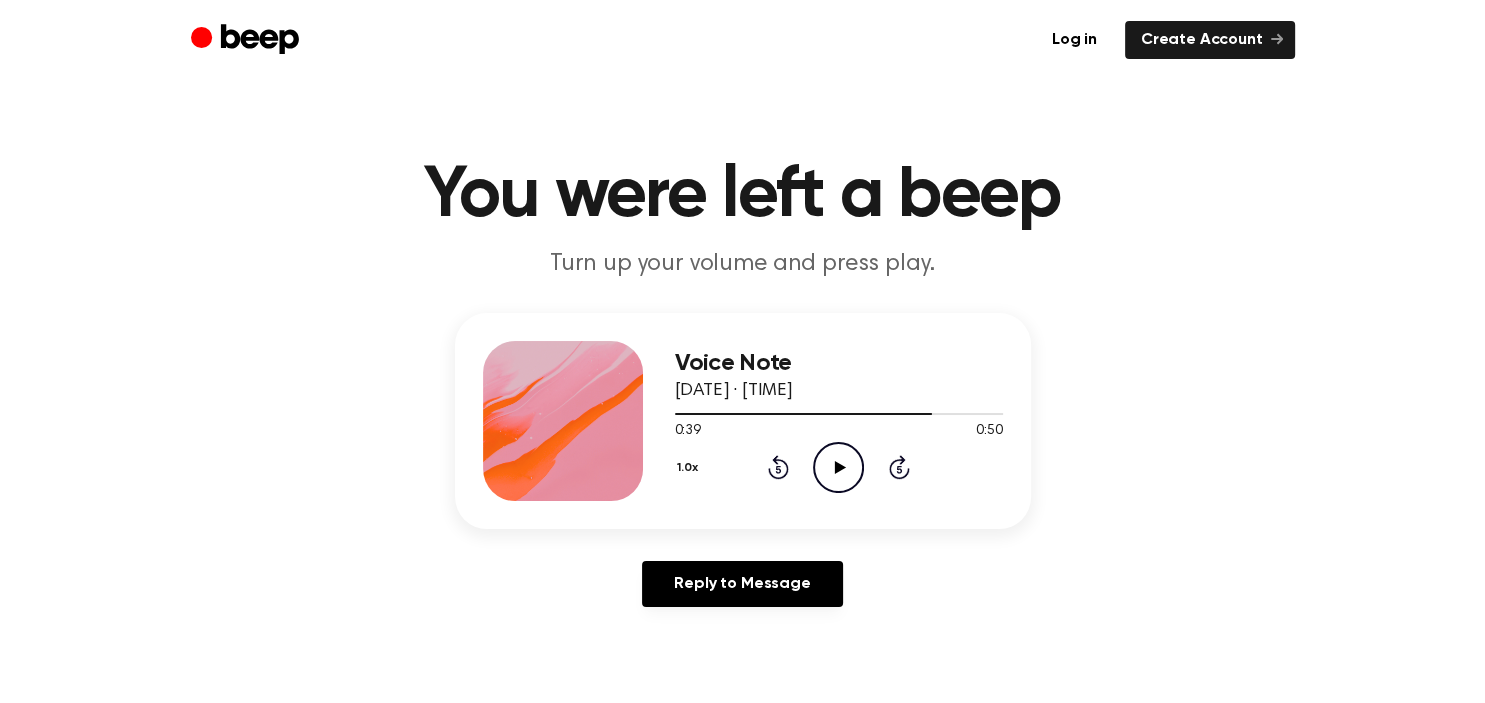 click on "Play Audio" 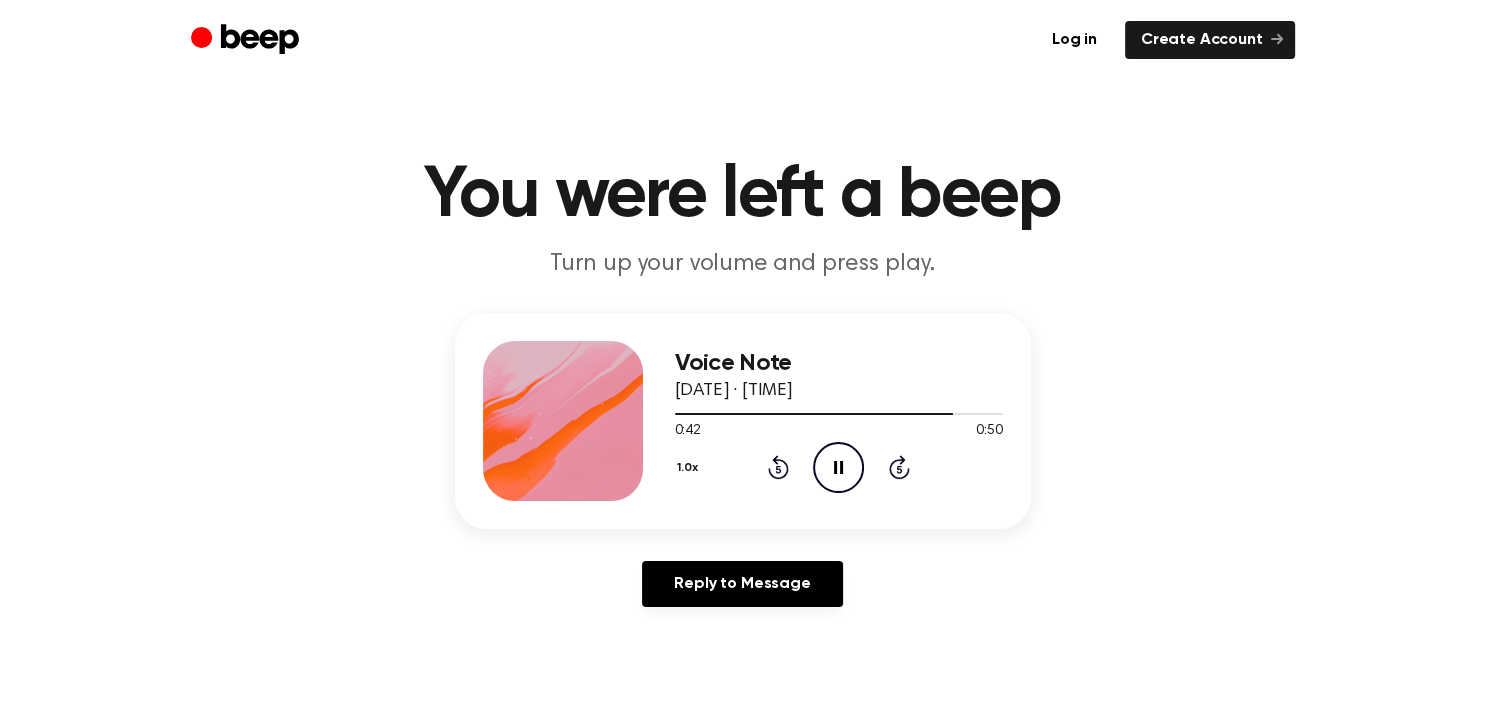 click on "Pause Audio" 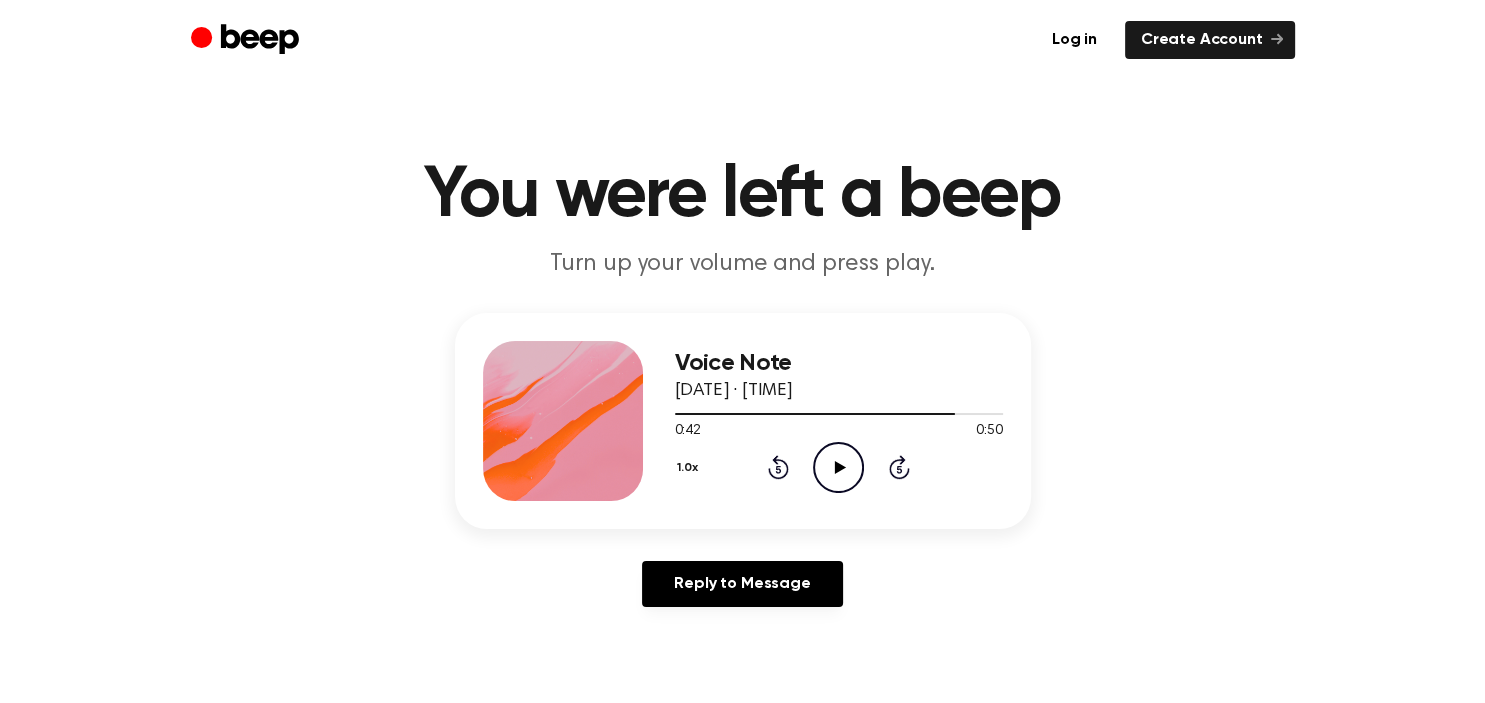 click 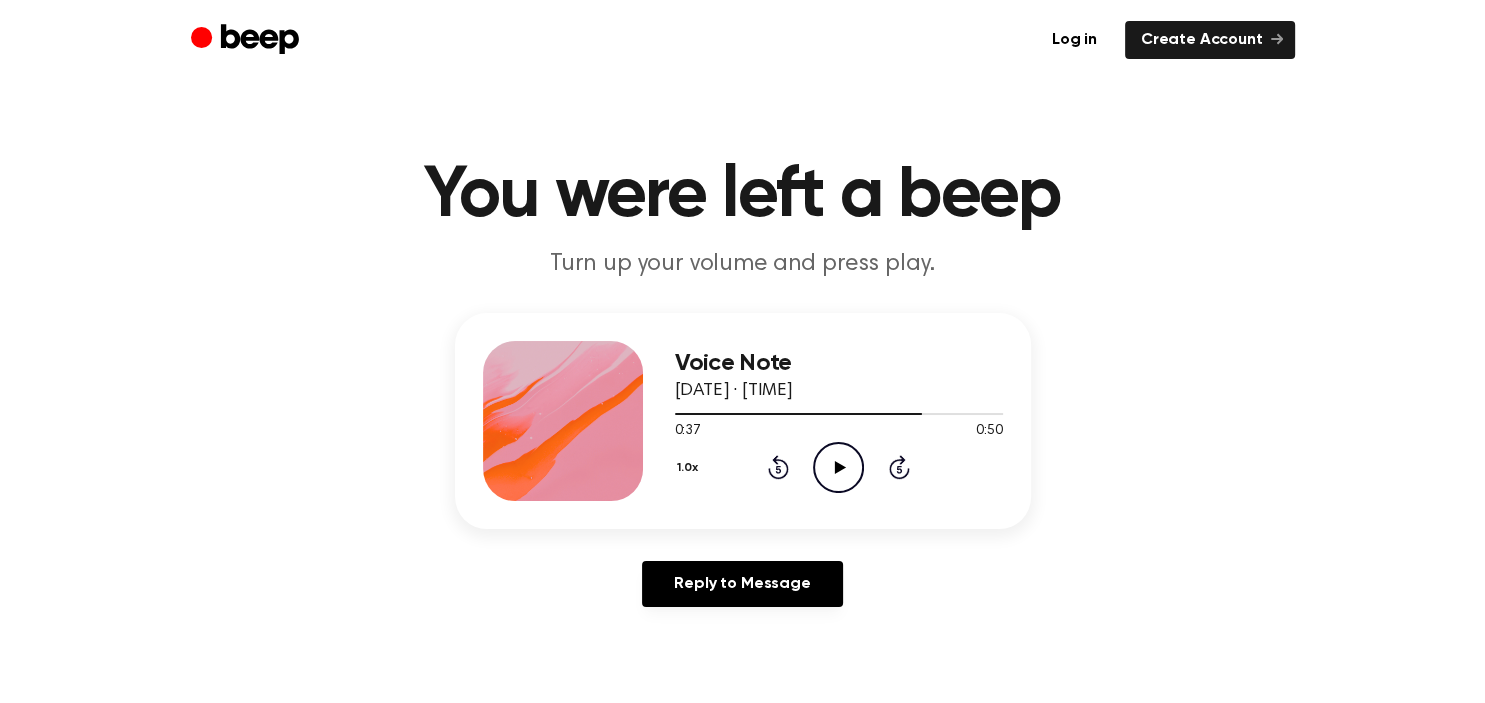click on "Play Audio" 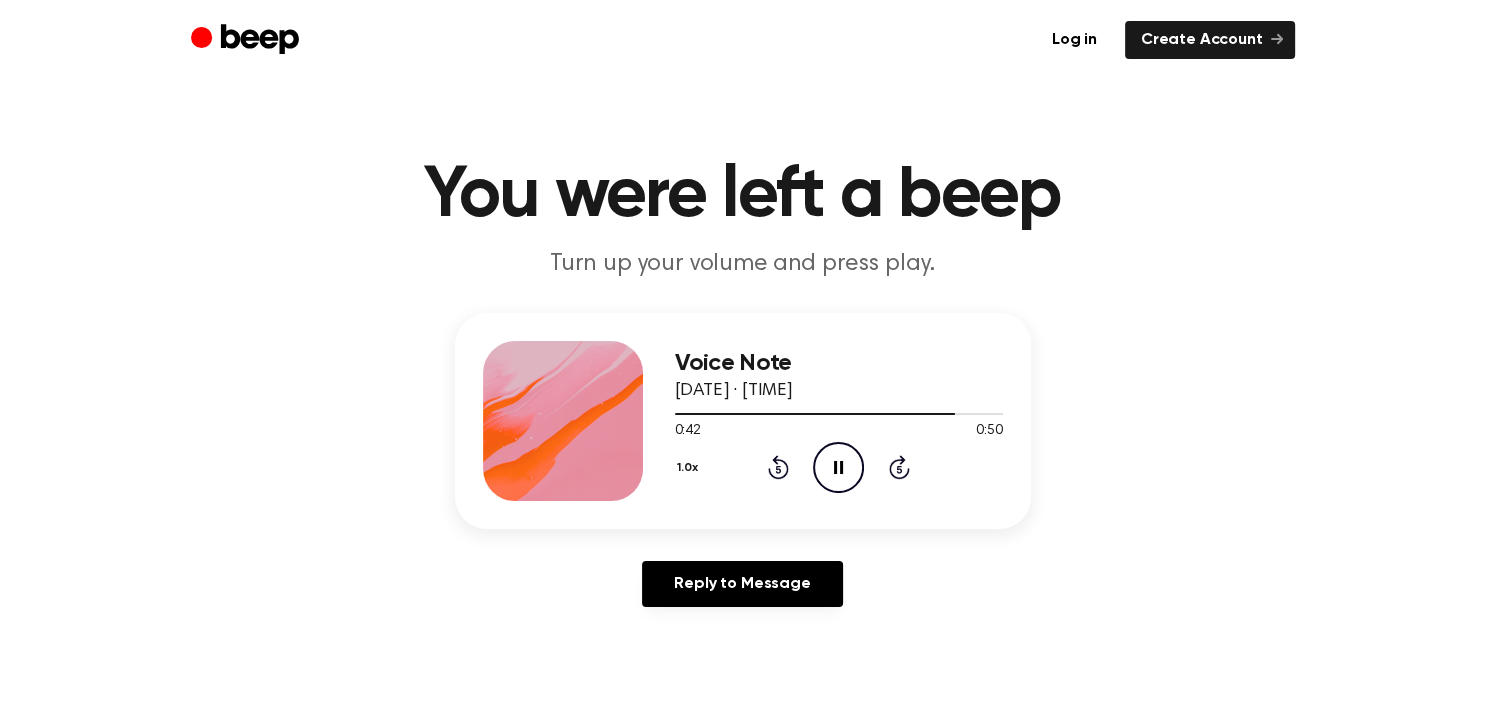 click on "Pause Audio" 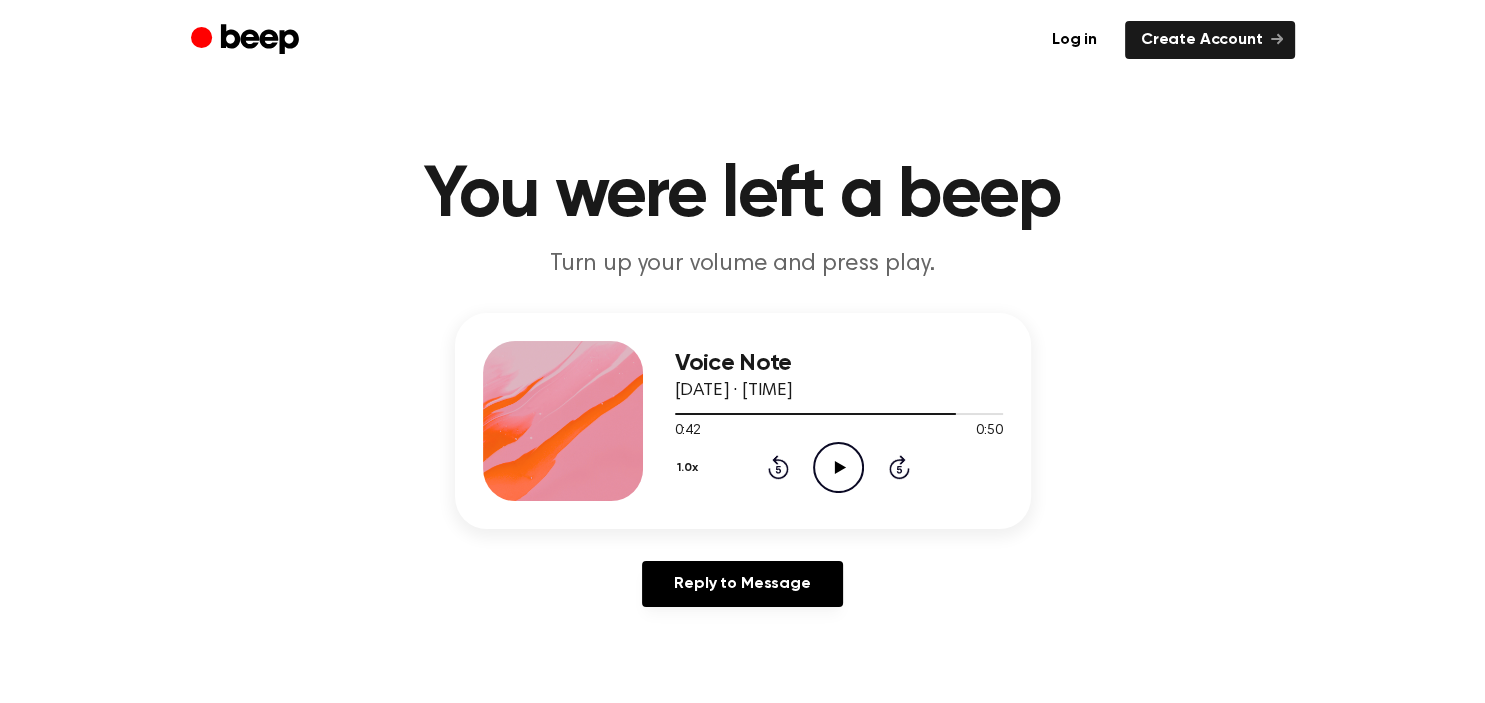 click on "Rewind 5 seconds" 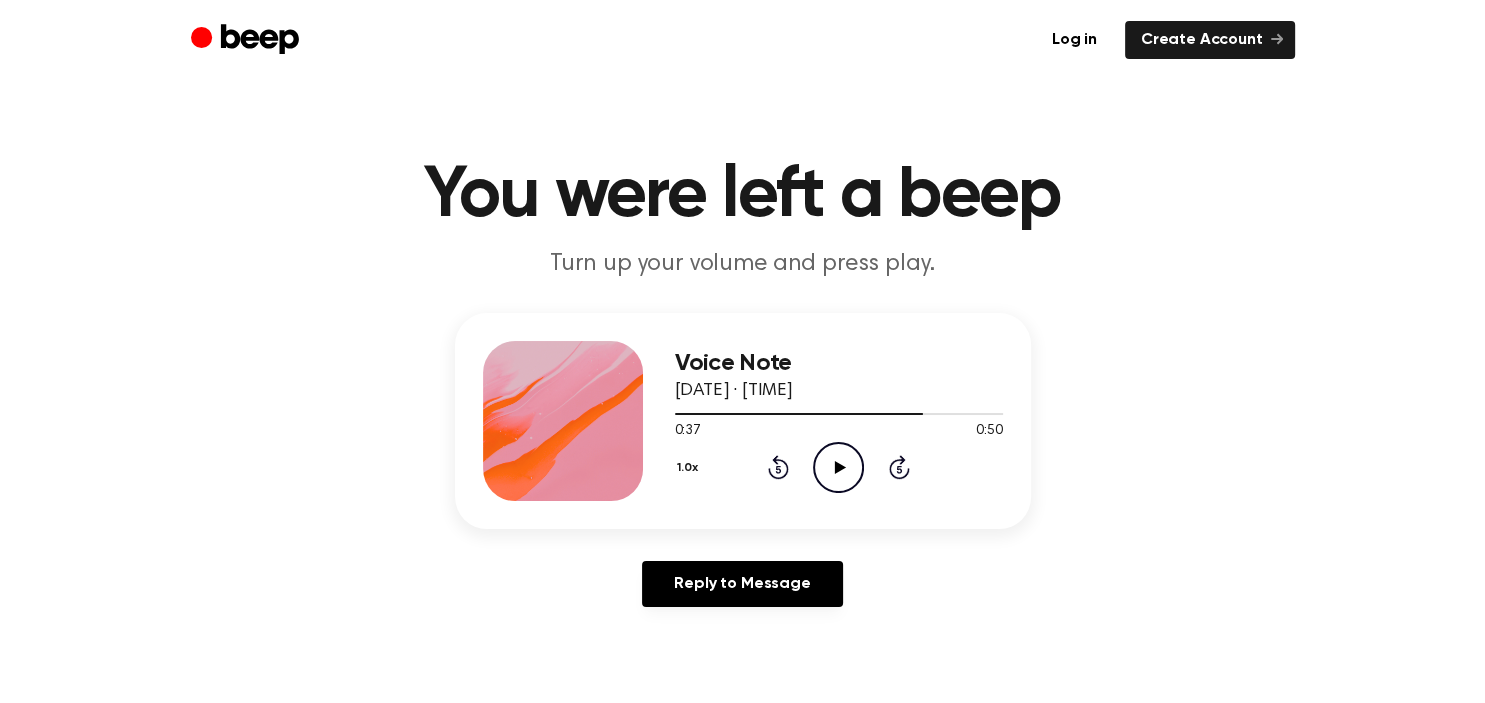 click on "Play Audio" 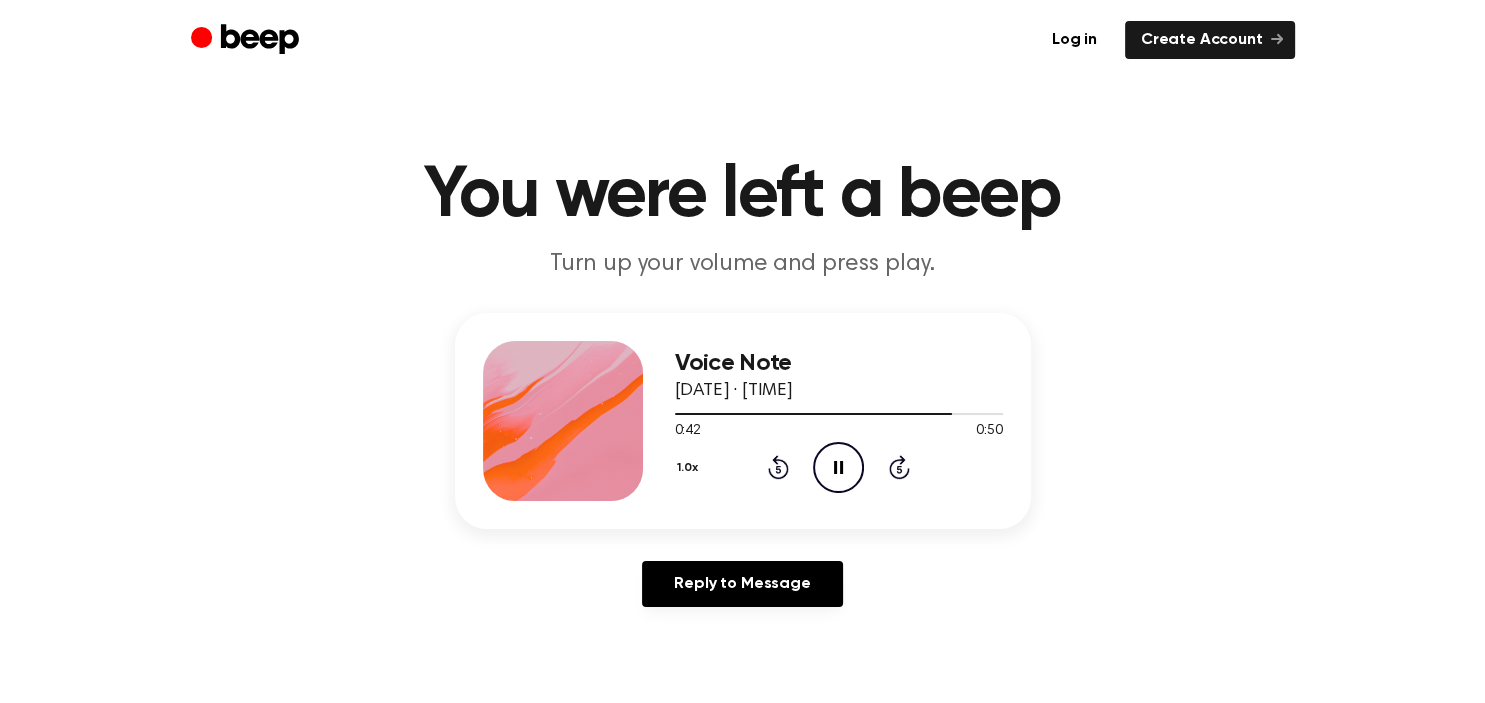 click on "Pause Audio" 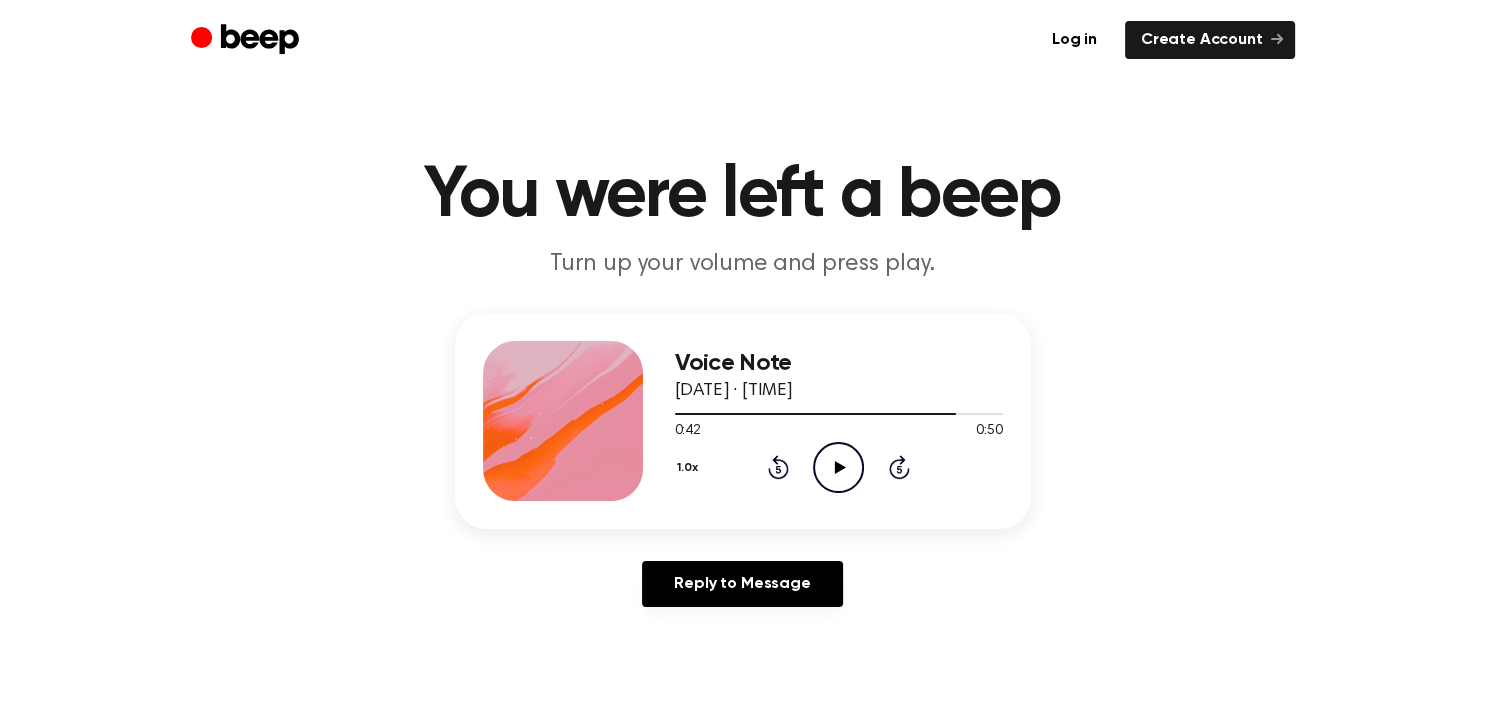 click on "Rewind 5 seconds" 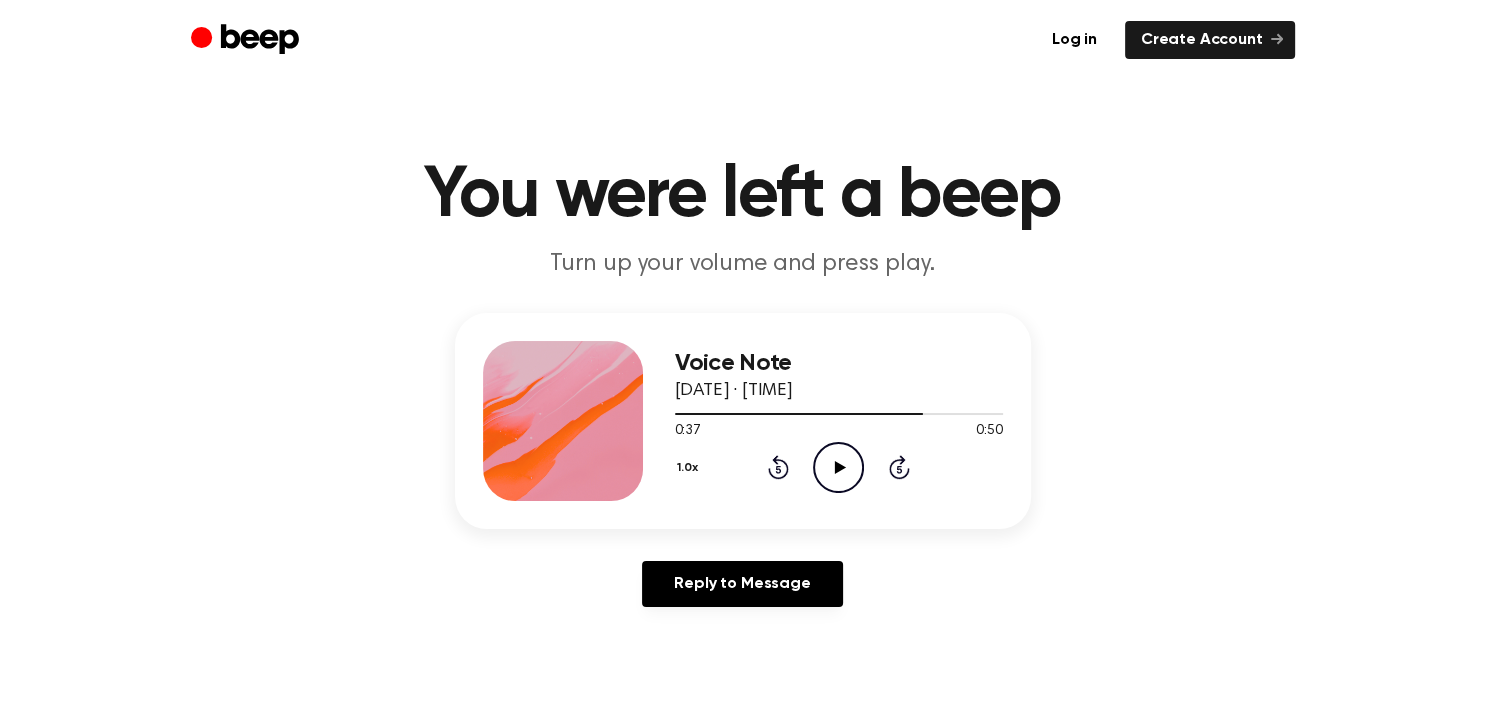 click on "Play Audio" 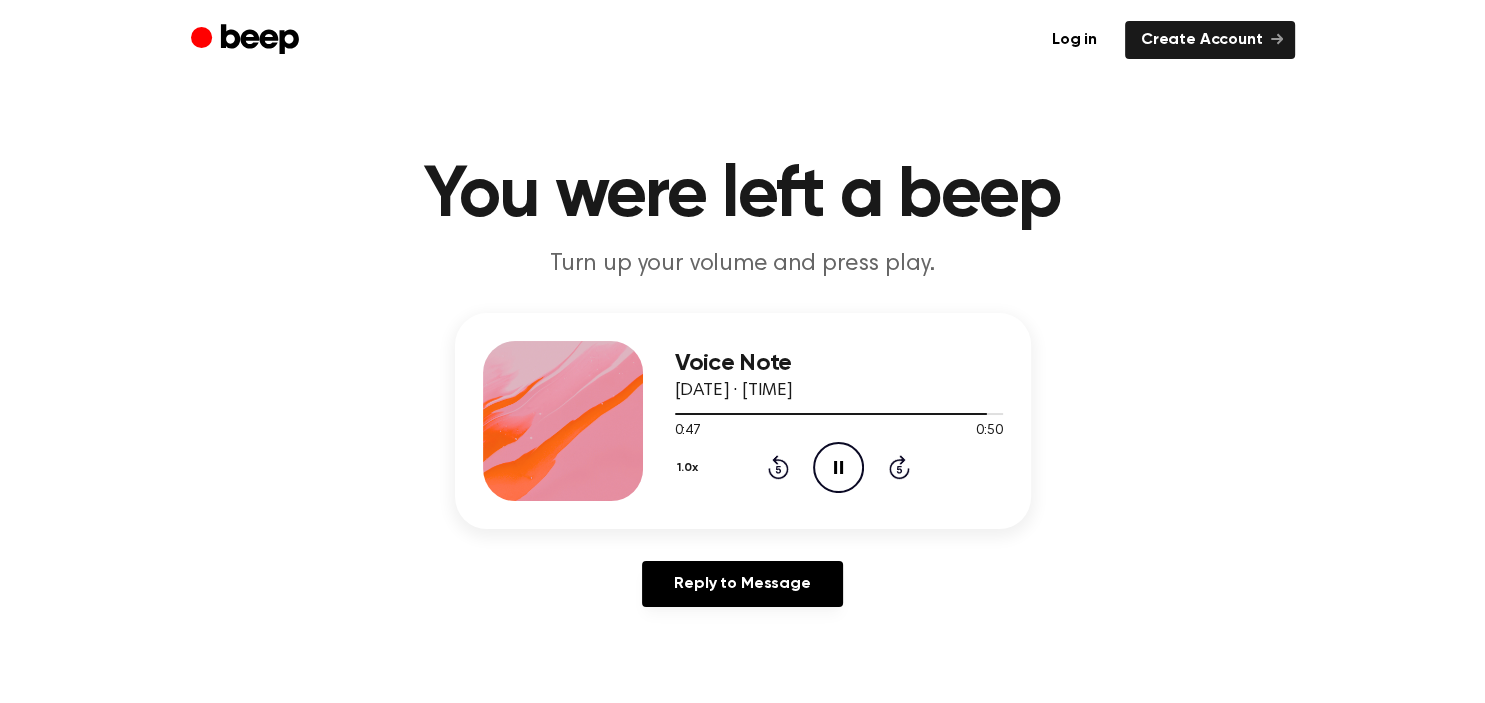 click 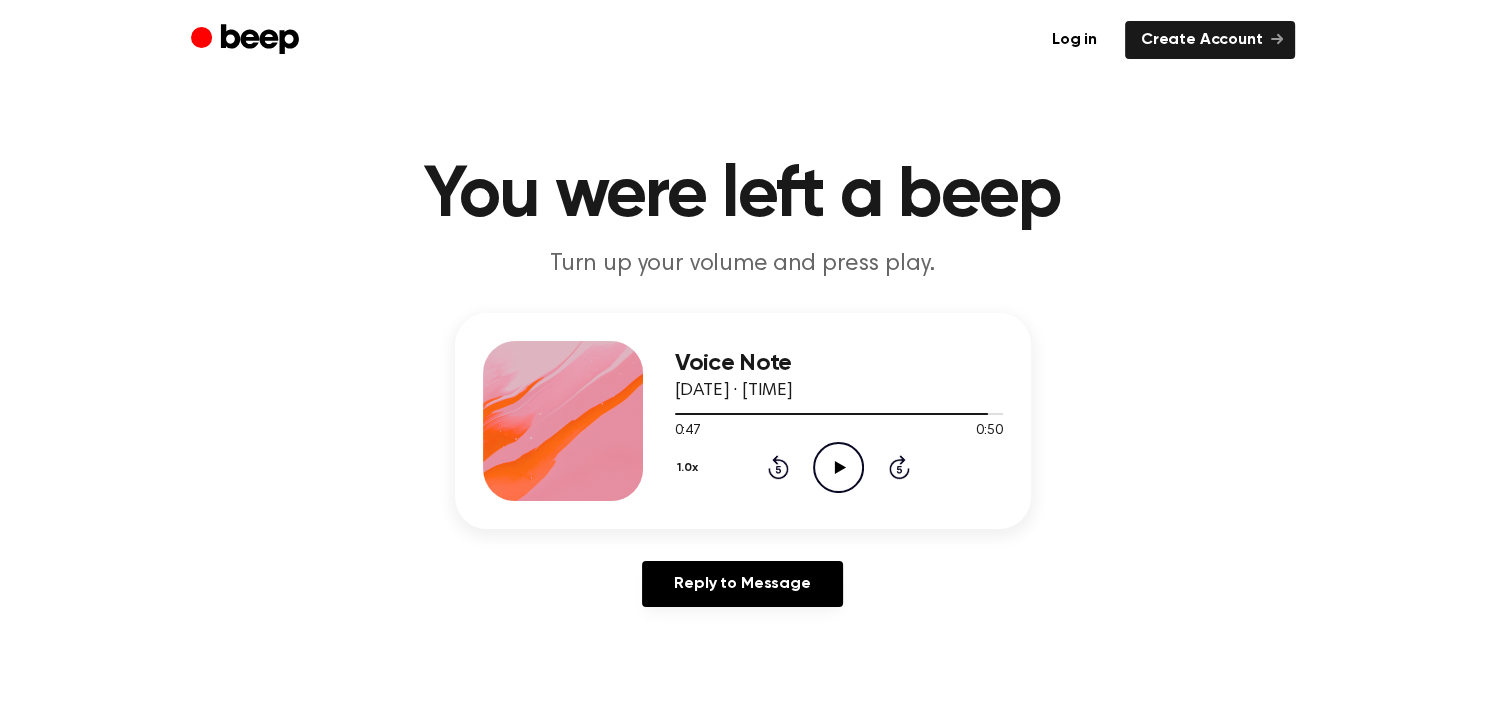click 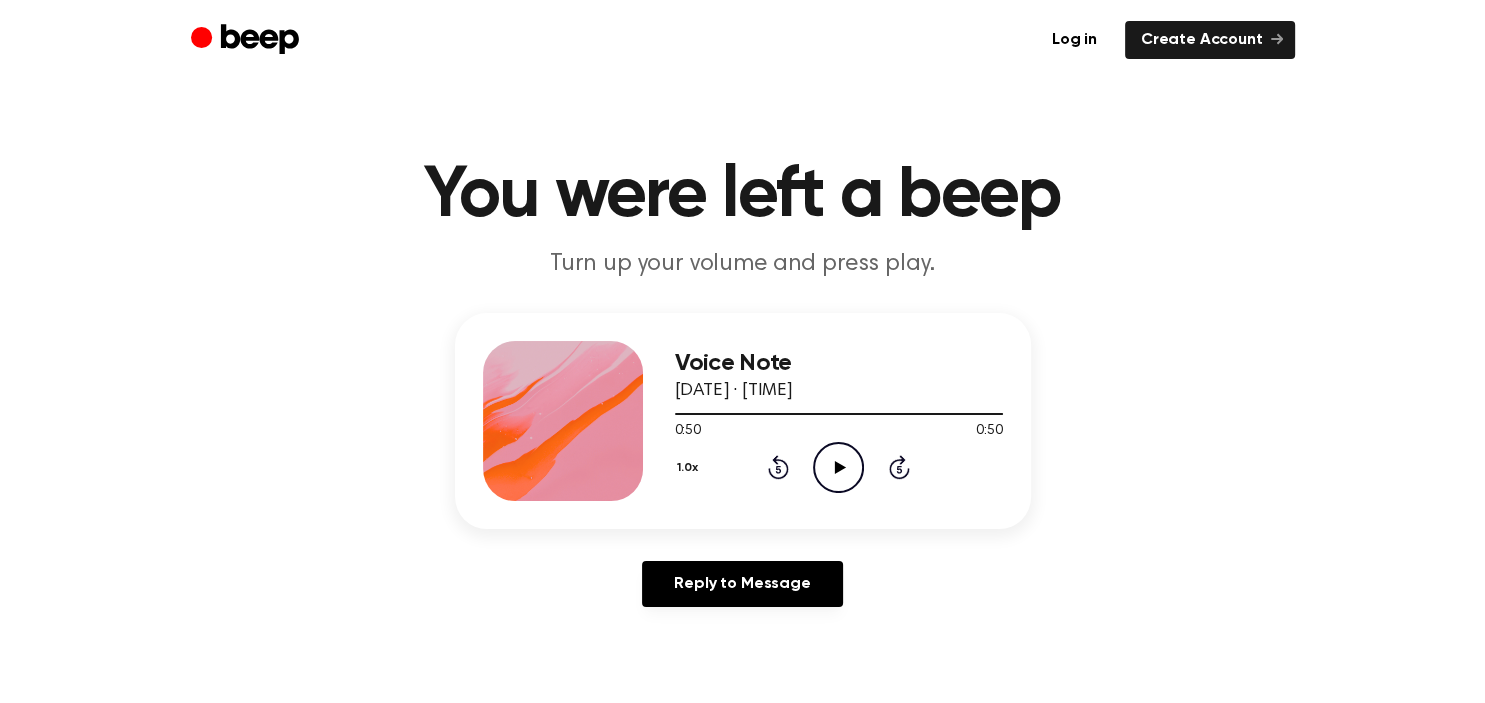 click 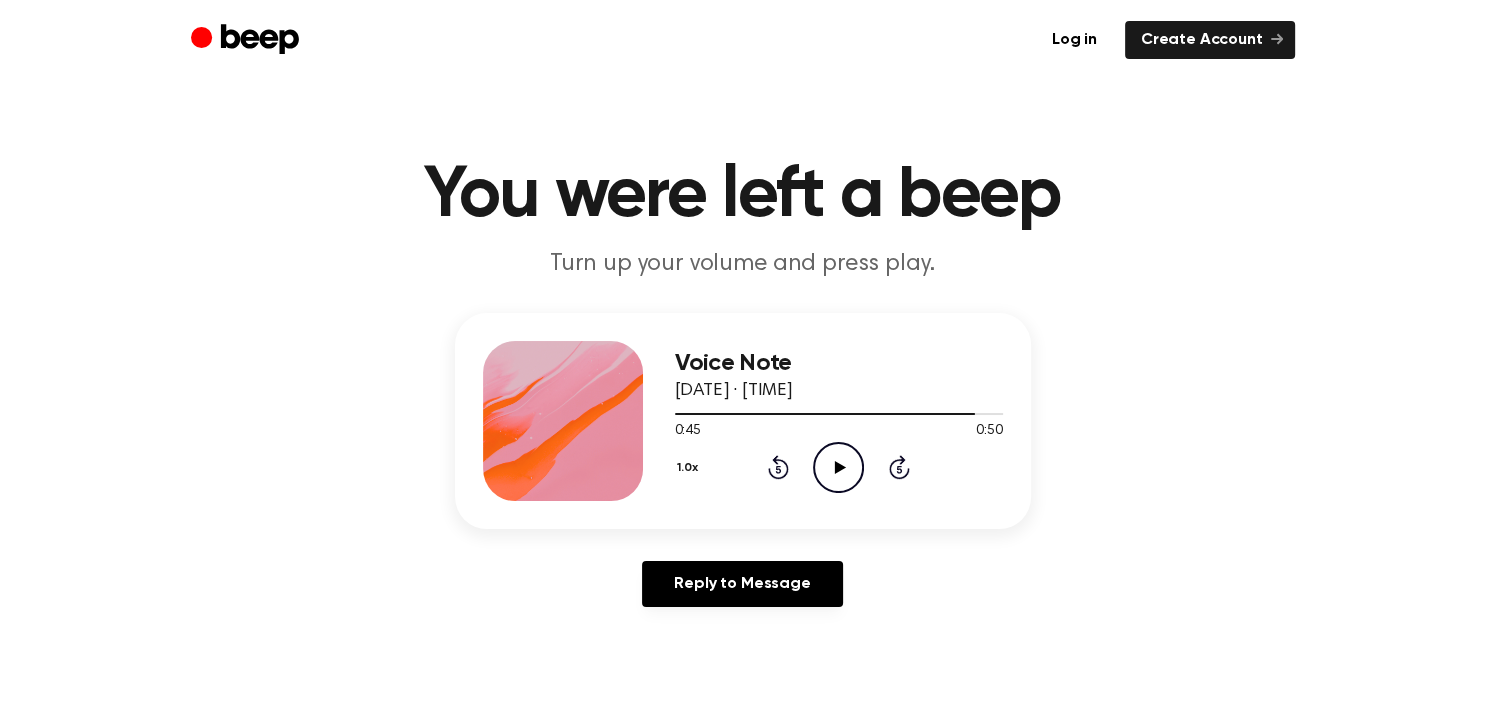 click on "Play Audio" 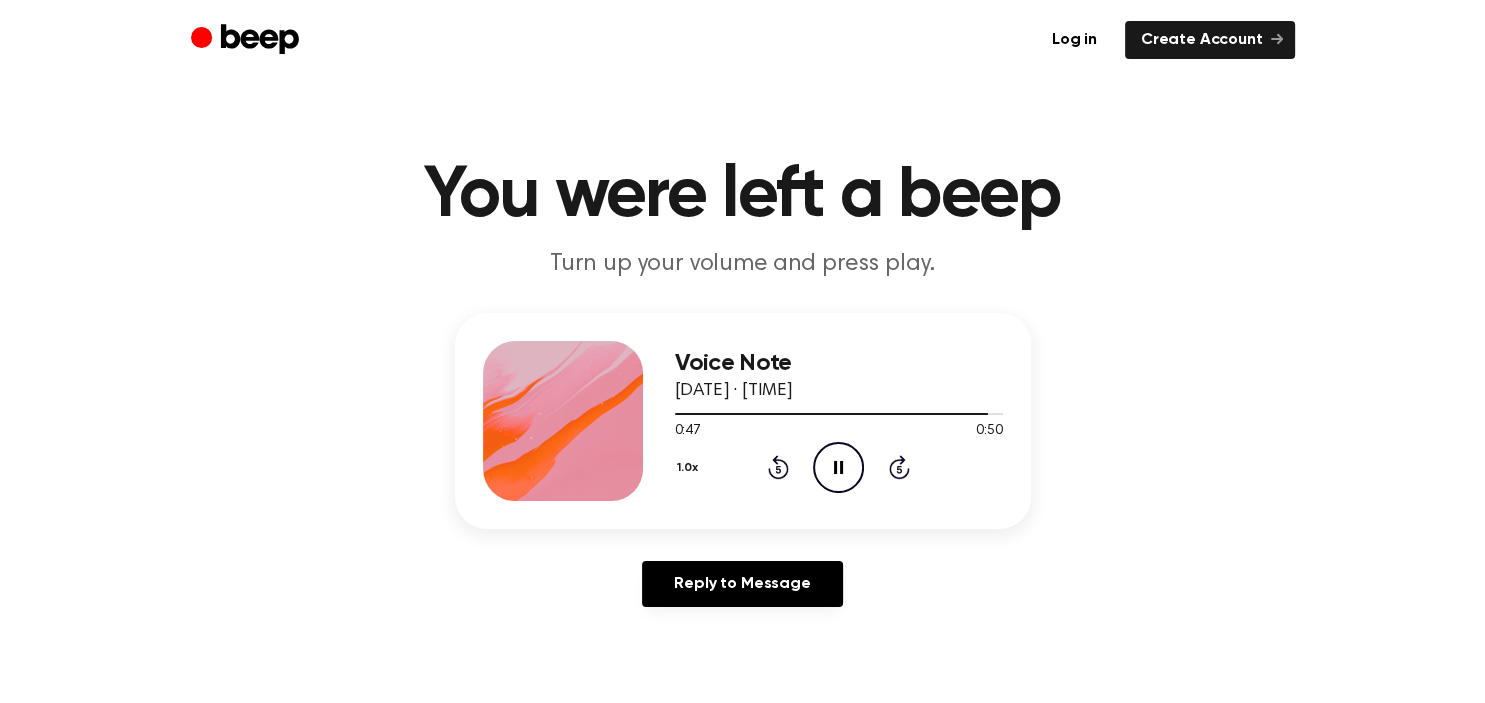 click on "Pause Audio" 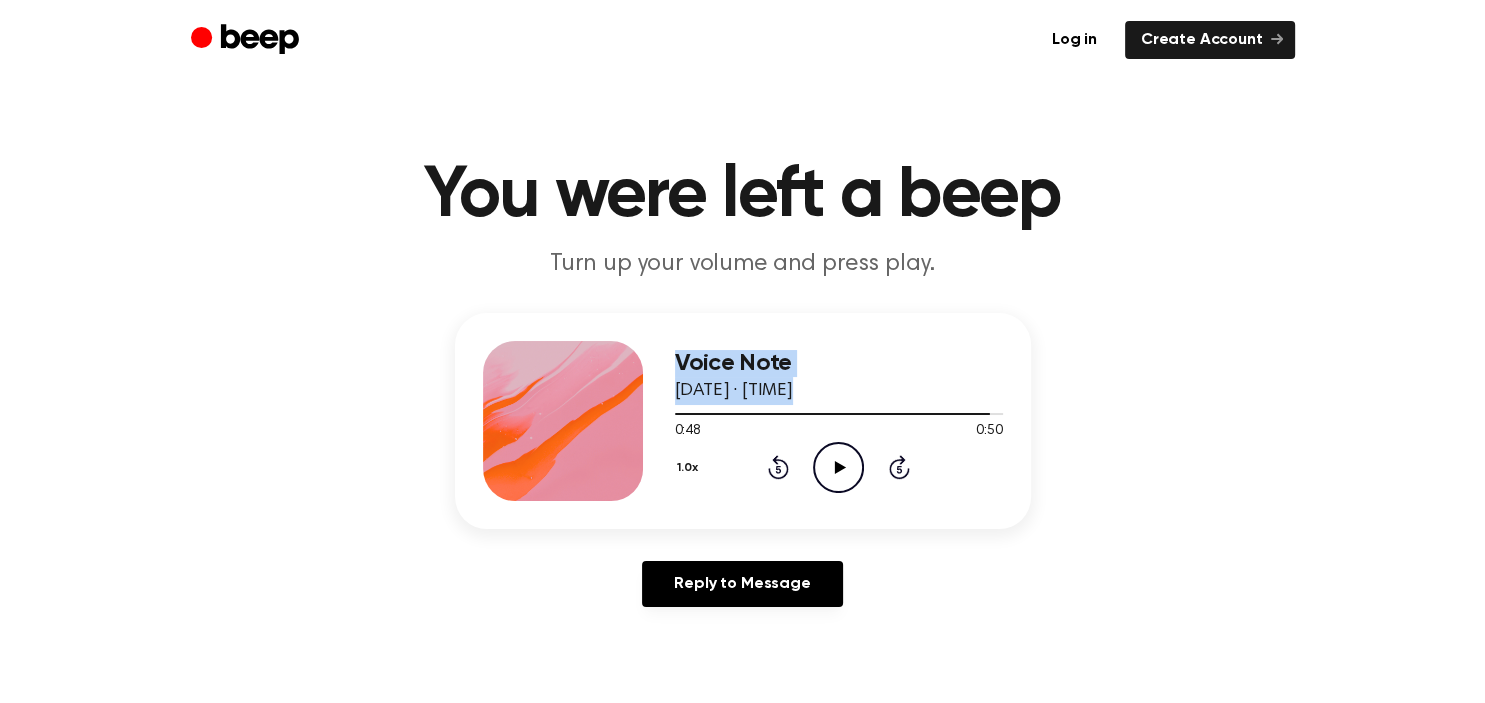 drag, startPoint x: 987, startPoint y: 413, endPoint x: 641, endPoint y: 414, distance: 346.00143 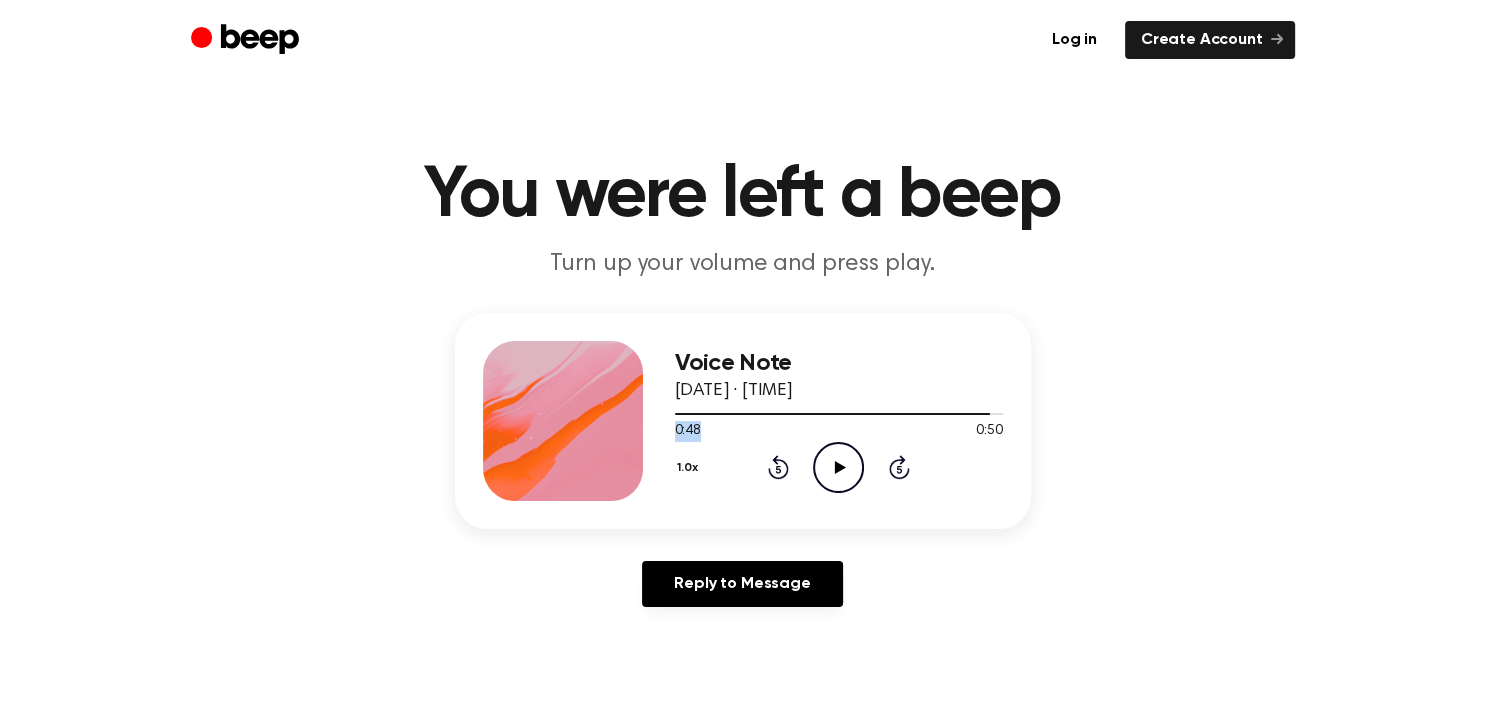drag, startPoint x: 976, startPoint y: 412, endPoint x: 817, endPoint y: 422, distance: 159.31415 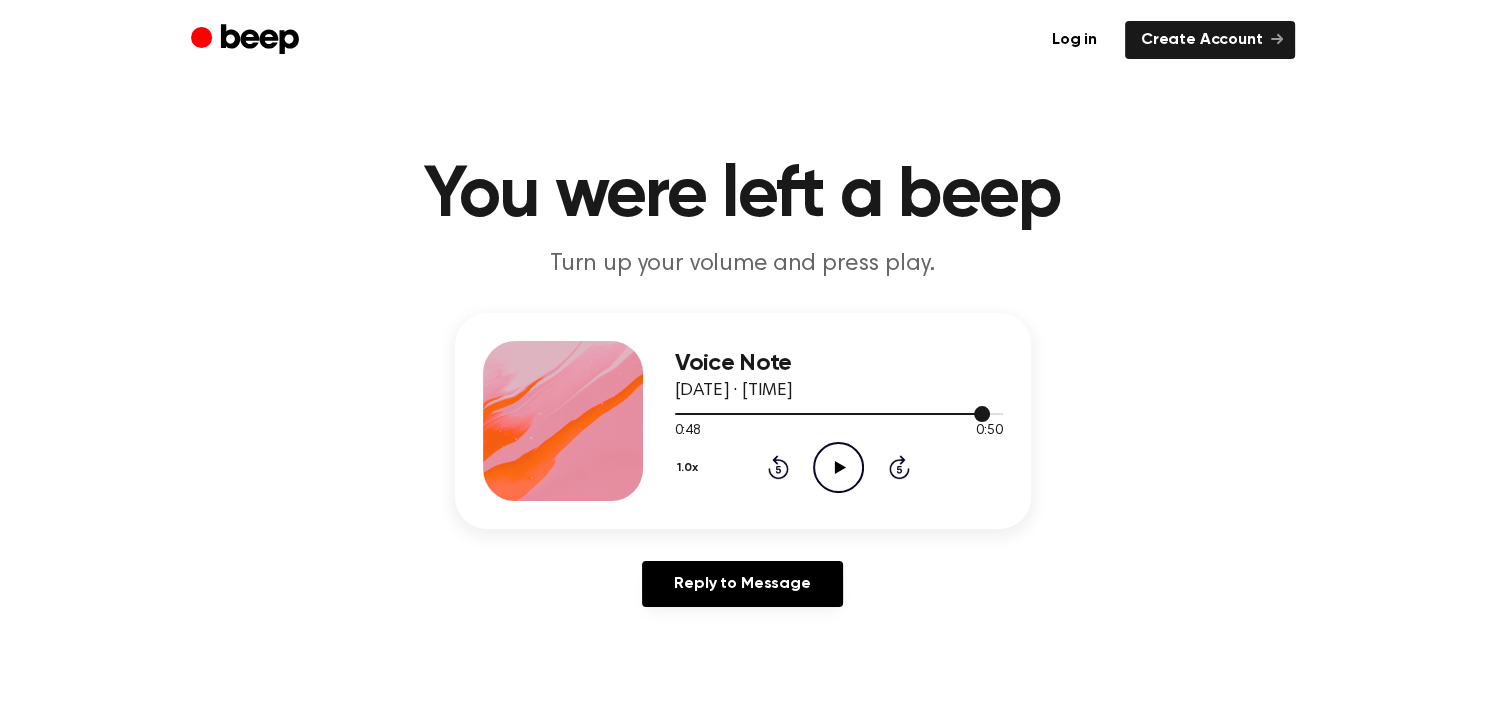 click at bounding box center [833, 414] 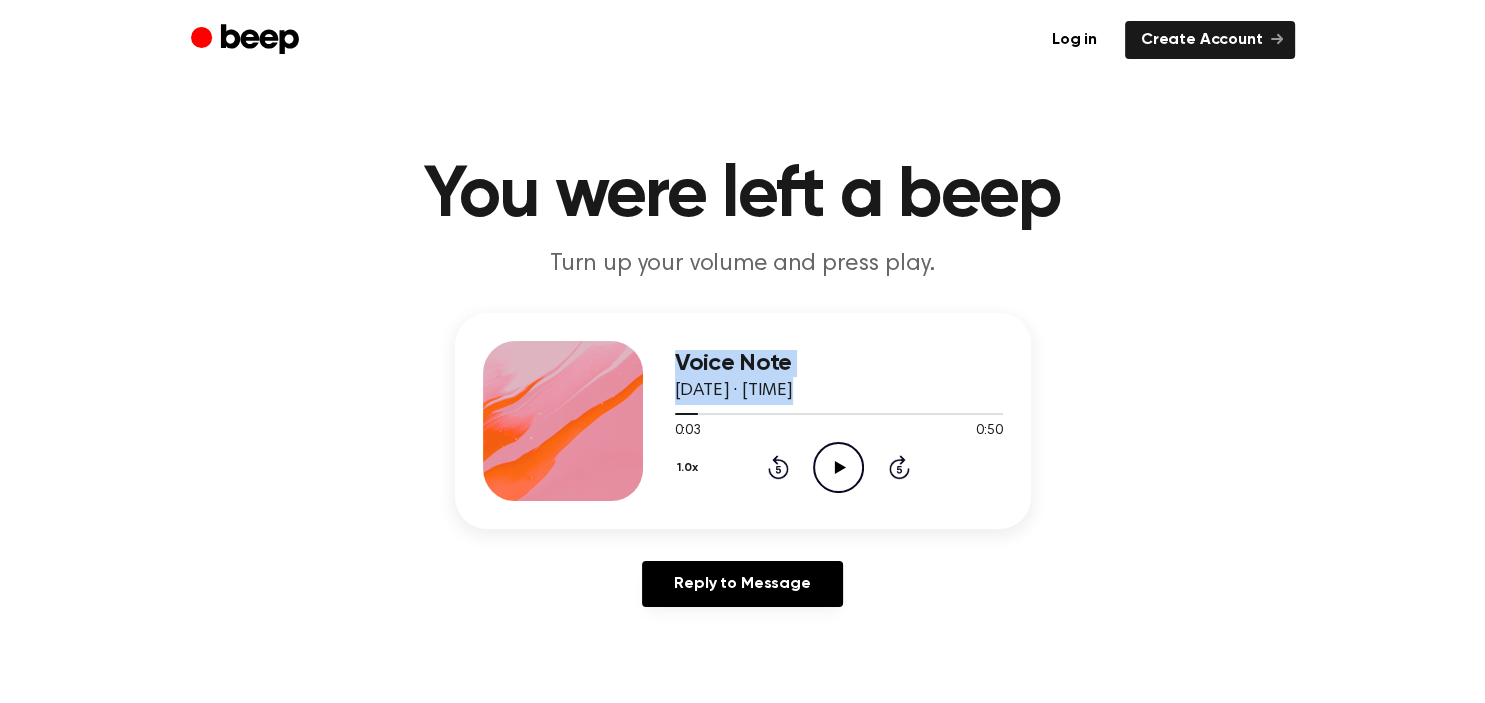 drag, startPoint x: 685, startPoint y: 410, endPoint x: 645, endPoint y: 413, distance: 40.112343 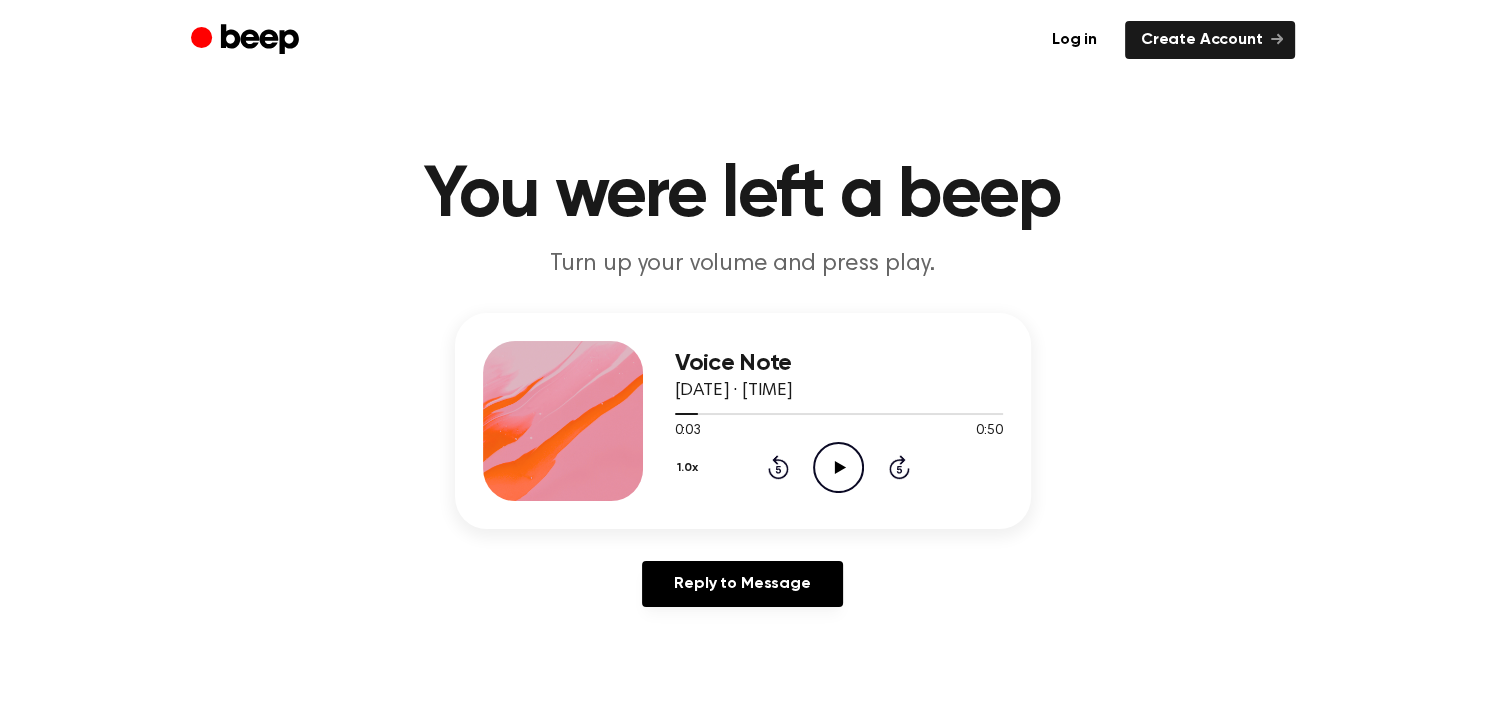 click on "Rewind 5 seconds" 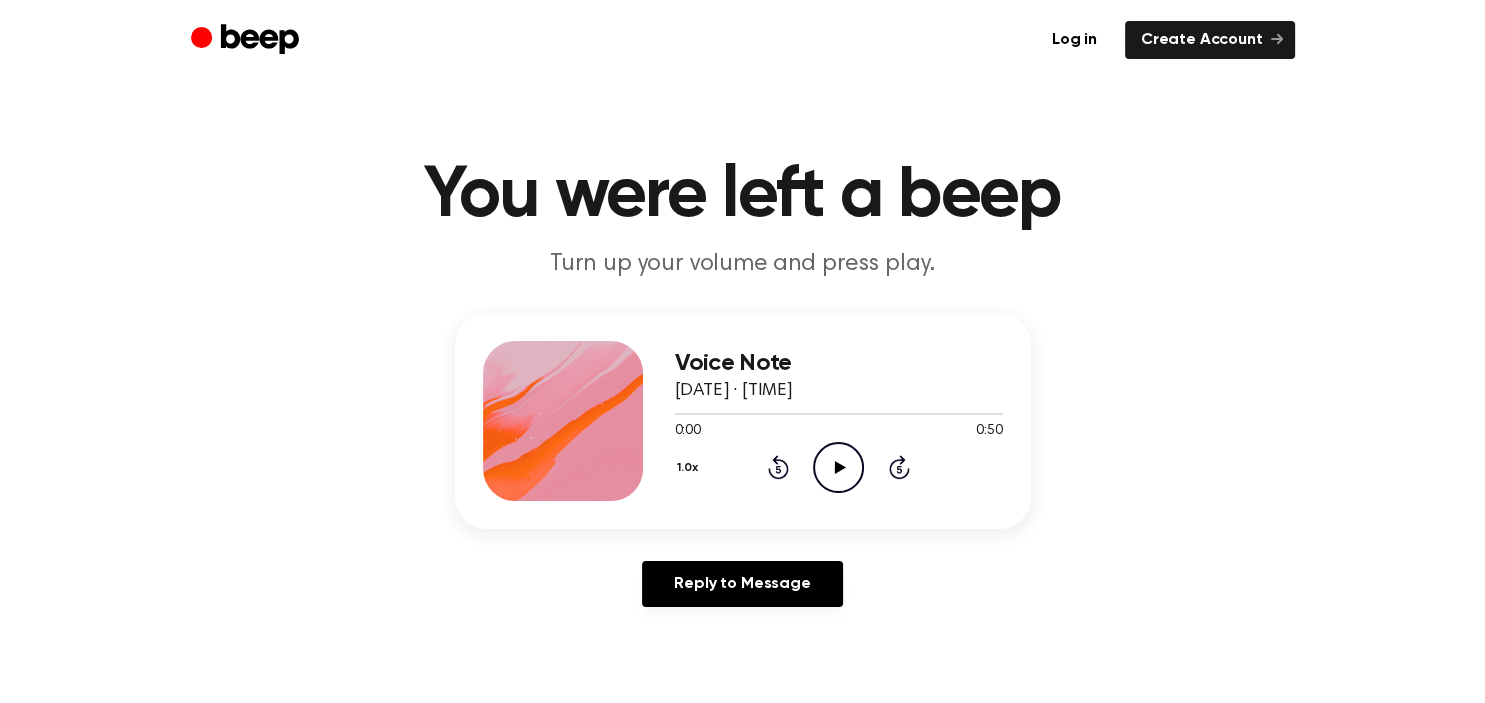 click on "Play Audio" 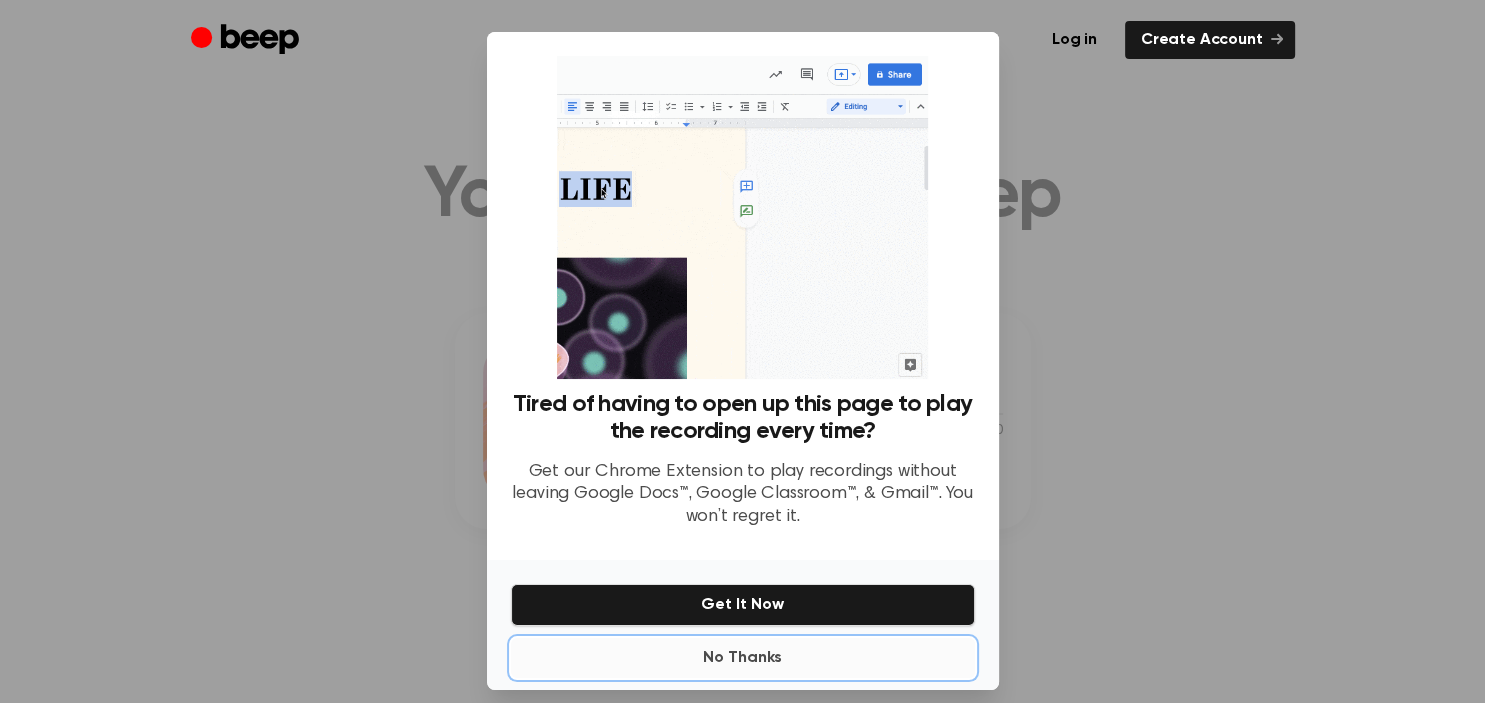 click on "No Thanks" at bounding box center (743, 658) 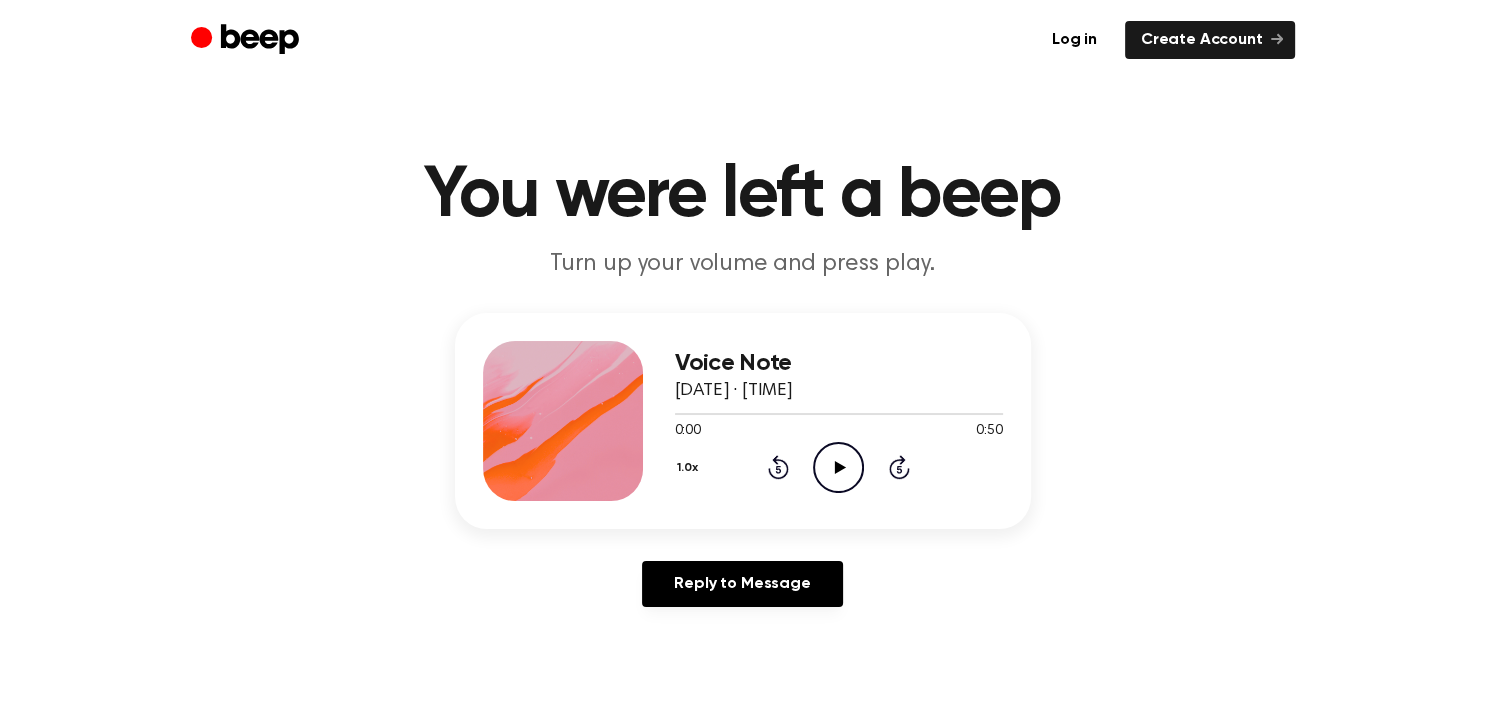 click on "Play Audio" 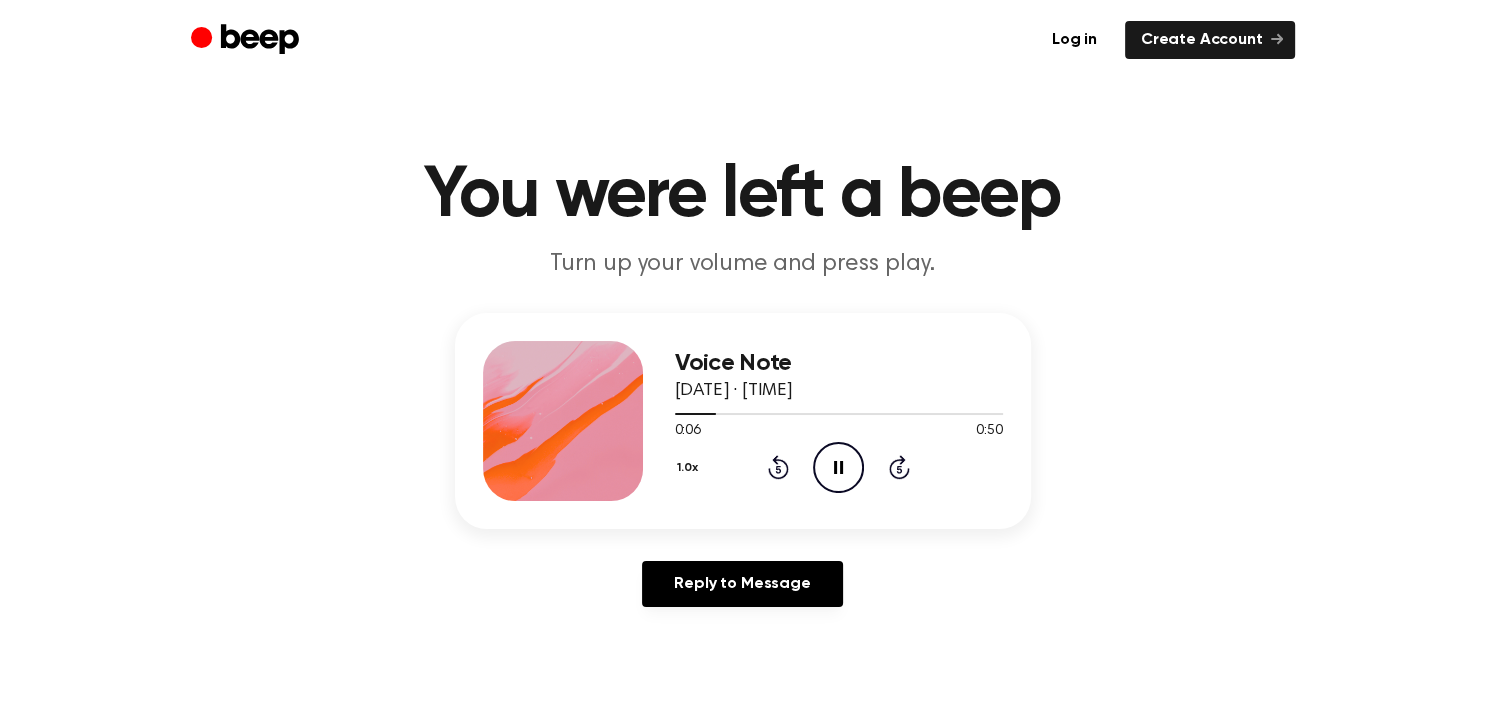 click 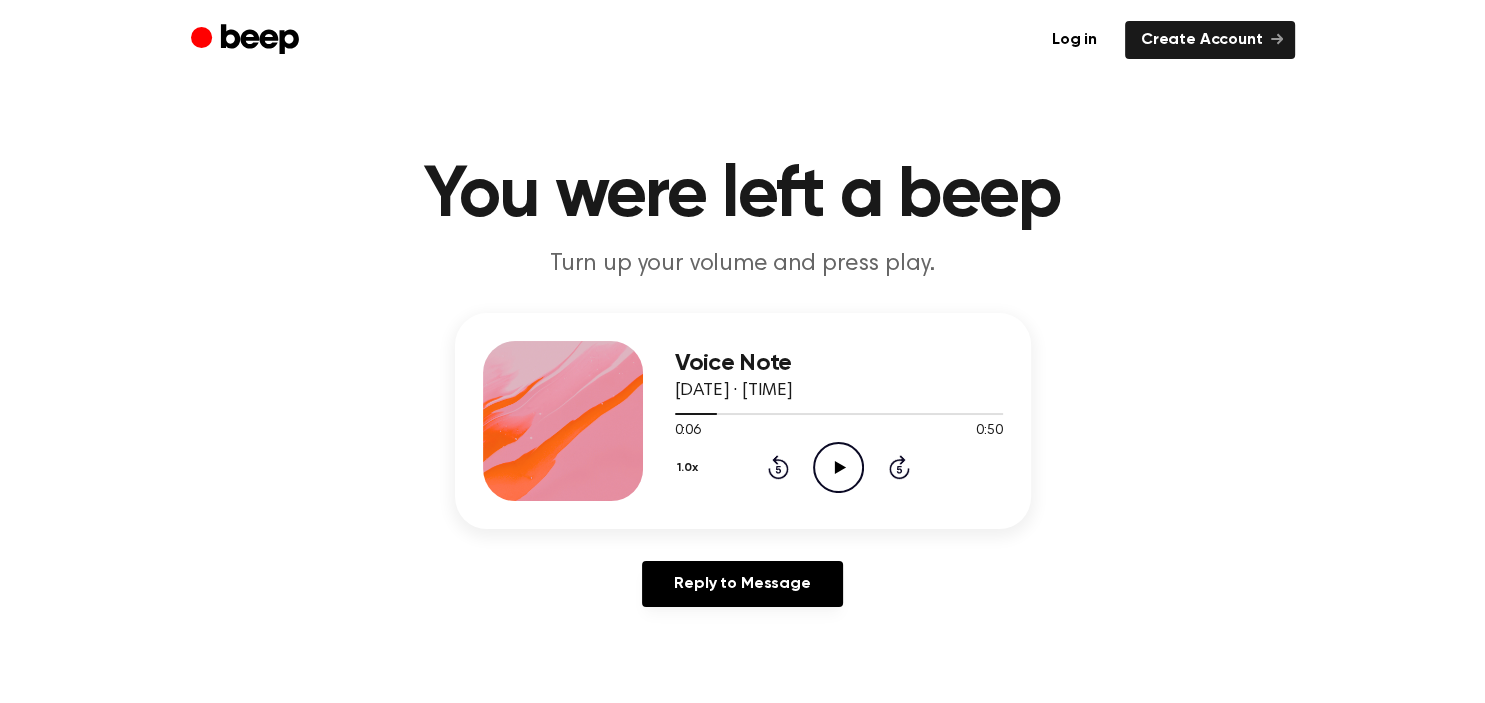 click 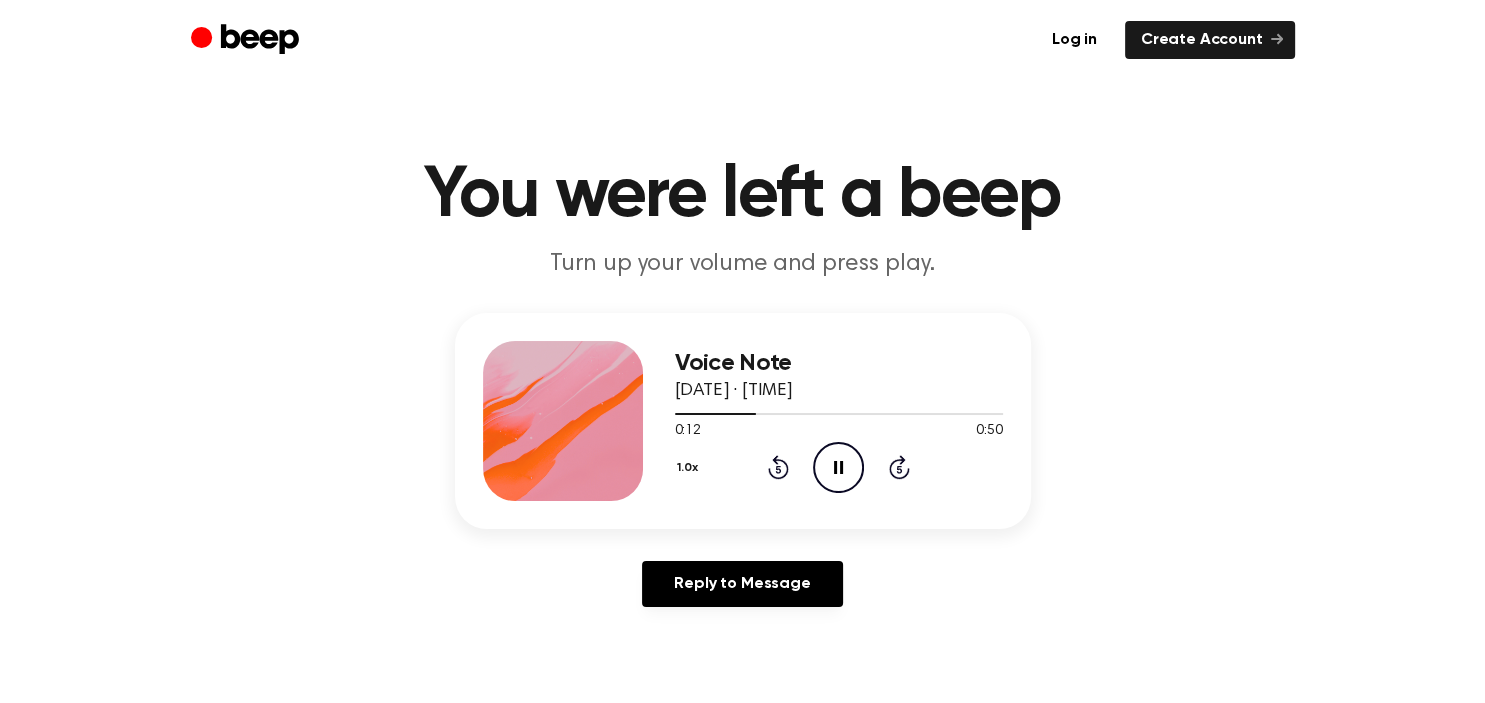 click on "Pause Audio" 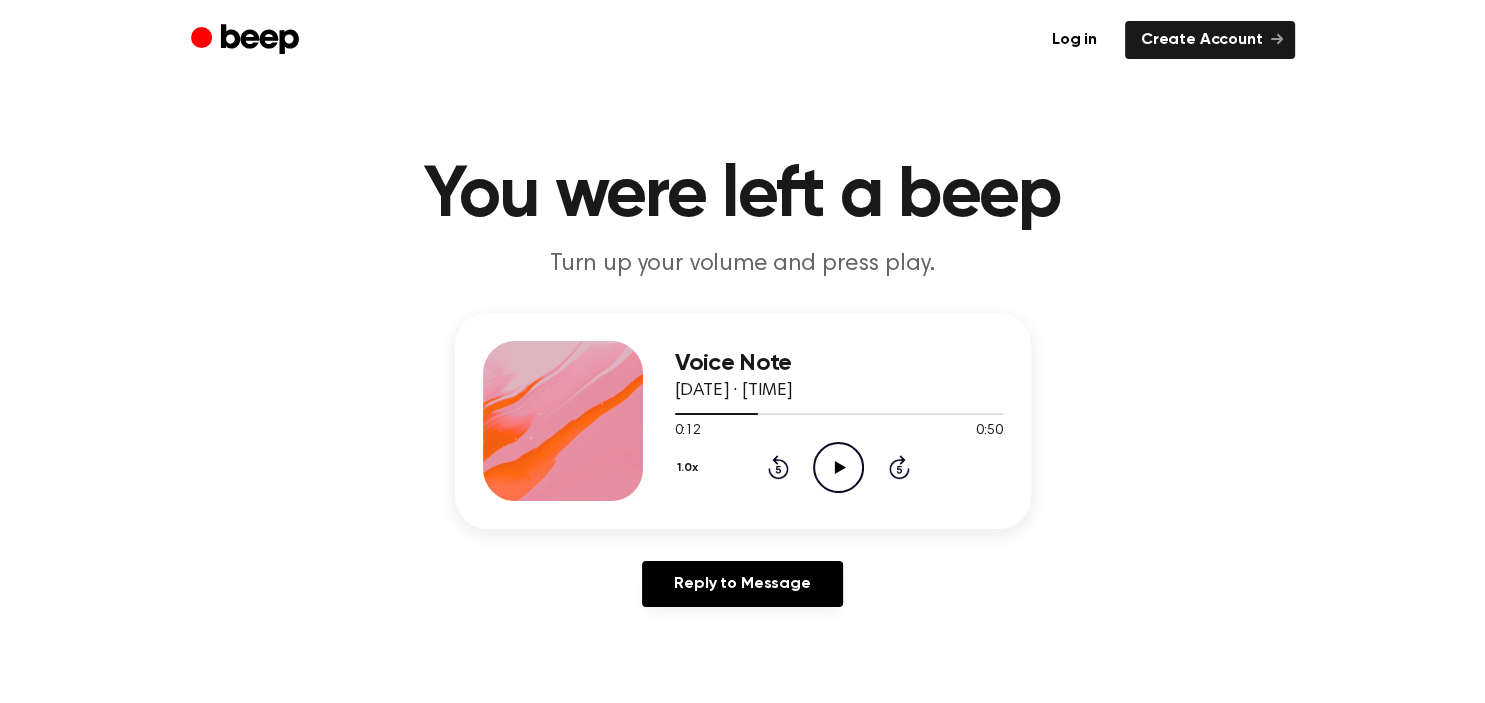 click on "Play Audio" 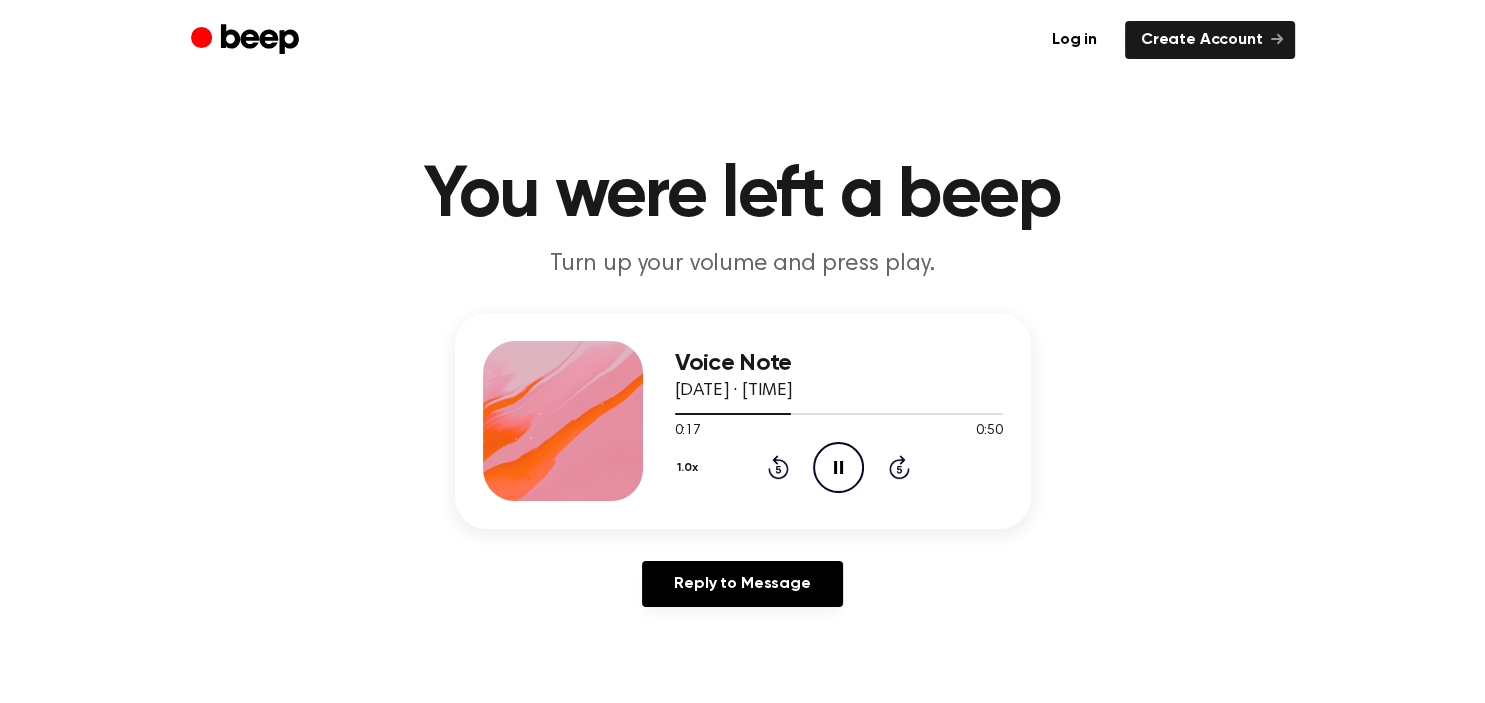 click on "Pause Audio" 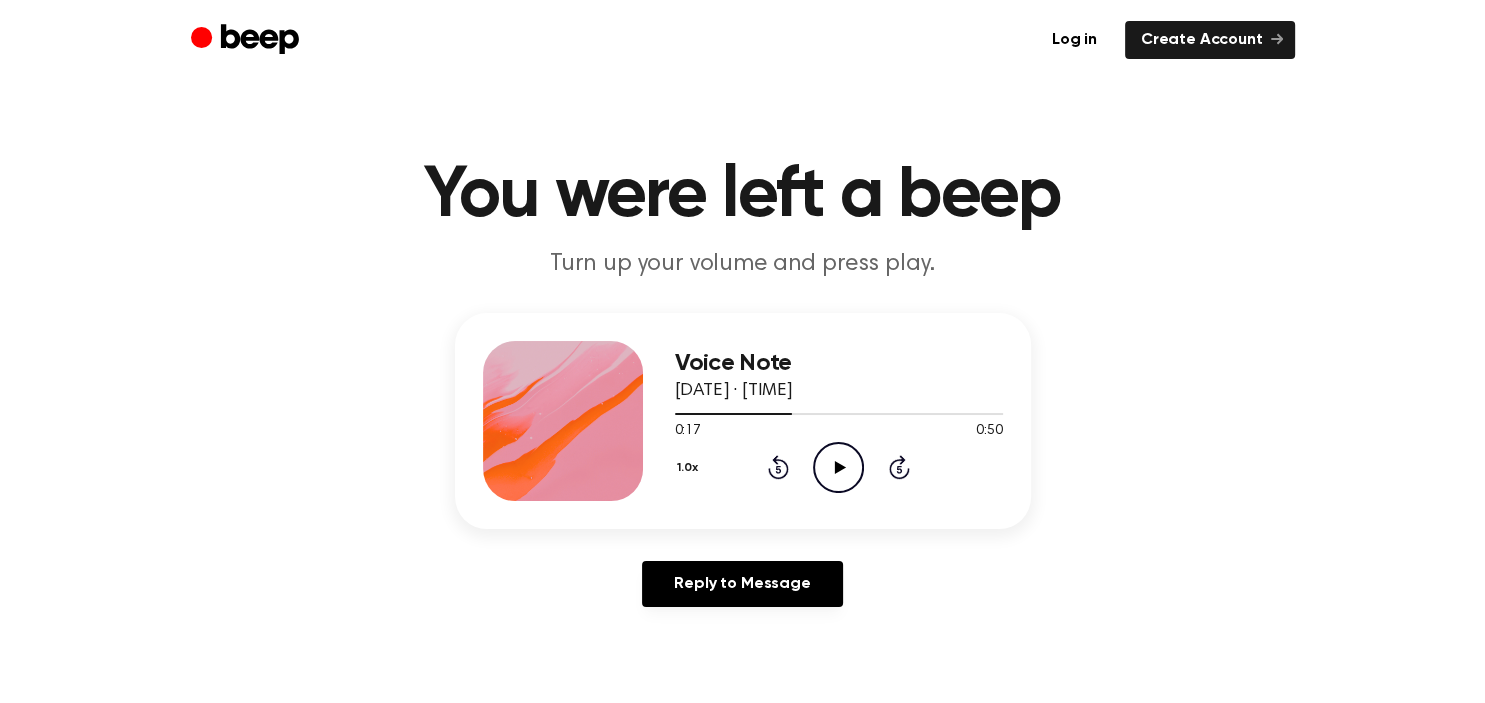click on "Play Audio" 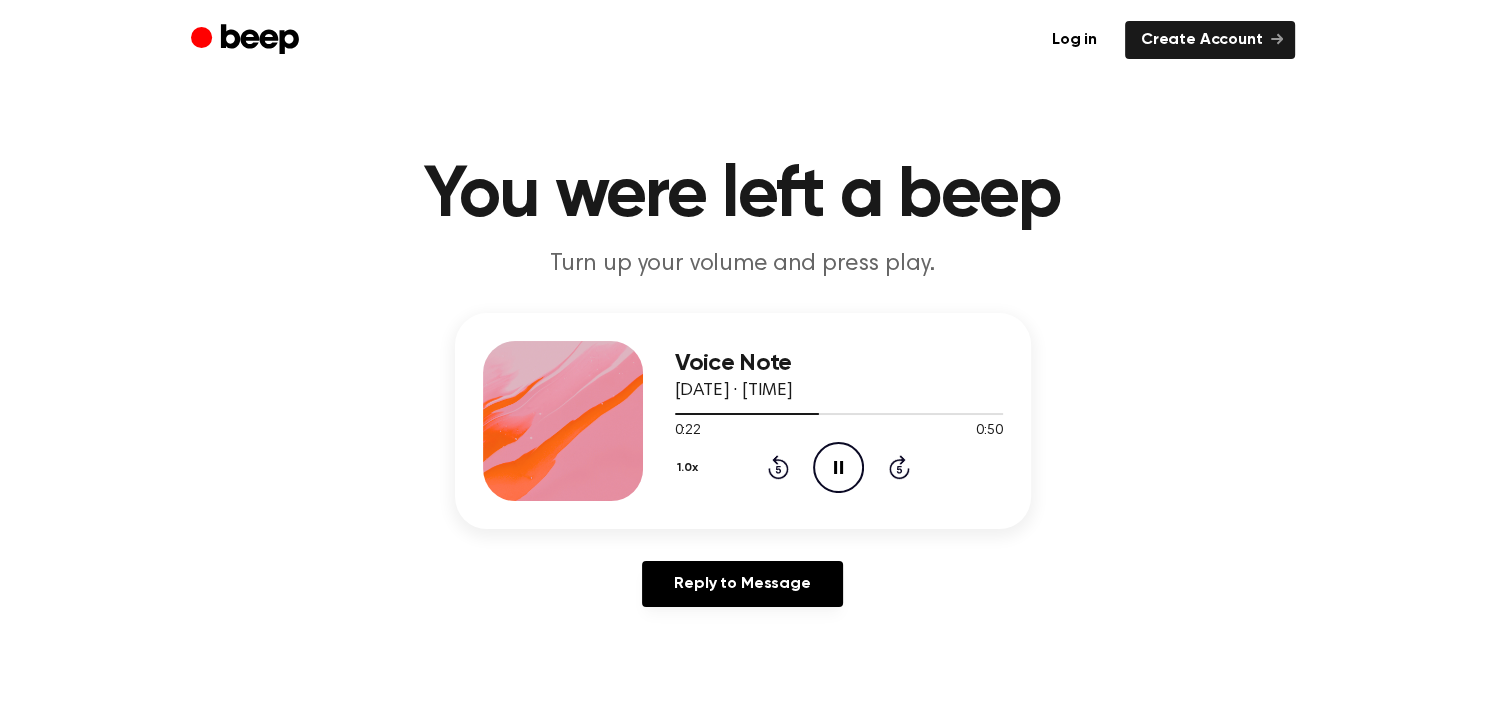 click 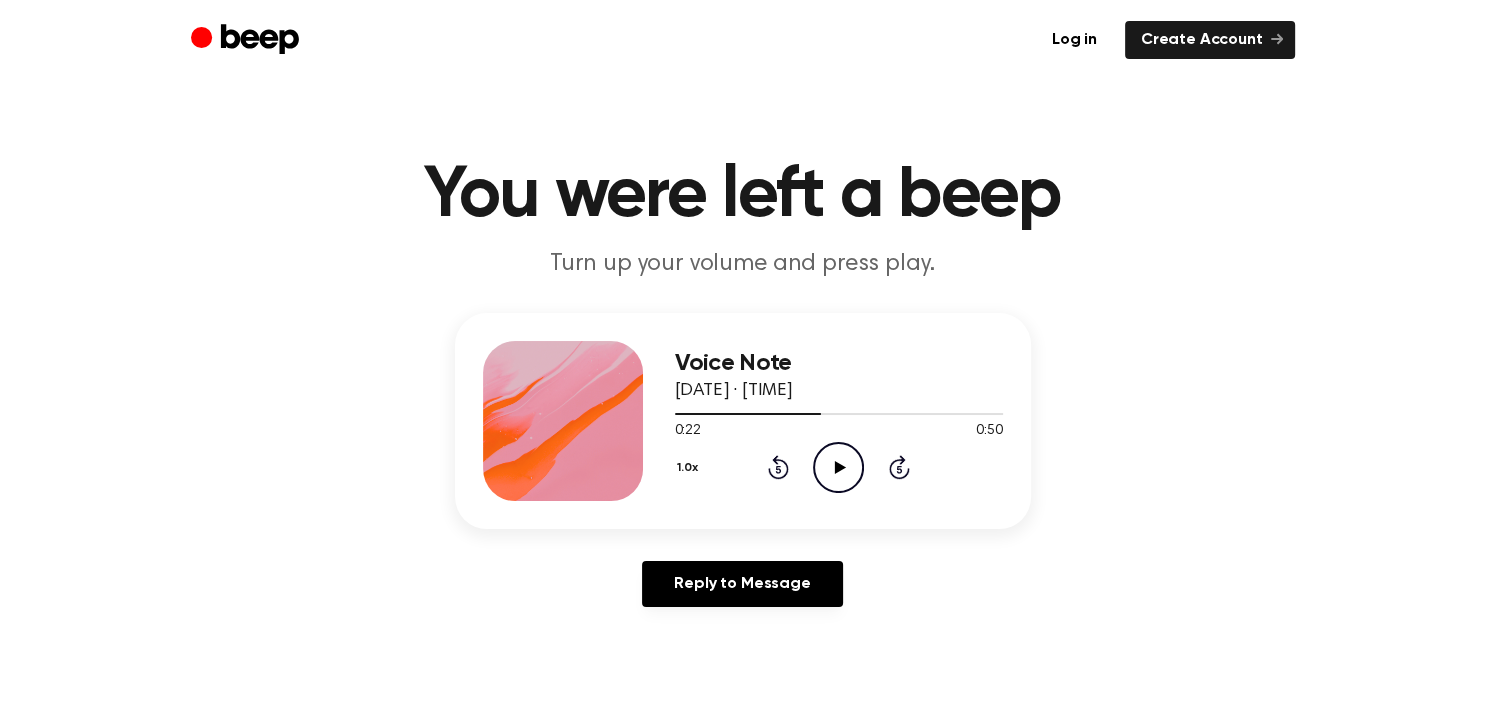click 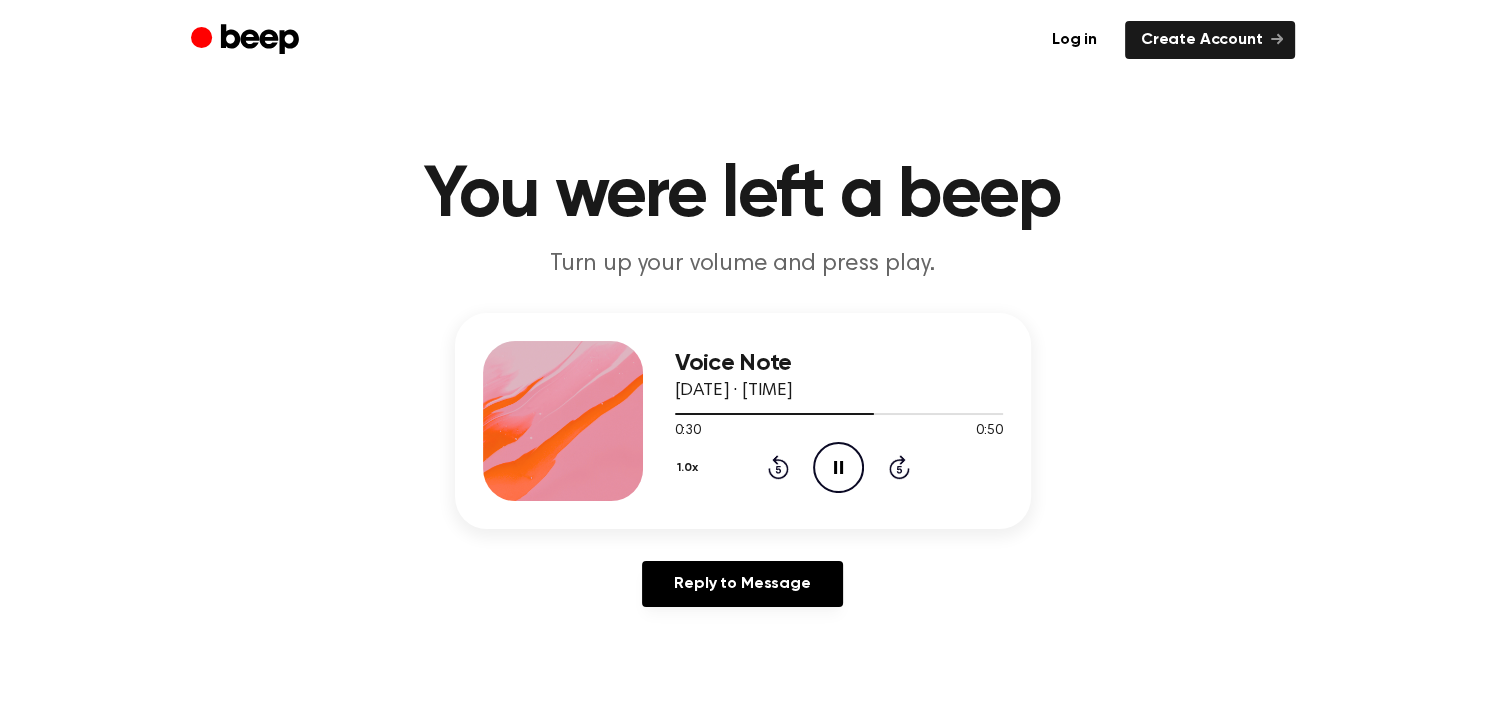 click on "Pause Audio" 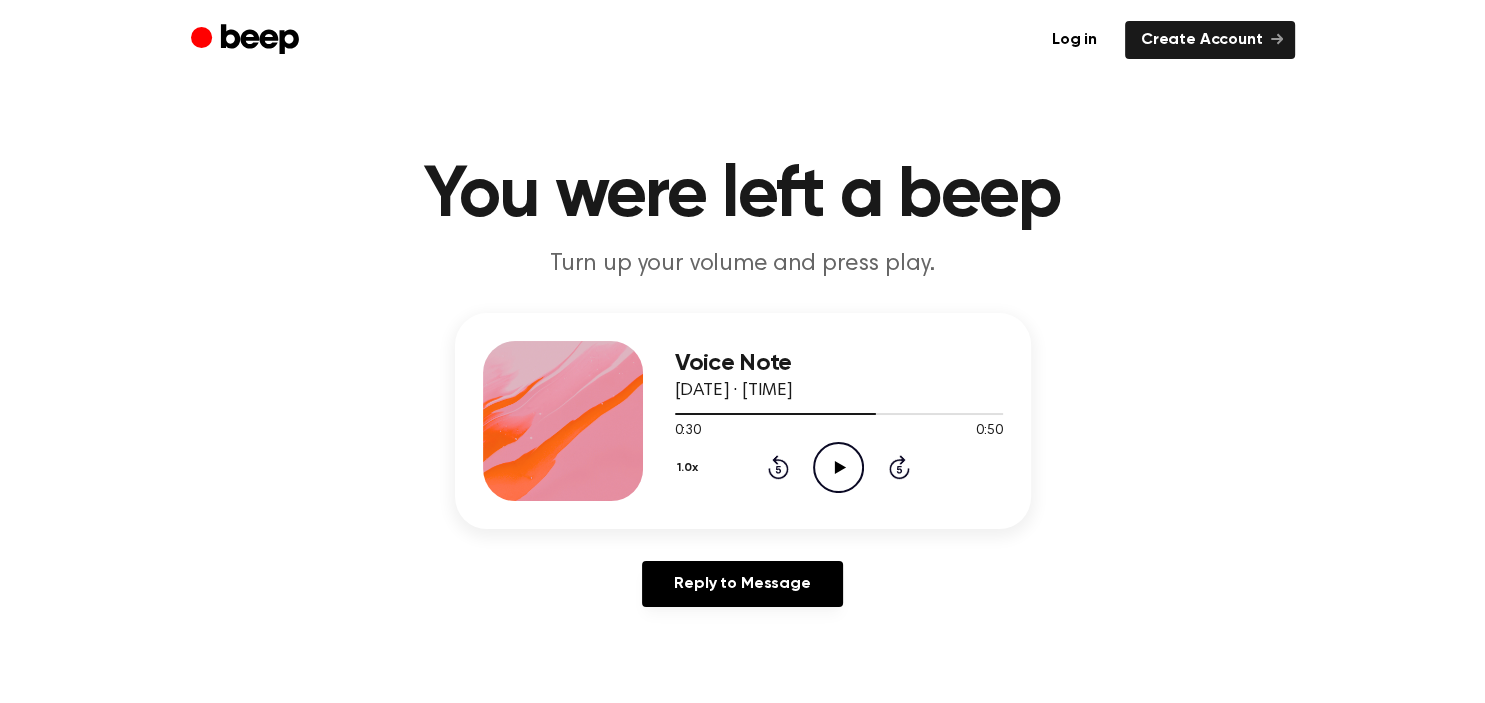 click 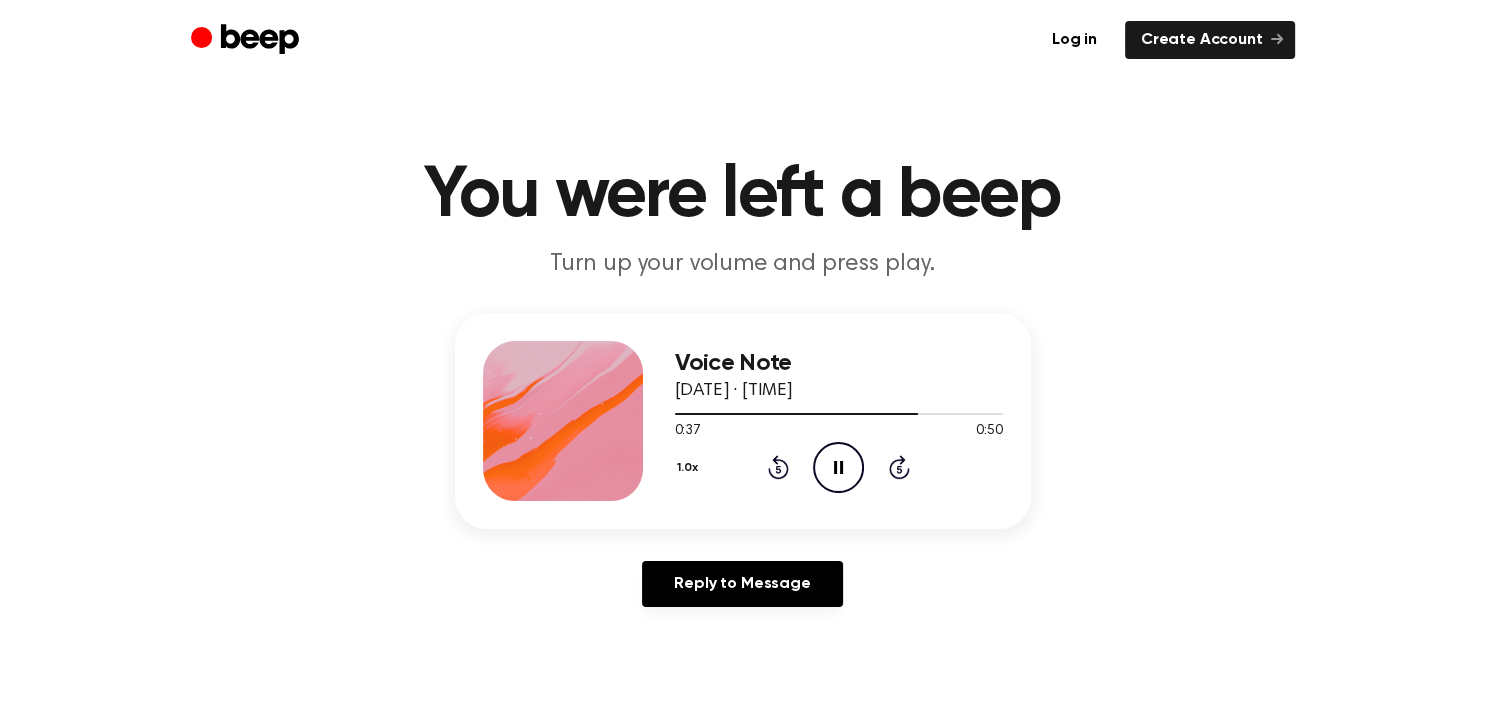 click on "Pause Audio" 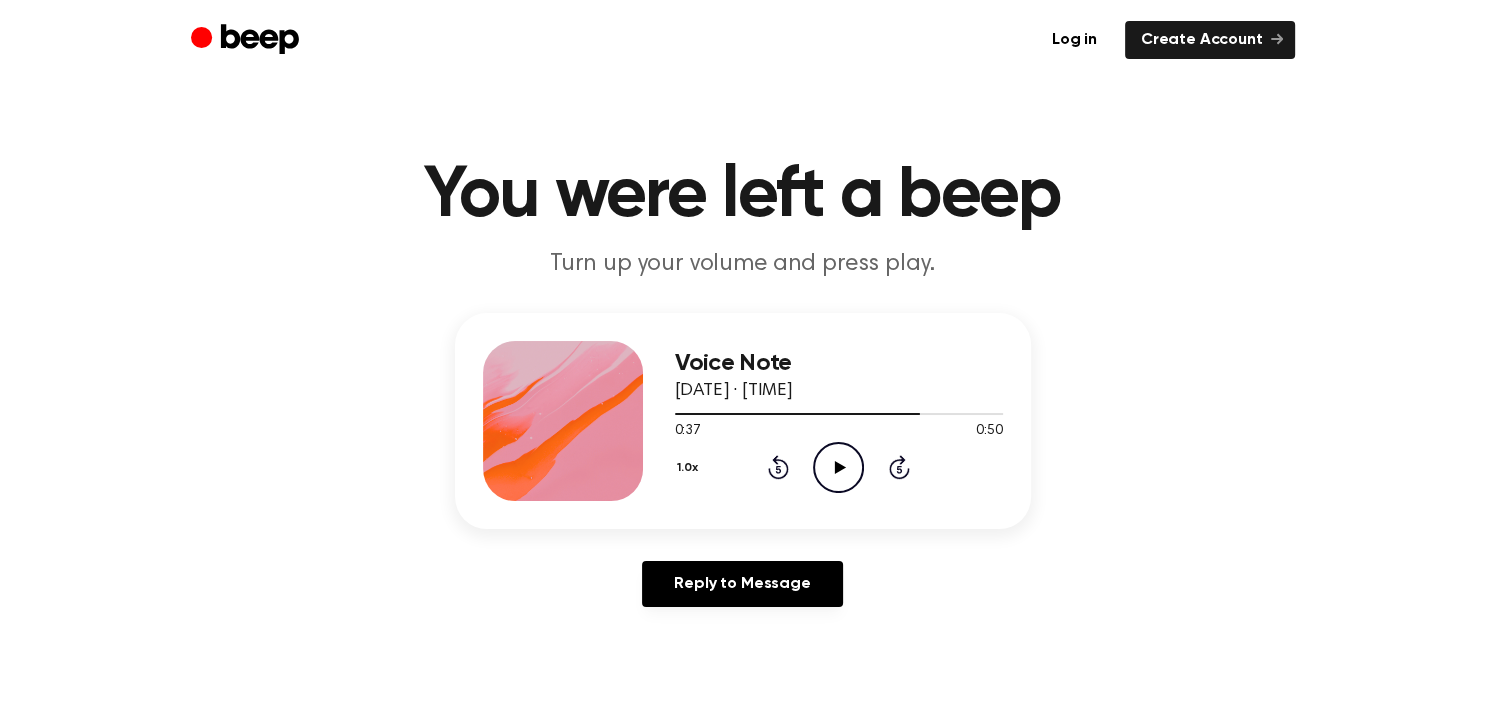 click on "Play Audio" 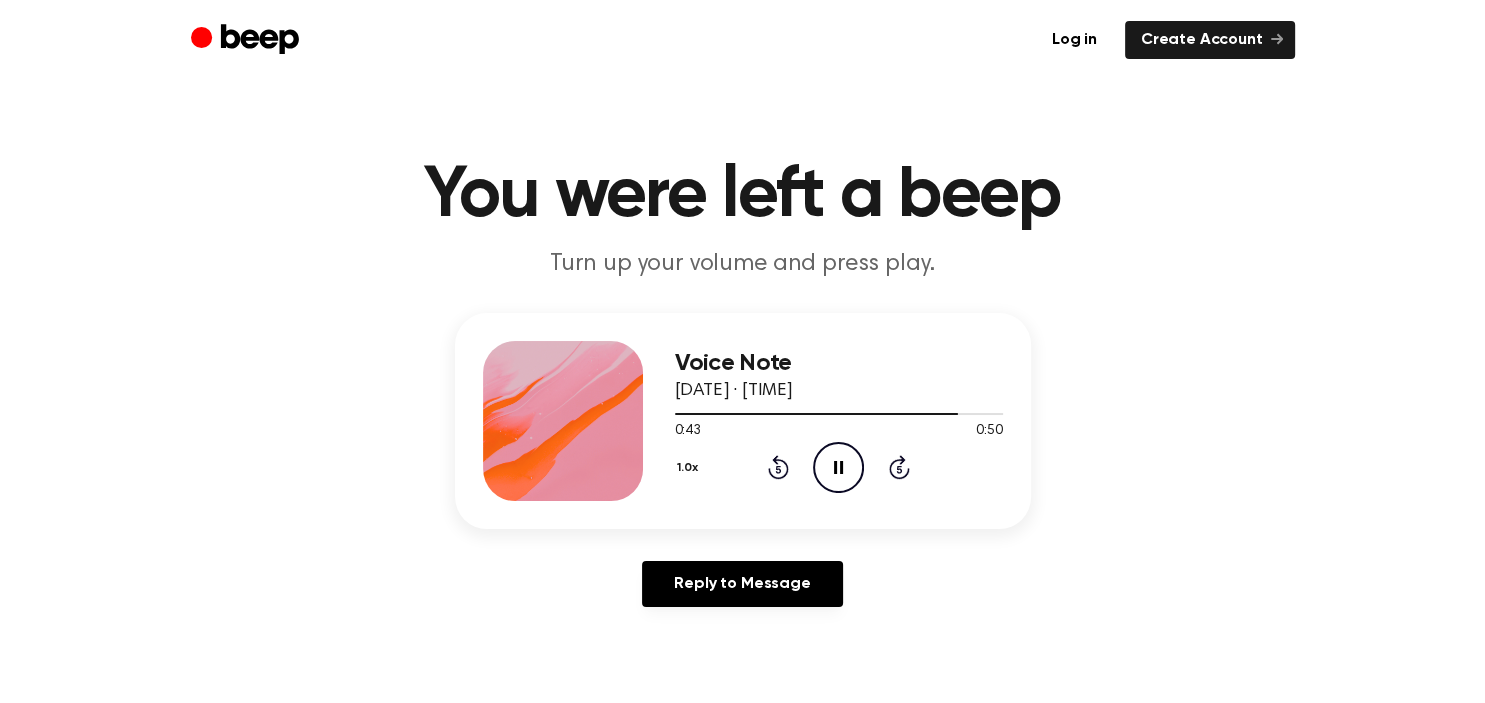 click on "Pause Audio" 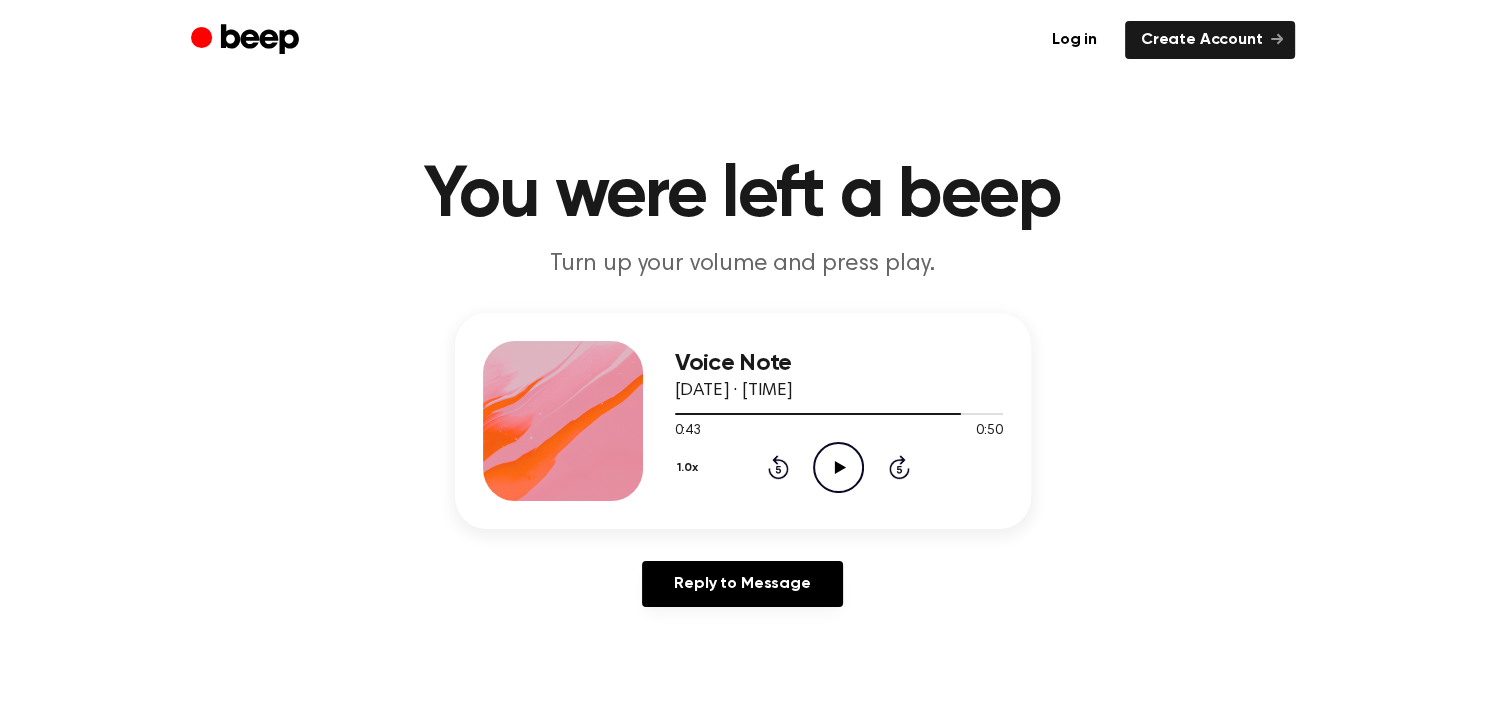 click on "Play Audio" 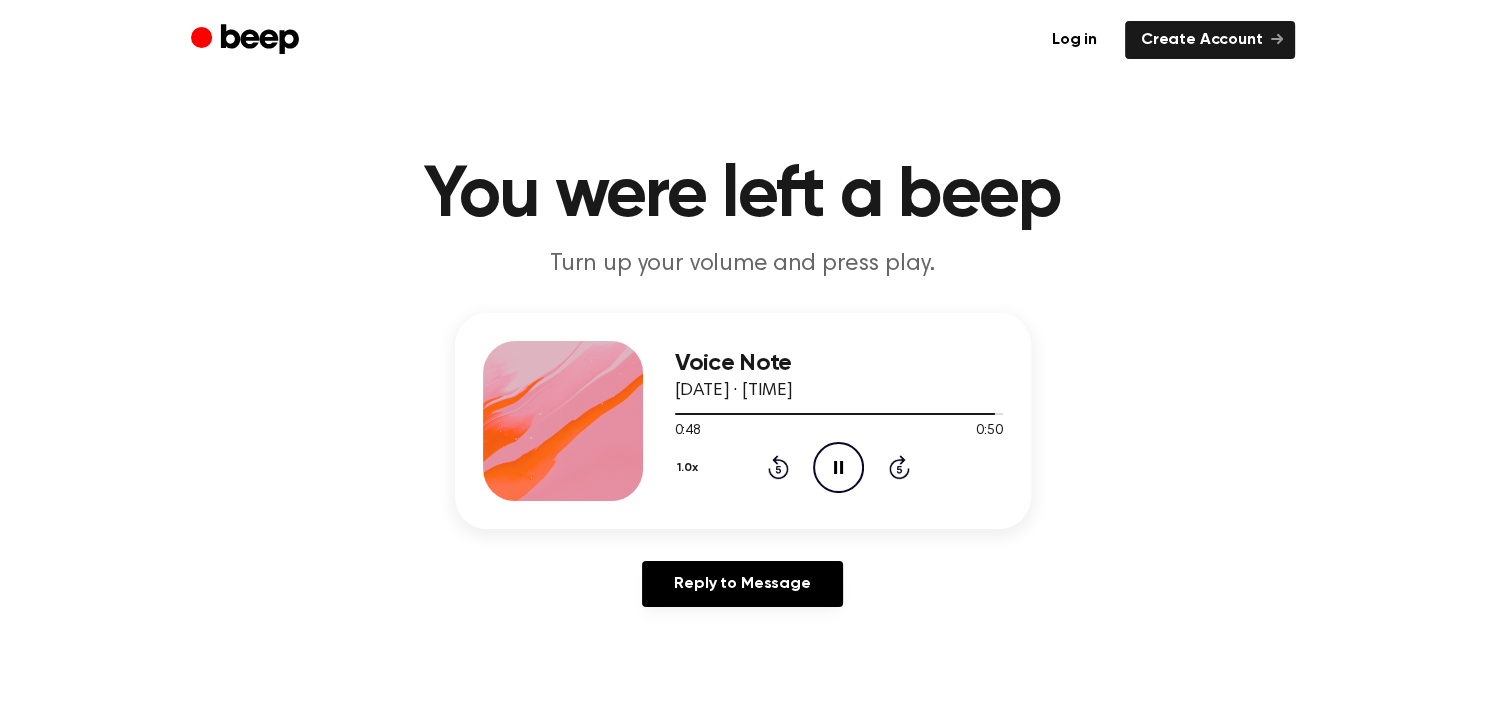 click on "Pause Audio" 